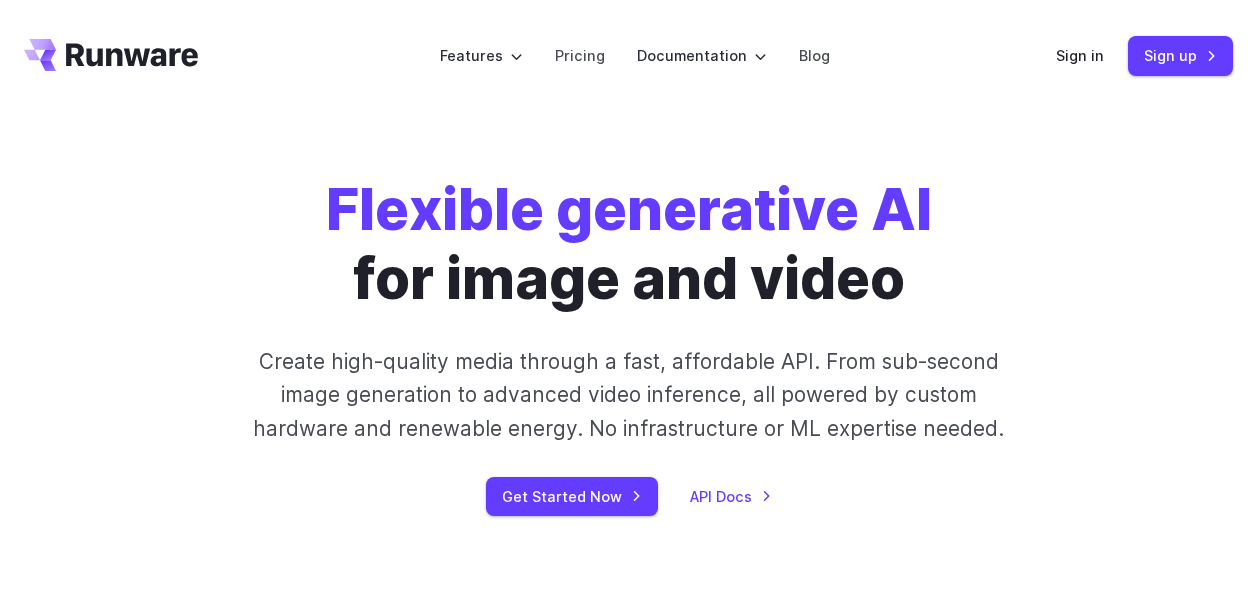 scroll, scrollTop: 0, scrollLeft: 0, axis: both 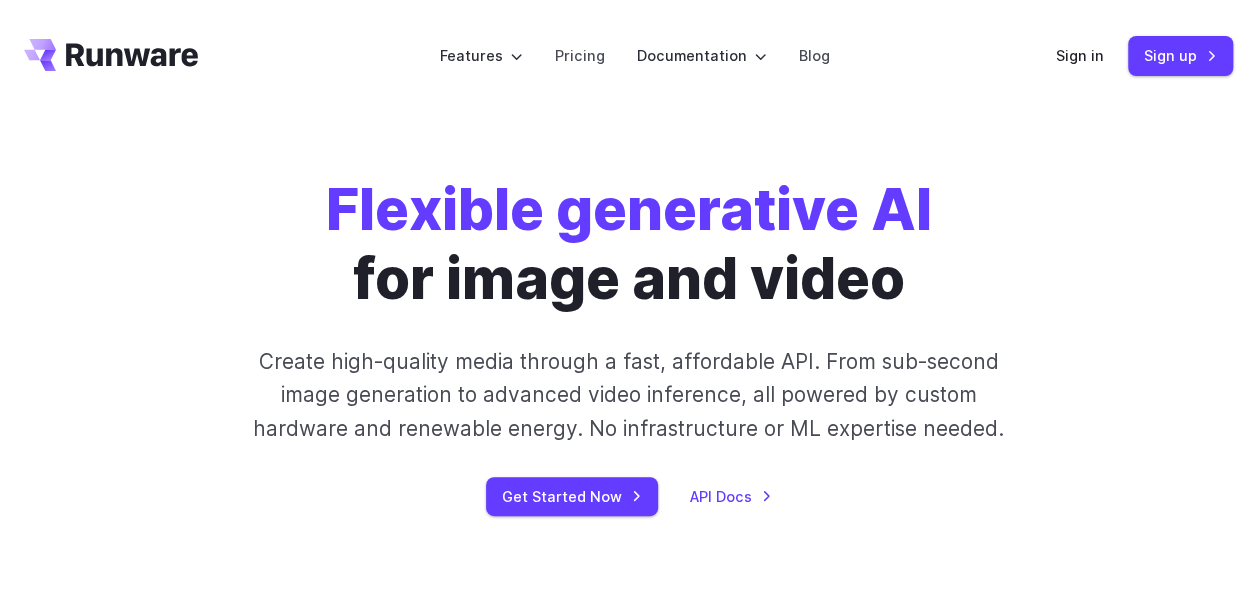 click on "Sign in        Sign up" at bounding box center [1144, 55] 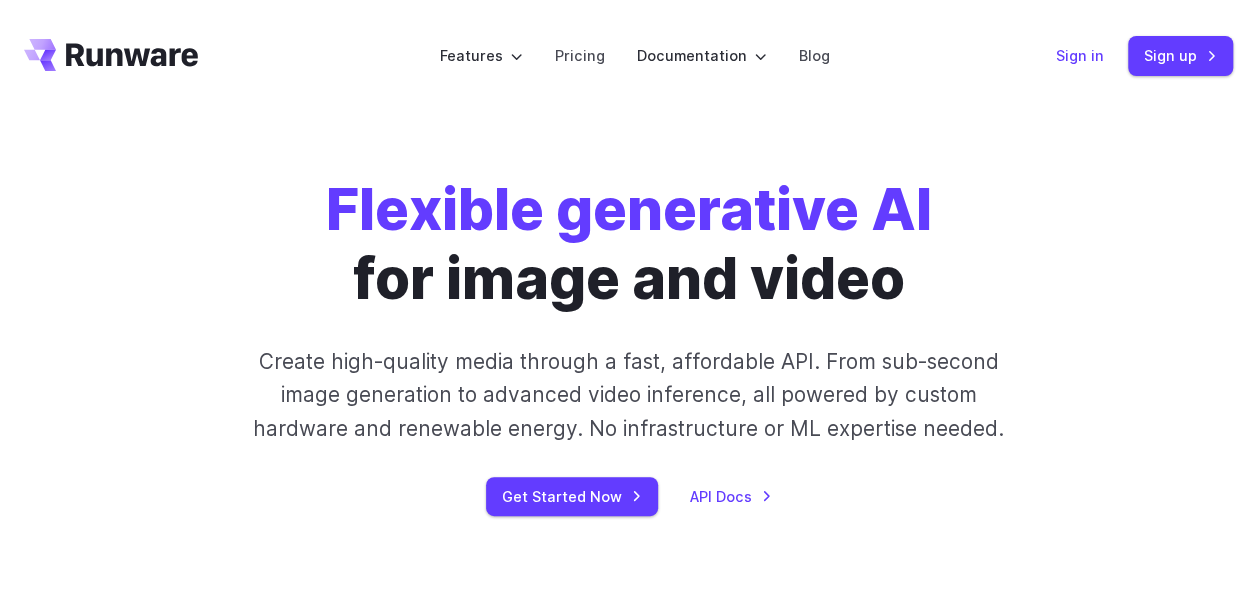 click on "Sign in" at bounding box center [1080, 55] 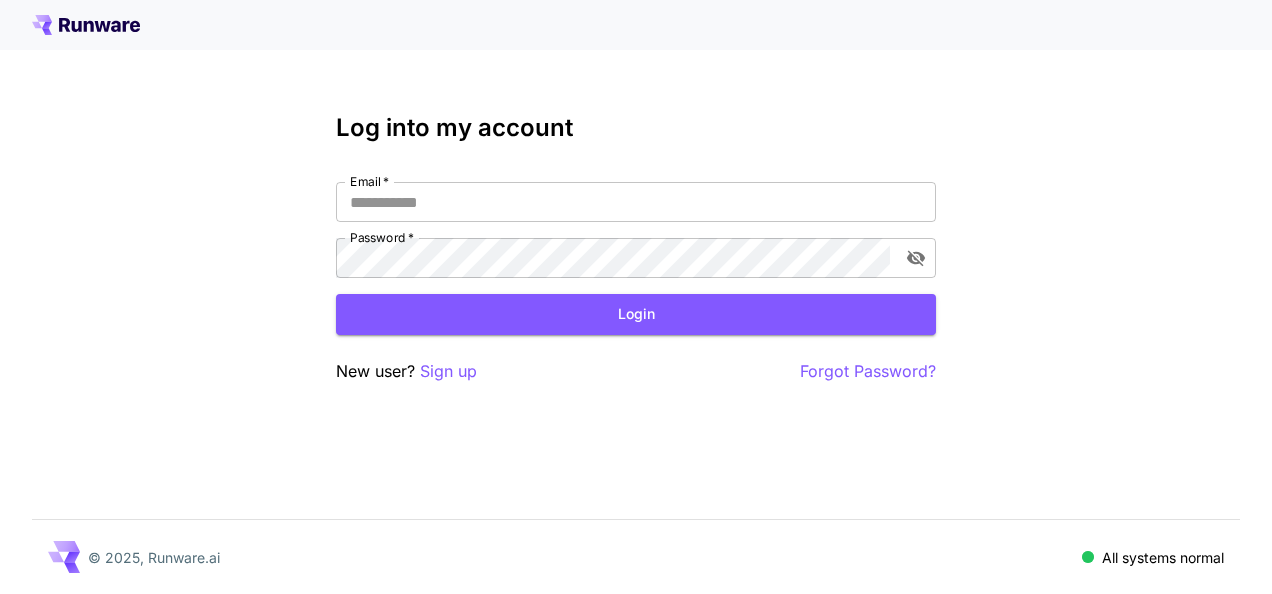 scroll, scrollTop: 0, scrollLeft: 0, axis: both 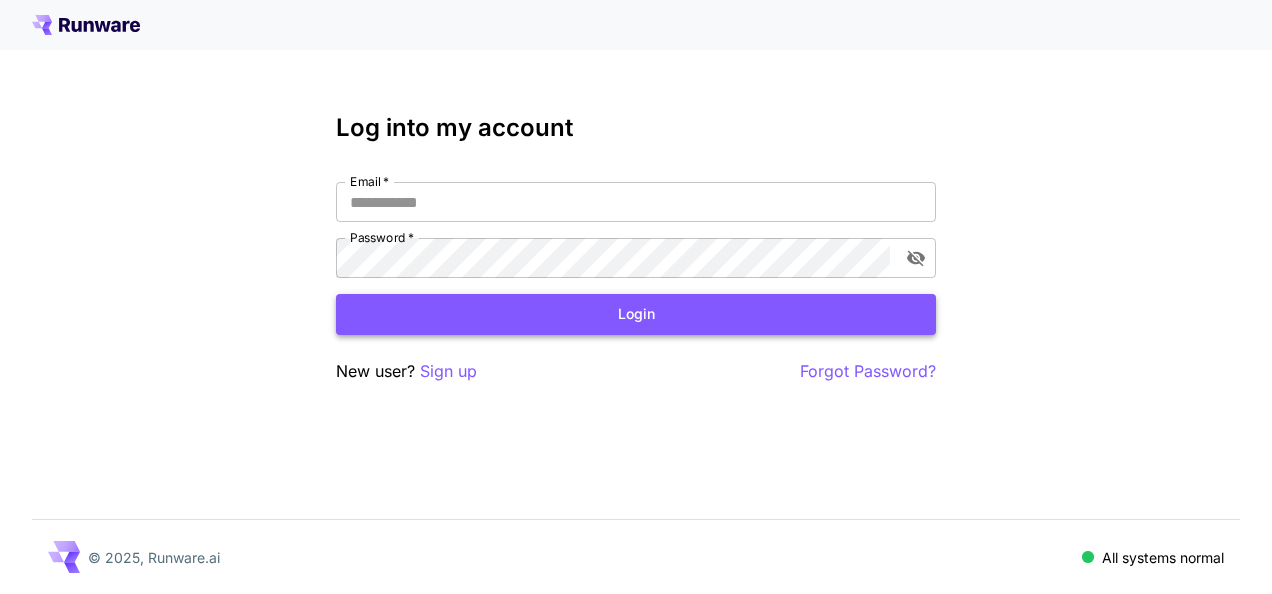 type on "**********" 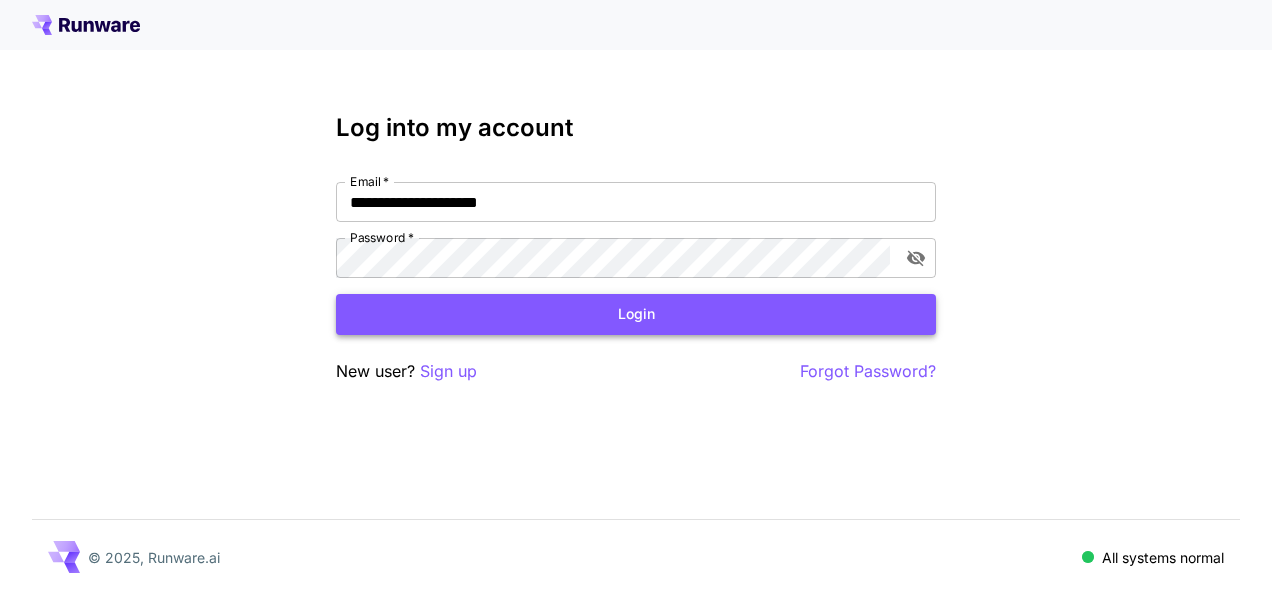 click on "Login" at bounding box center [636, 314] 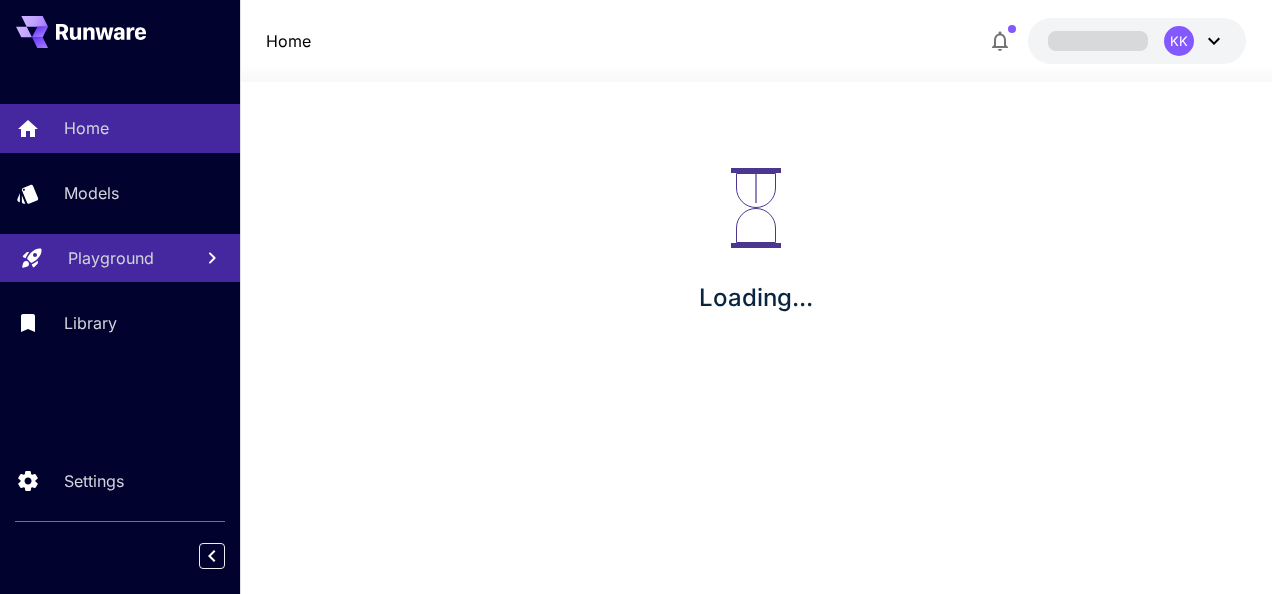 click on "Playground" at bounding box center [122, 258] 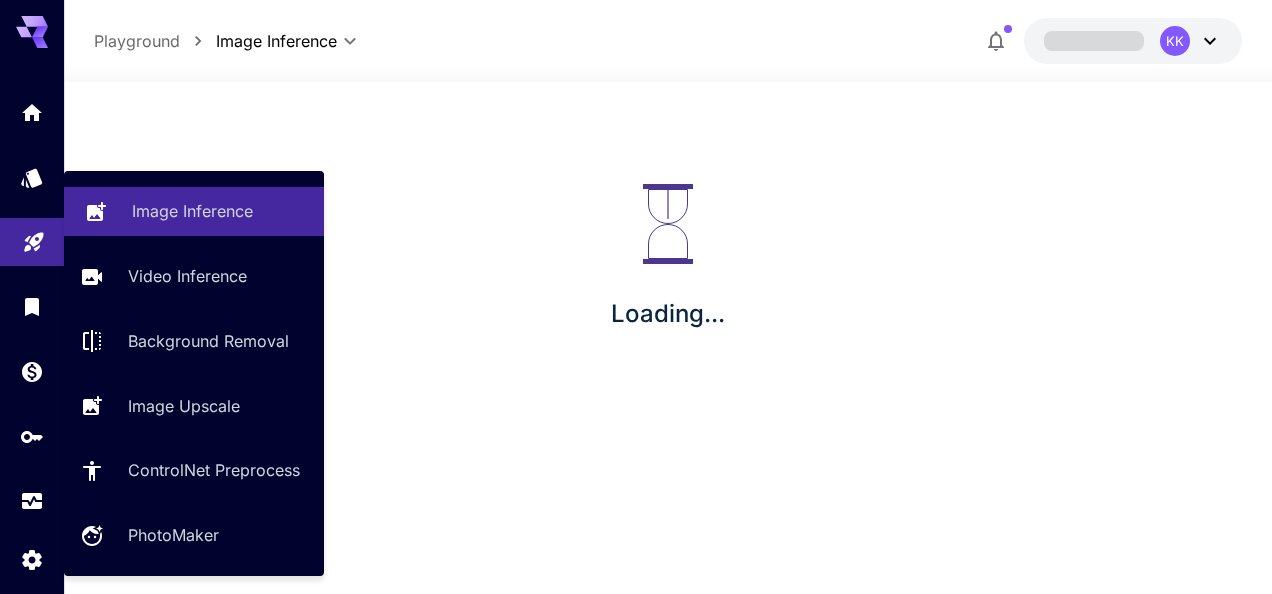 click on "Image Inference" at bounding box center [194, 211] 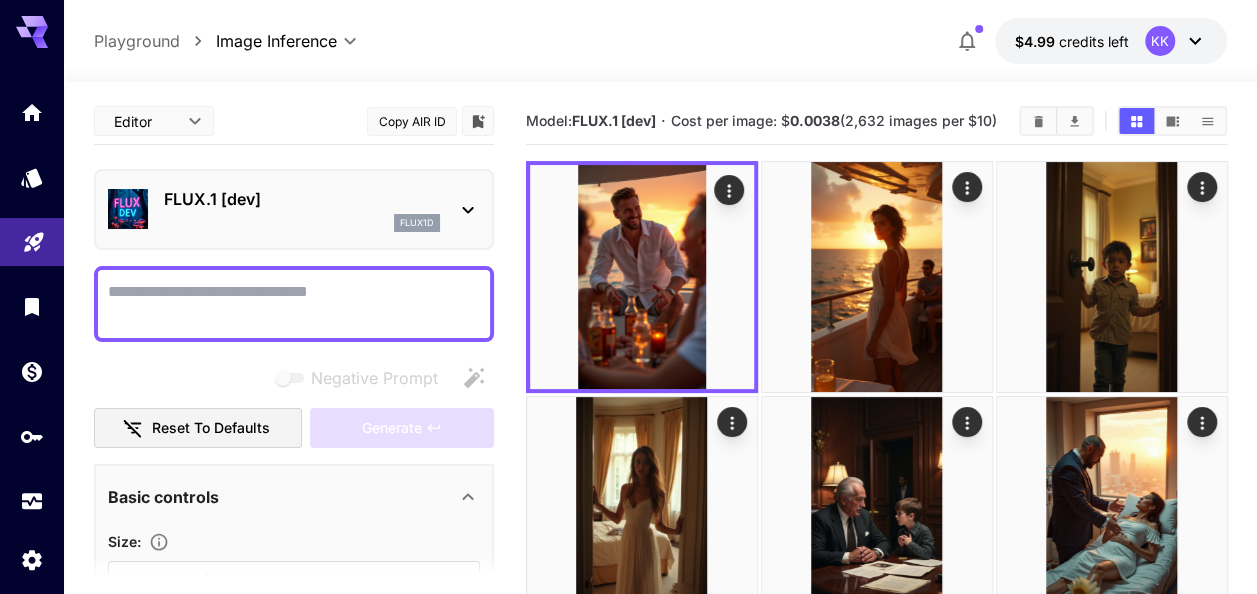 click on "Negative Prompt" at bounding box center (294, 304) 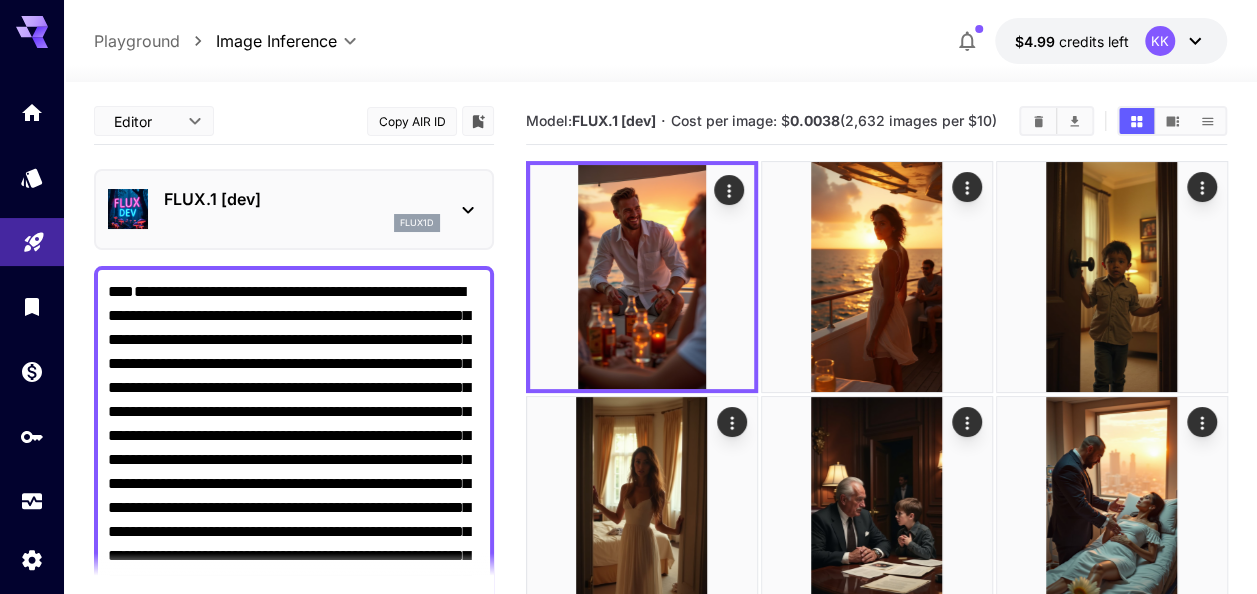 scroll, scrollTop: 8, scrollLeft: 0, axis: vertical 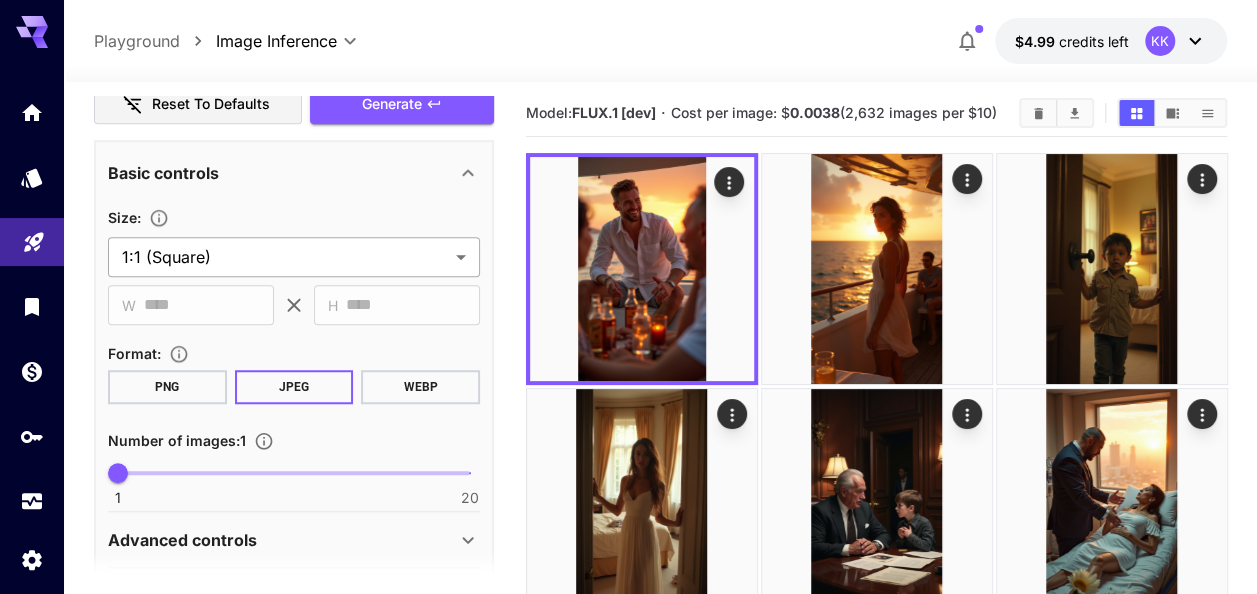 type on "**********" 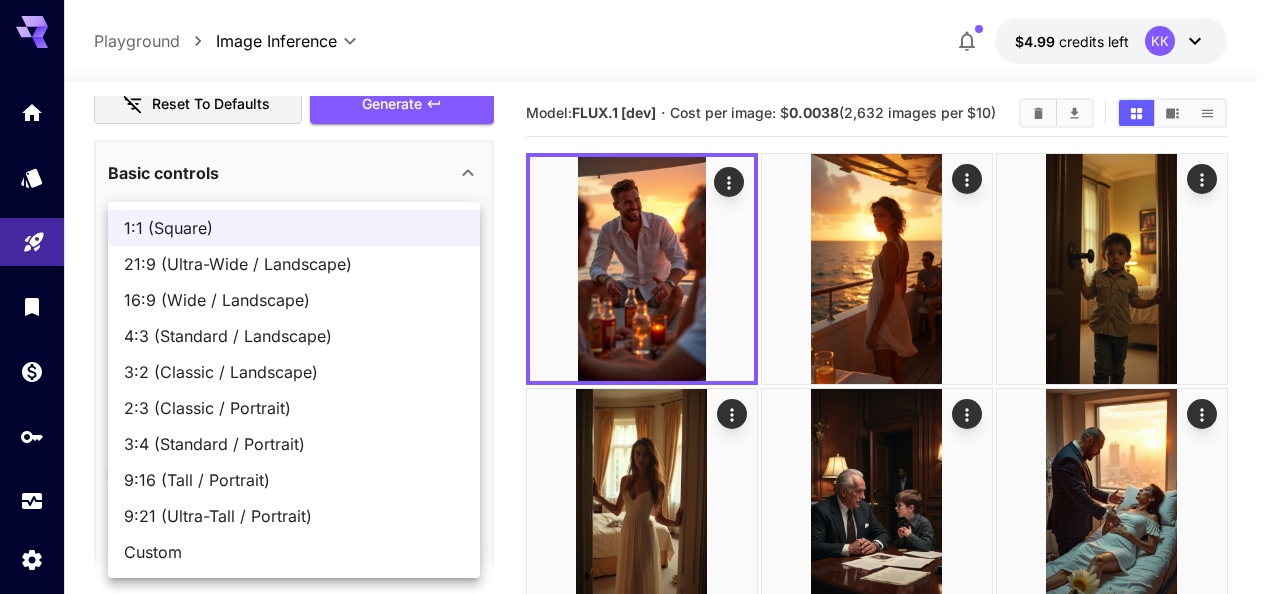 click on "16:9 (Wide / Landscape)" at bounding box center (294, 300) 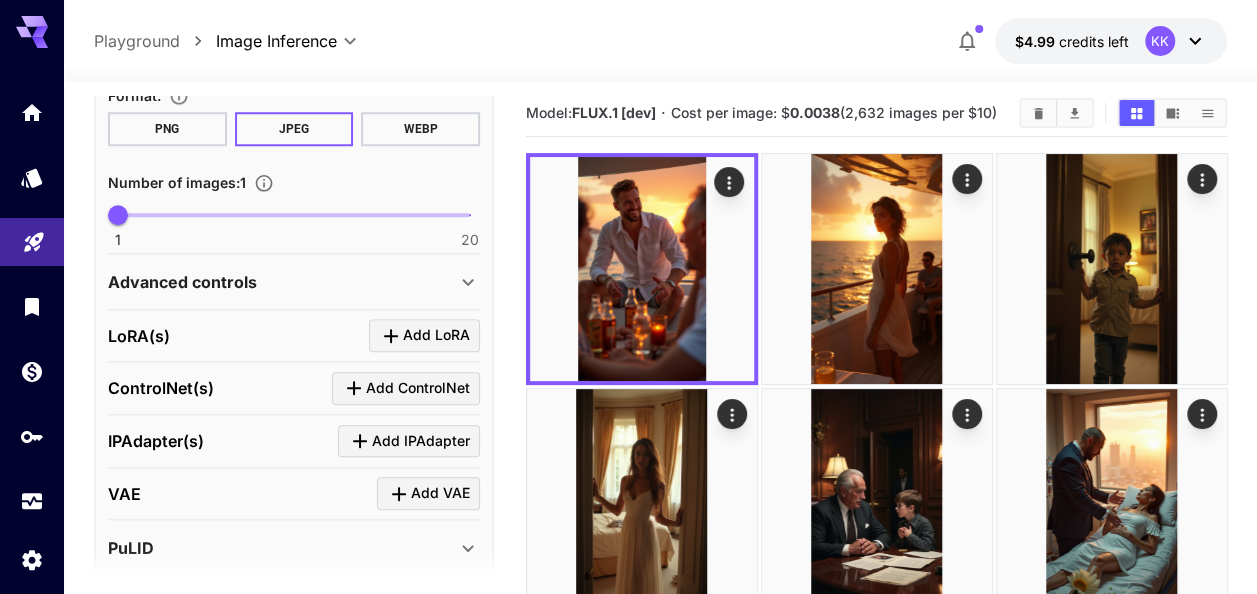 scroll, scrollTop: 1006, scrollLeft: 0, axis: vertical 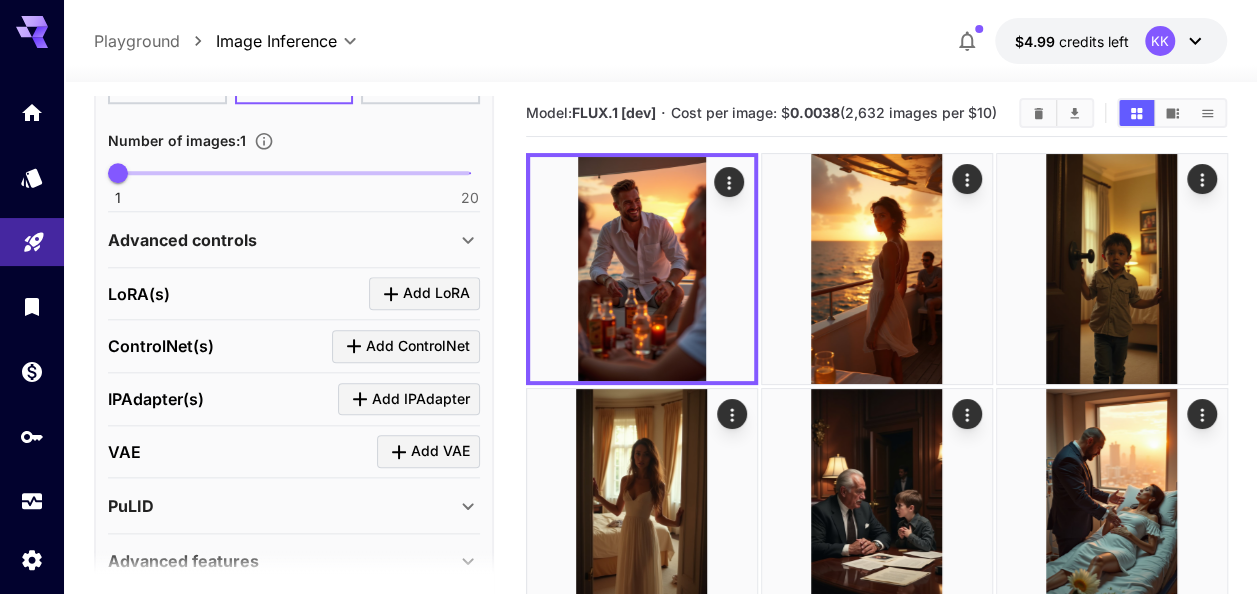 click on "Advanced controls" at bounding box center (282, 240) 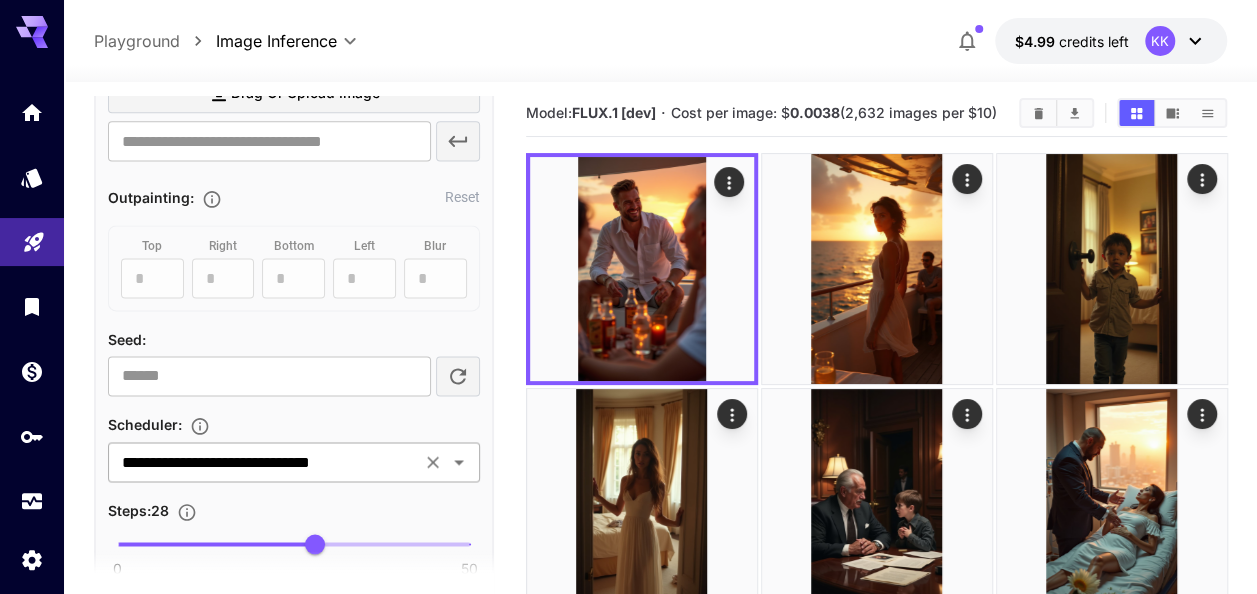 scroll, scrollTop: 1406, scrollLeft: 0, axis: vertical 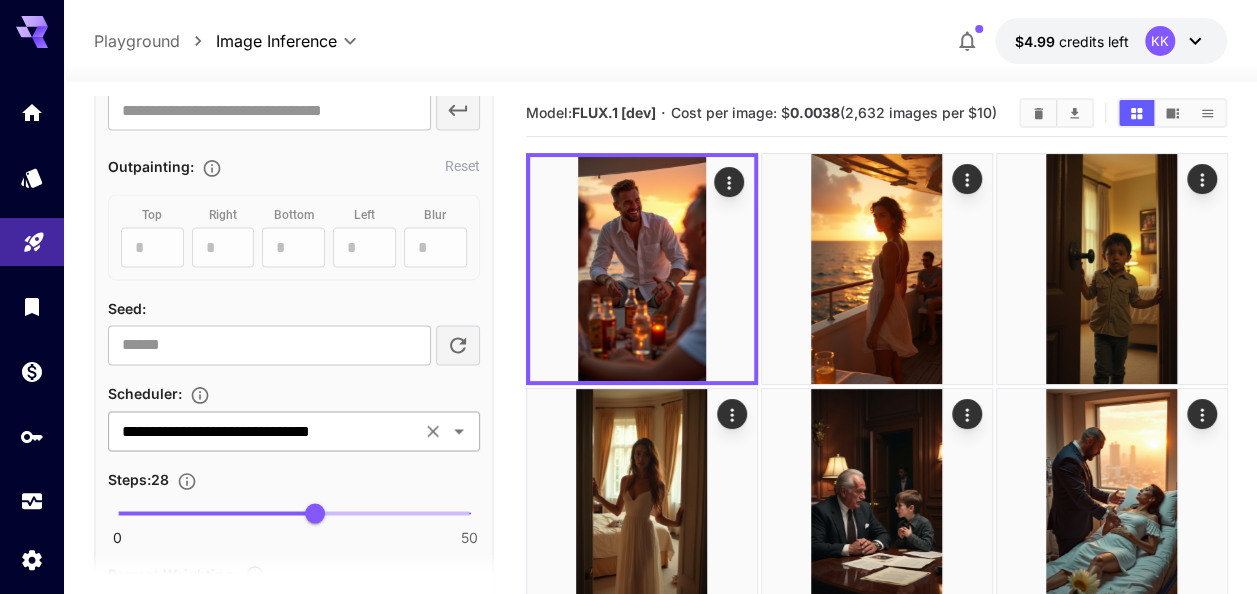 click on "**********" at bounding box center [264, 431] 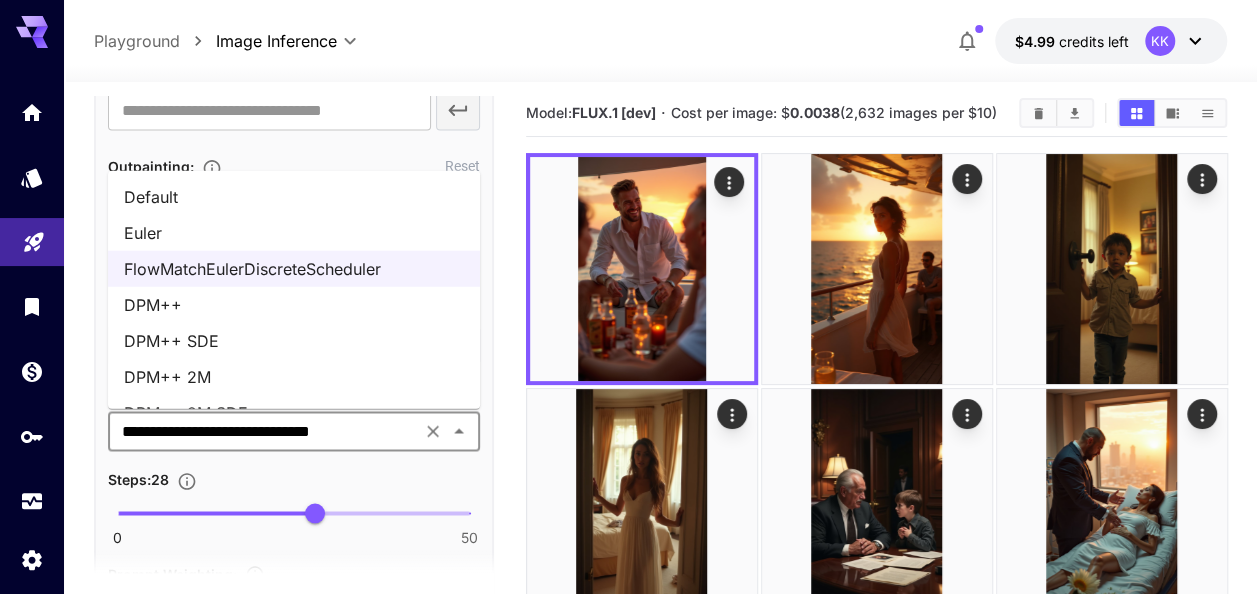 scroll, scrollTop: 66, scrollLeft: 0, axis: vertical 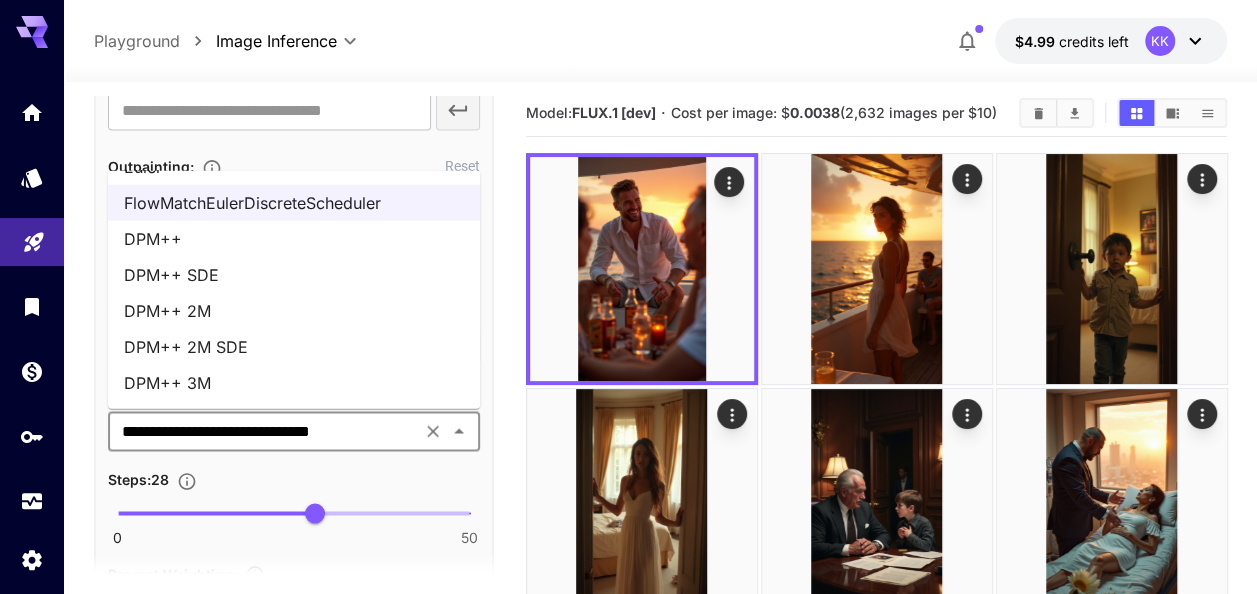 click on "DPM++ 3M" at bounding box center [294, 383] 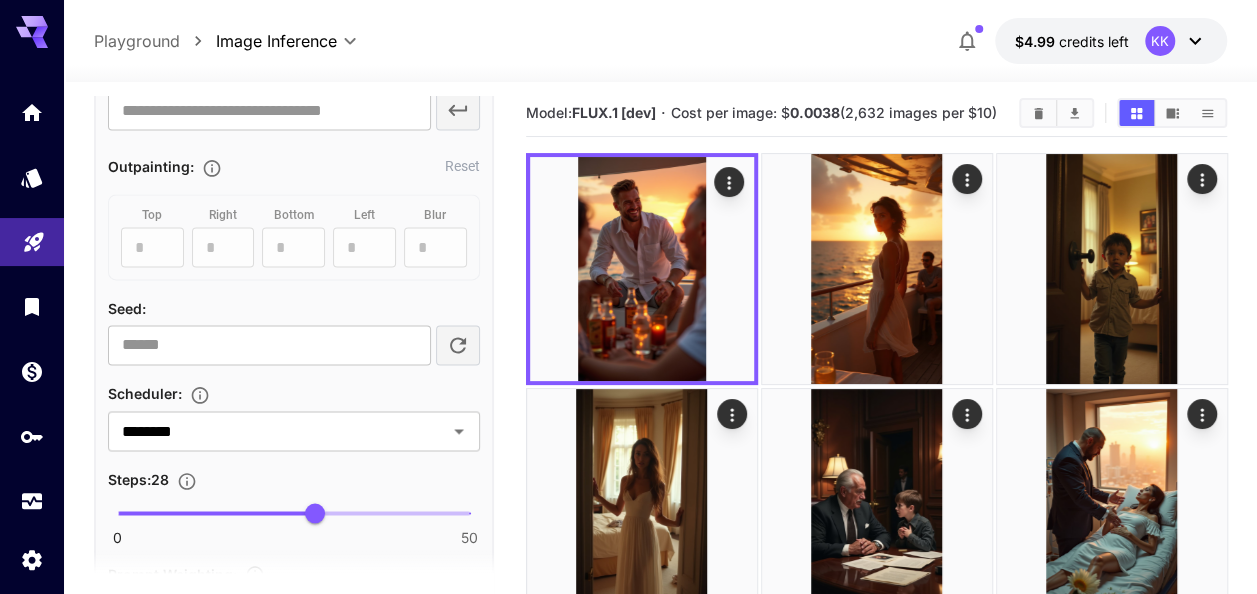 click on "**********" at bounding box center [294, 338] 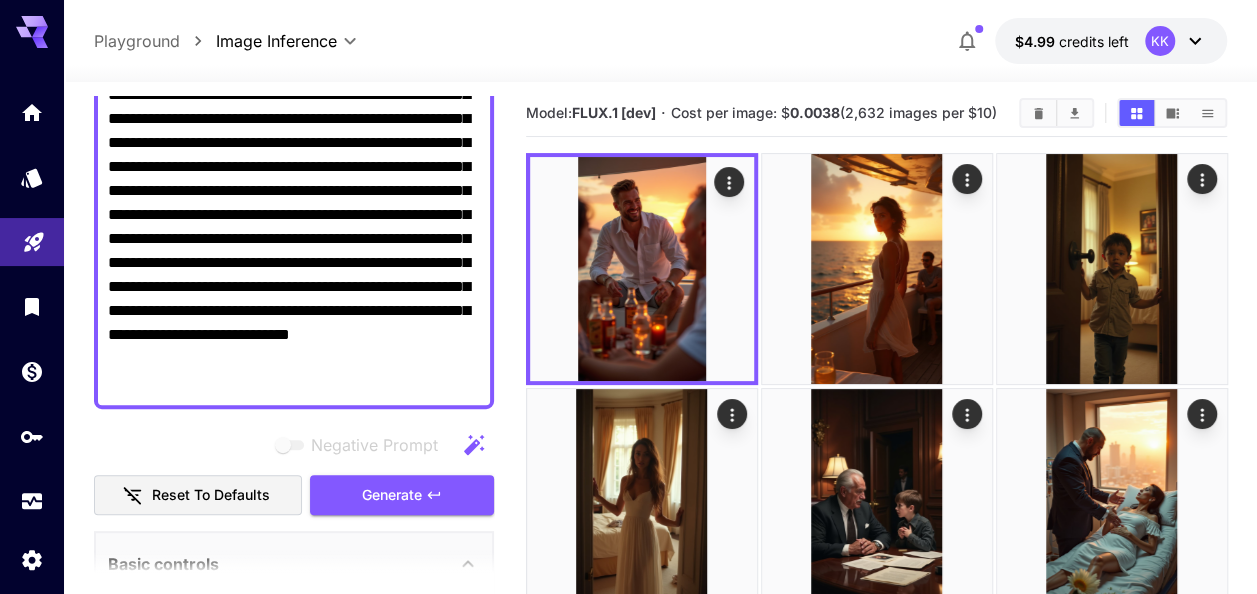 scroll, scrollTop: 500, scrollLeft: 0, axis: vertical 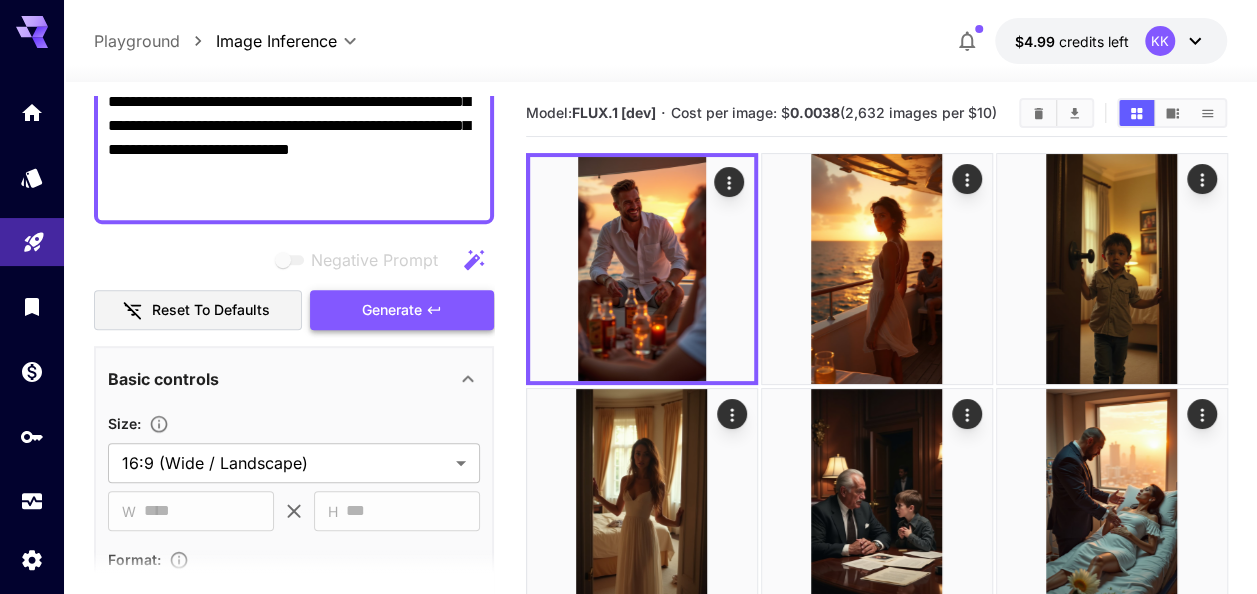click on "Generate" at bounding box center (392, 310) 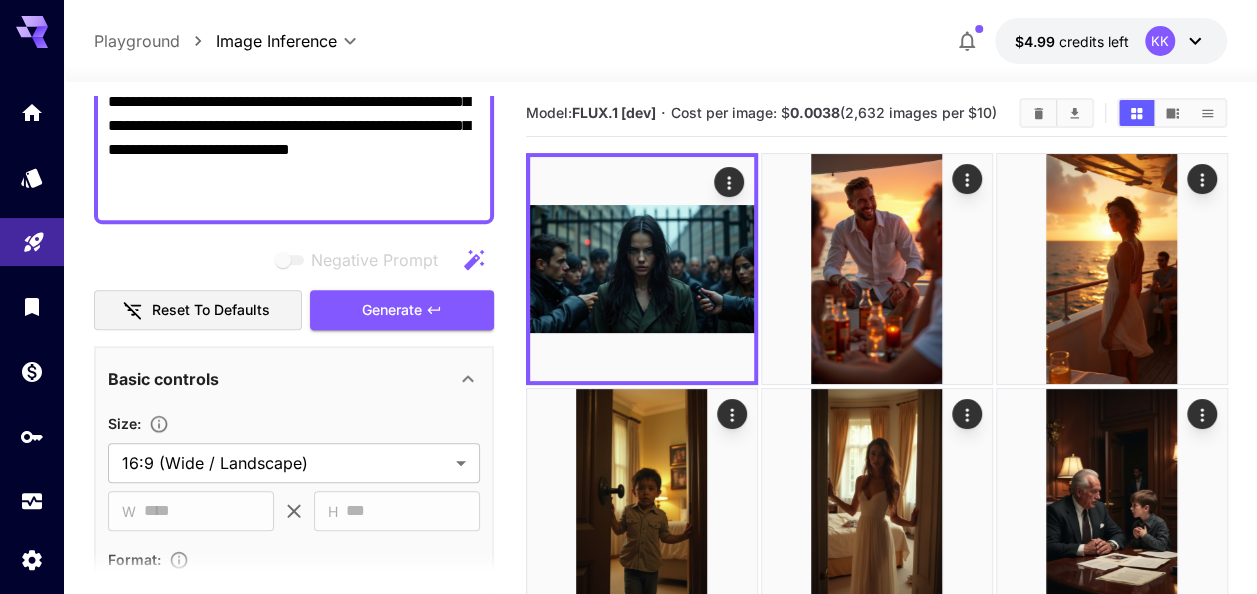 click on "**********" at bounding box center (294, -6) 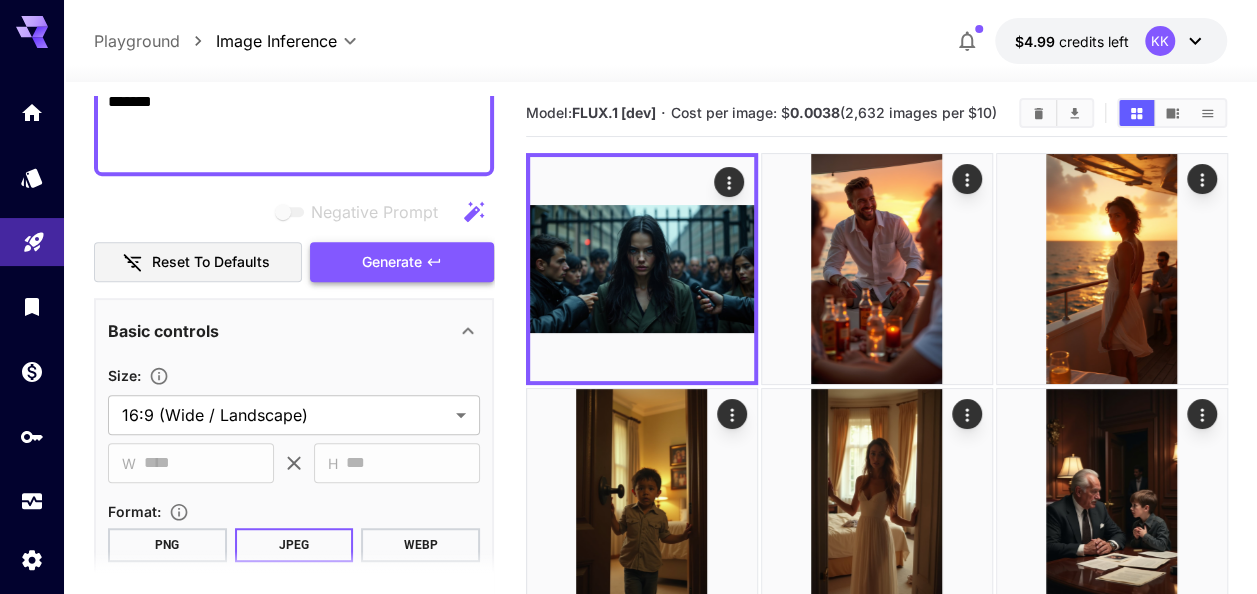 click on "Generate" at bounding box center [402, 262] 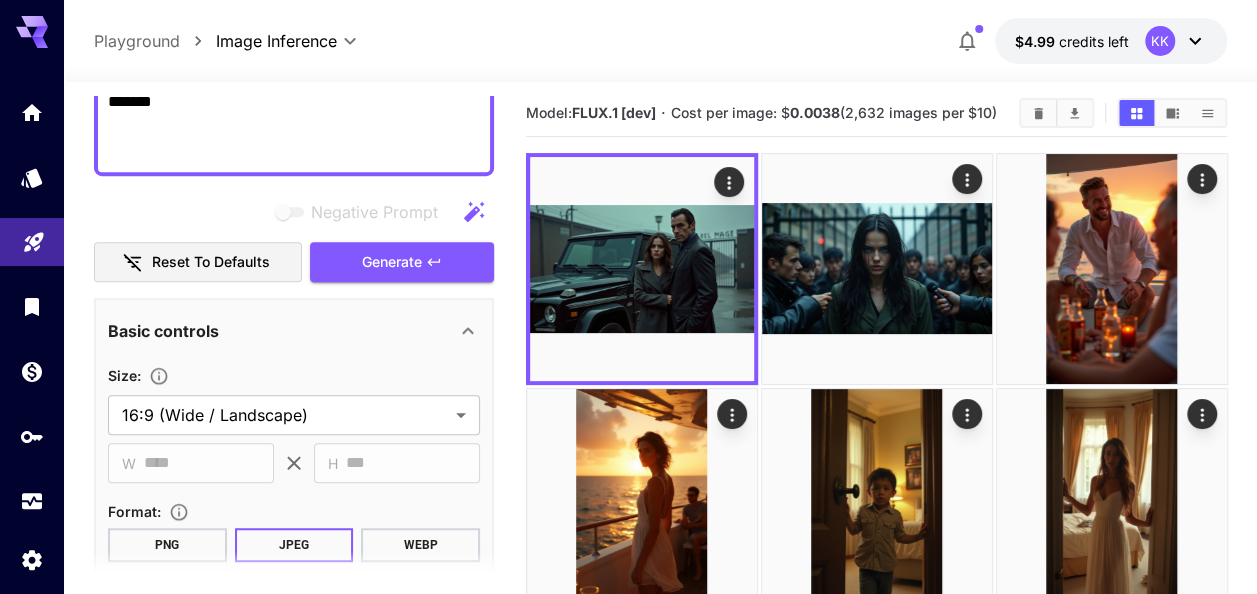click on "**********" at bounding box center (294, -30) 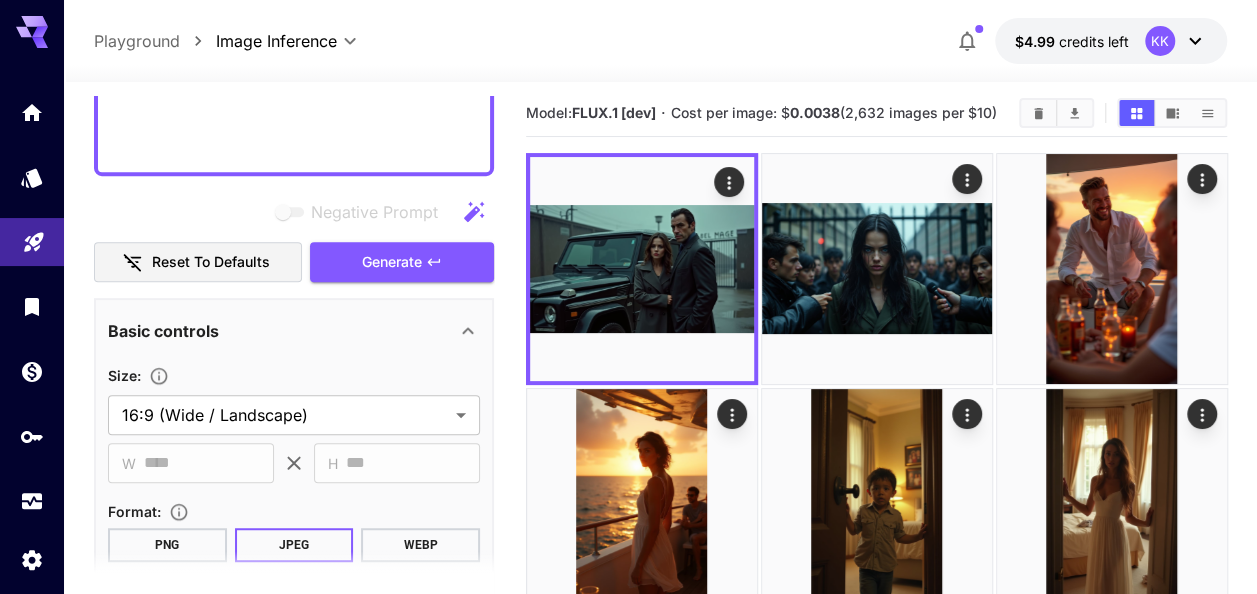 scroll, scrollTop: 495, scrollLeft: 0, axis: vertical 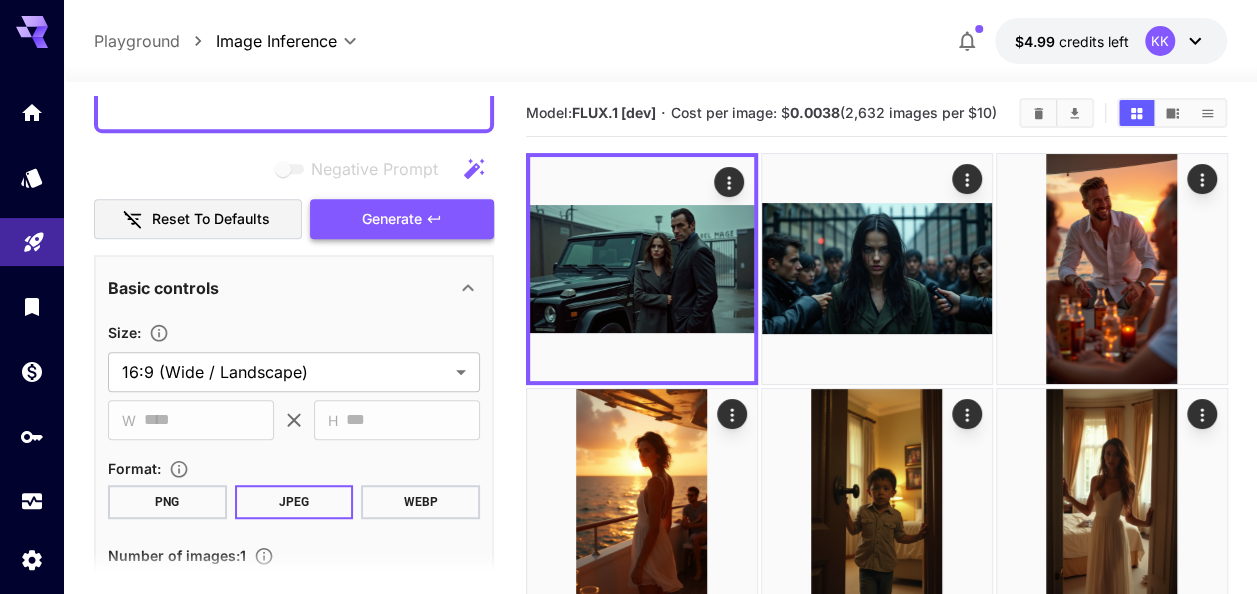 click on "Generate" at bounding box center [402, 219] 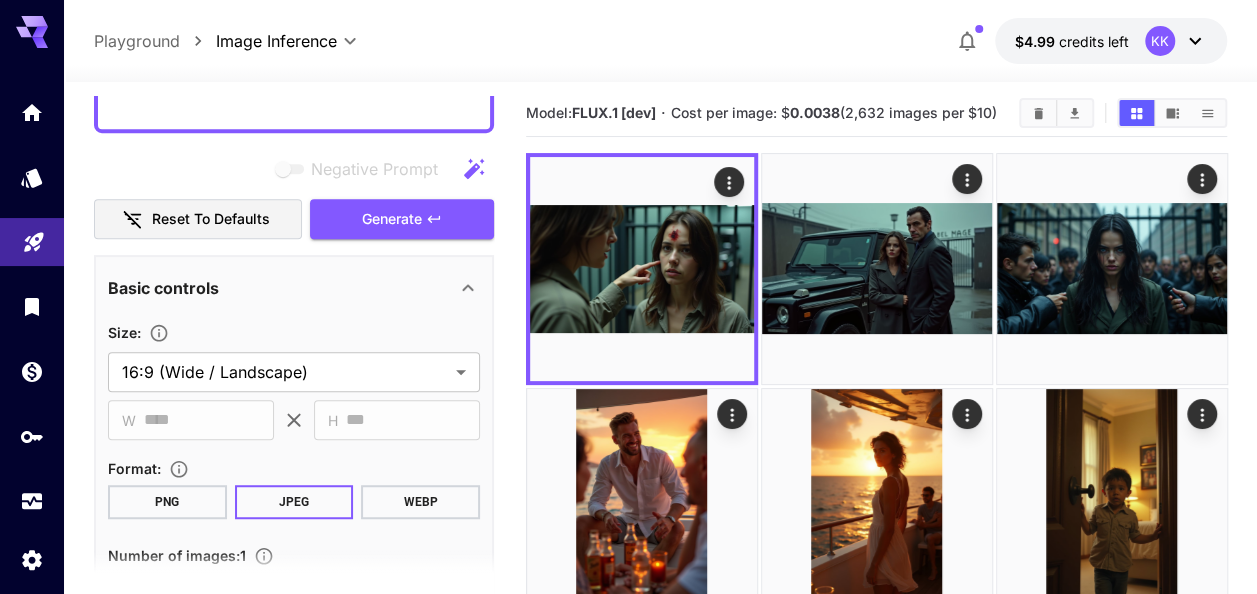 click on "**********" at bounding box center (294, -49) 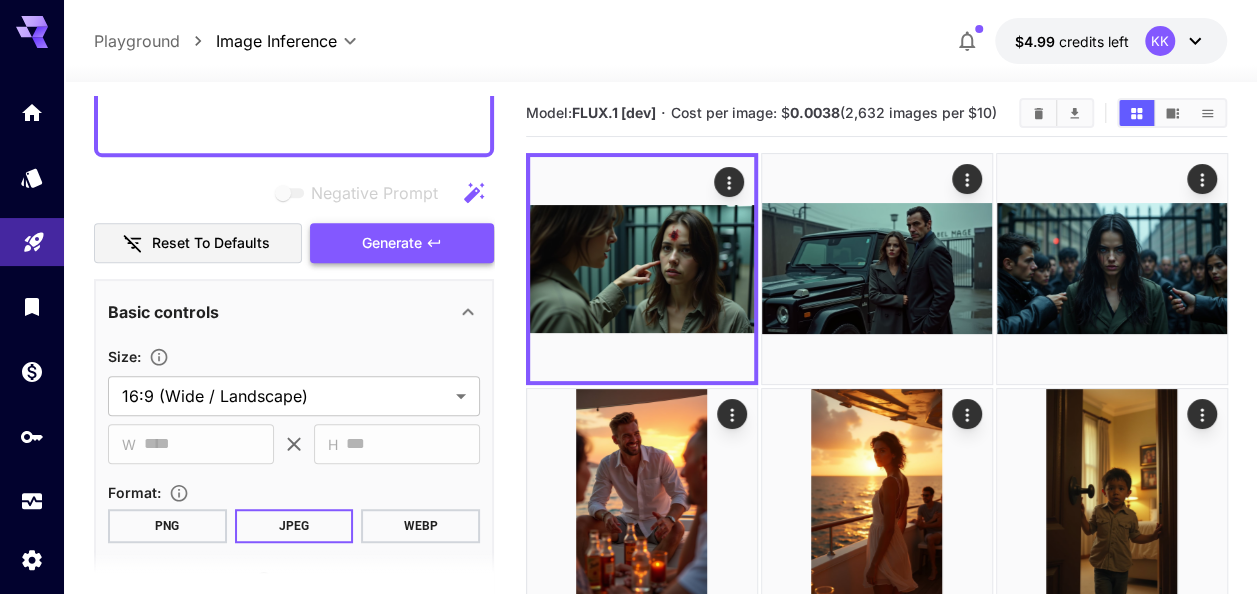 click on "Generate" at bounding box center (392, 243) 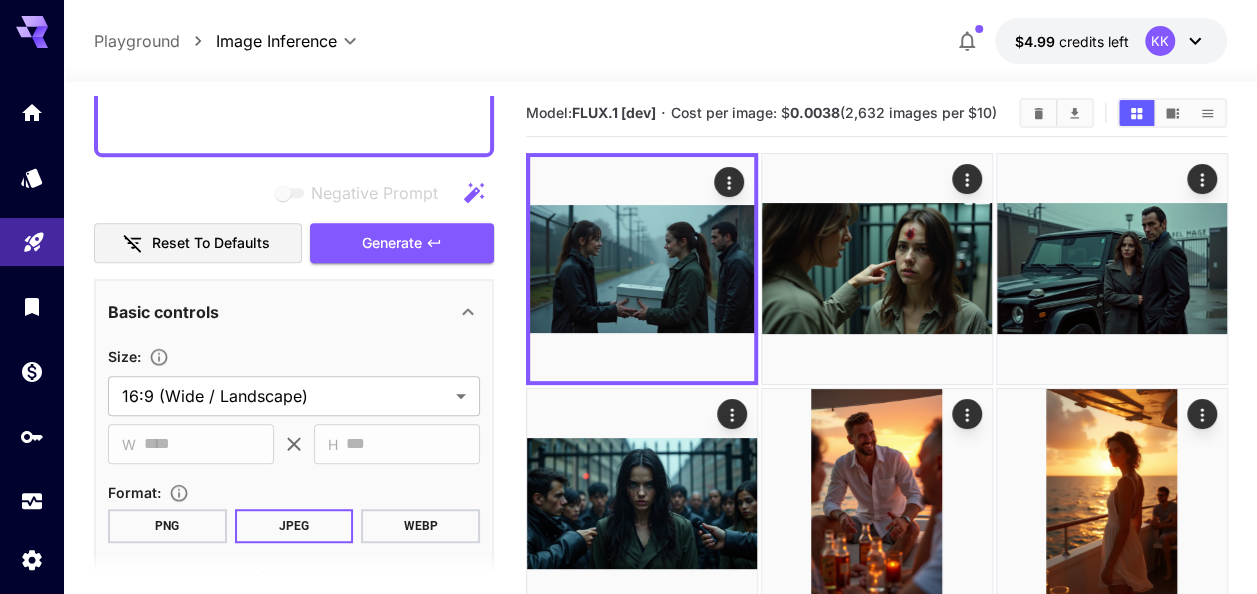 click on "**********" at bounding box center [294, -37] 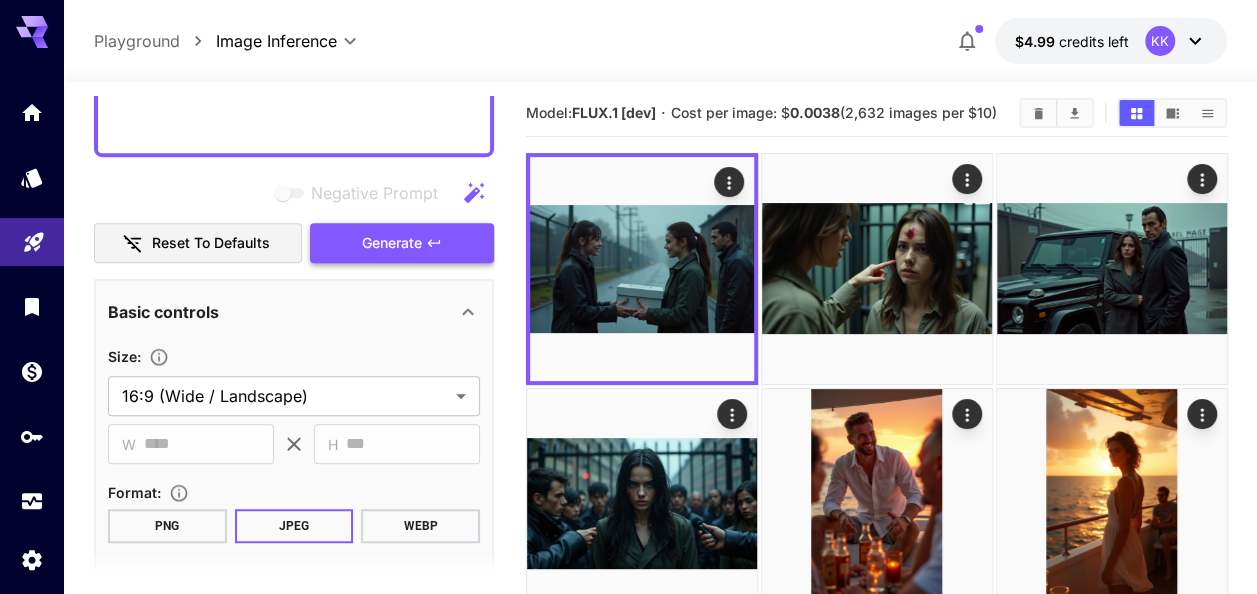 click on "Generate" at bounding box center (402, 243) 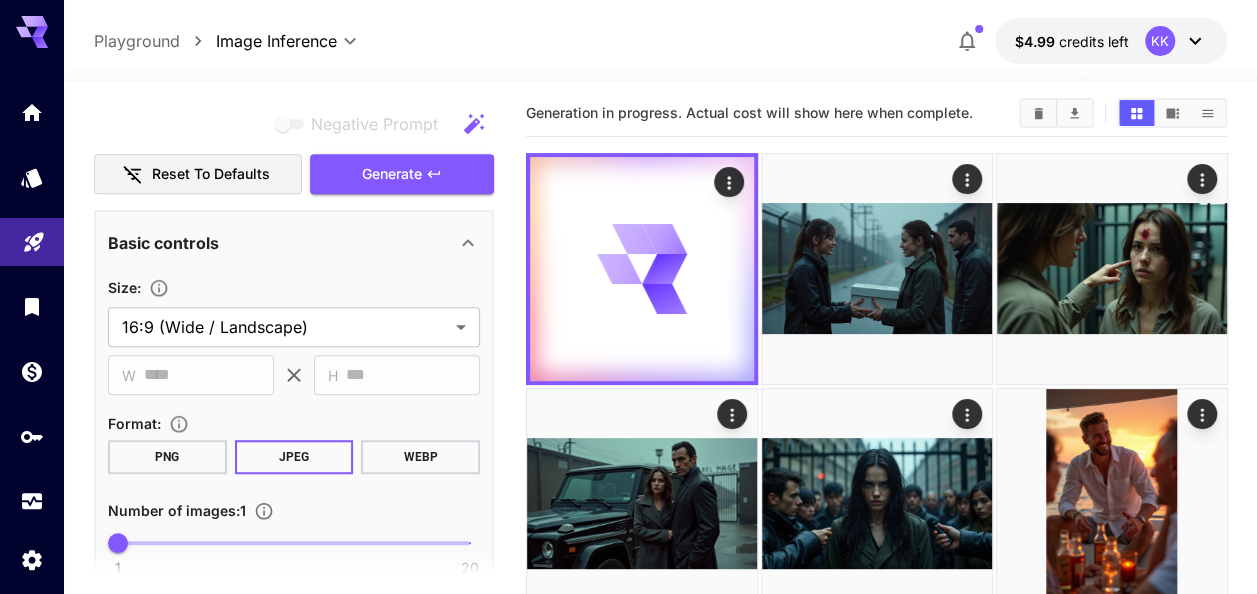 scroll, scrollTop: 595, scrollLeft: 0, axis: vertical 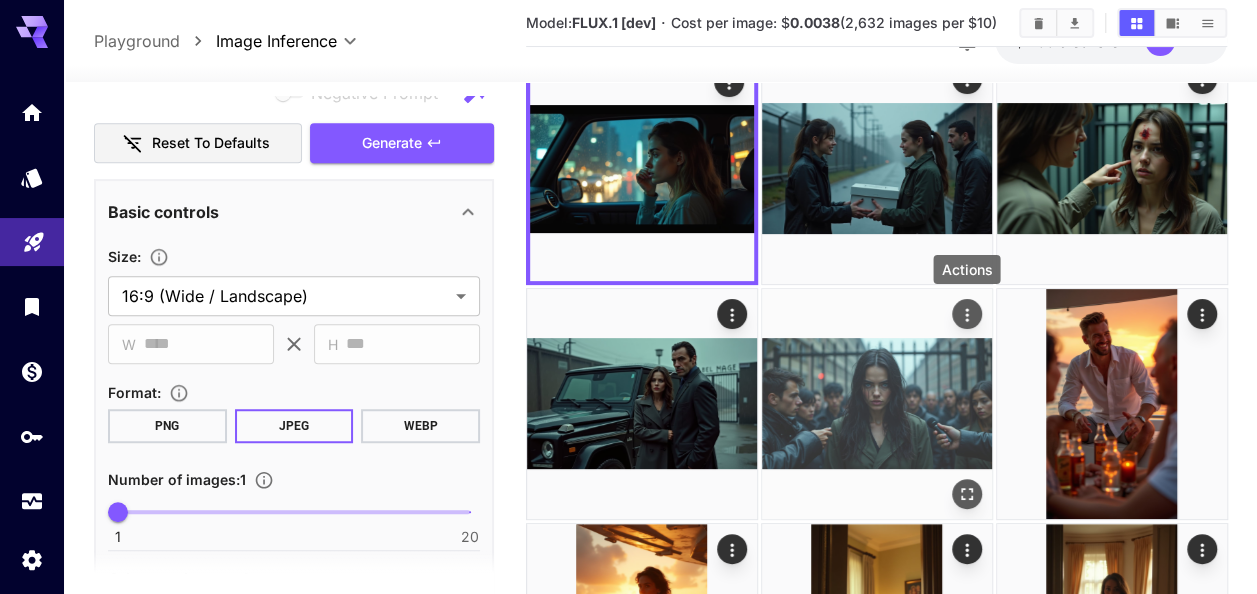 click 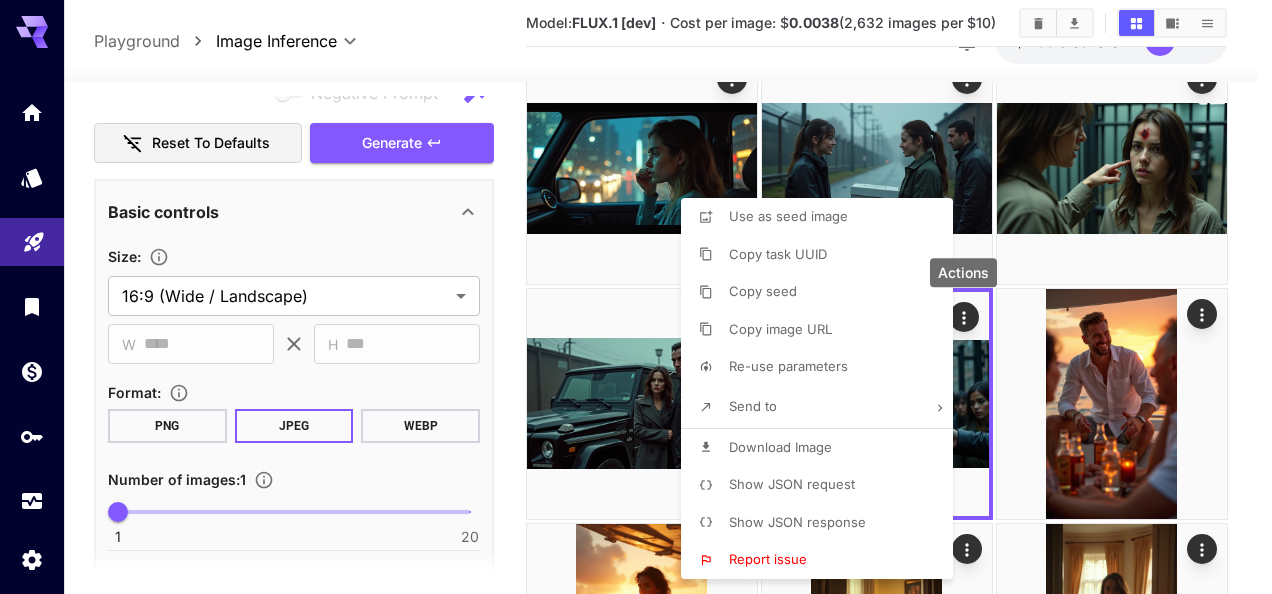 click on "Download Image" at bounding box center (780, 447) 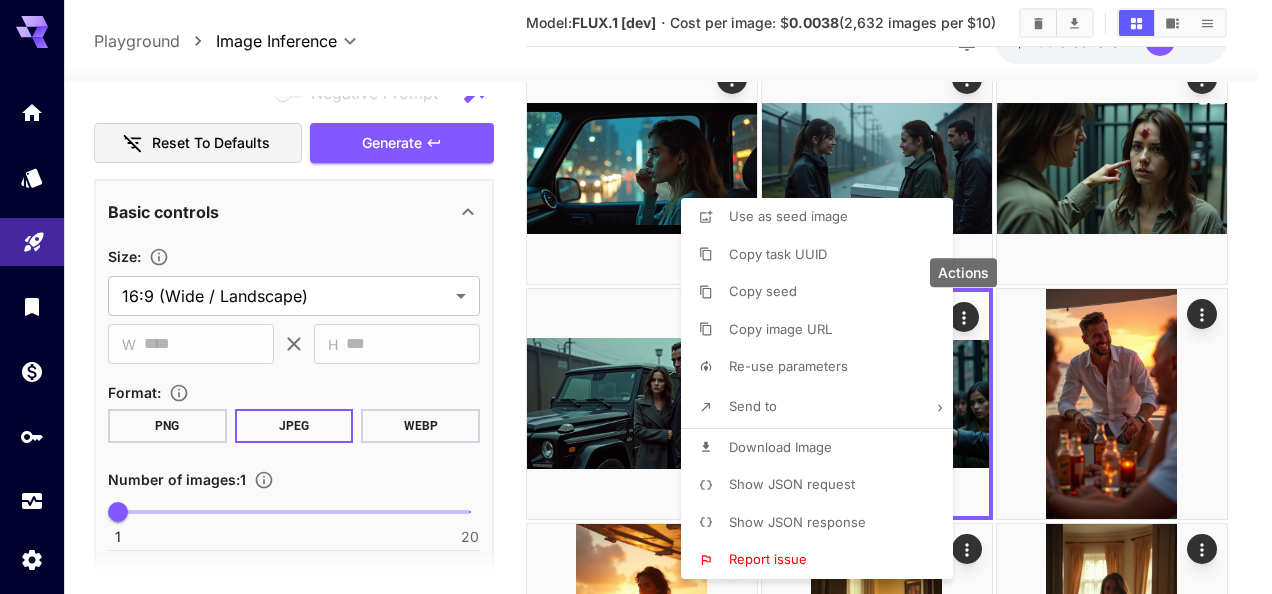 drag, startPoint x: 1260, startPoint y: 388, endPoint x: 1195, endPoint y: 380, distance: 65.490456 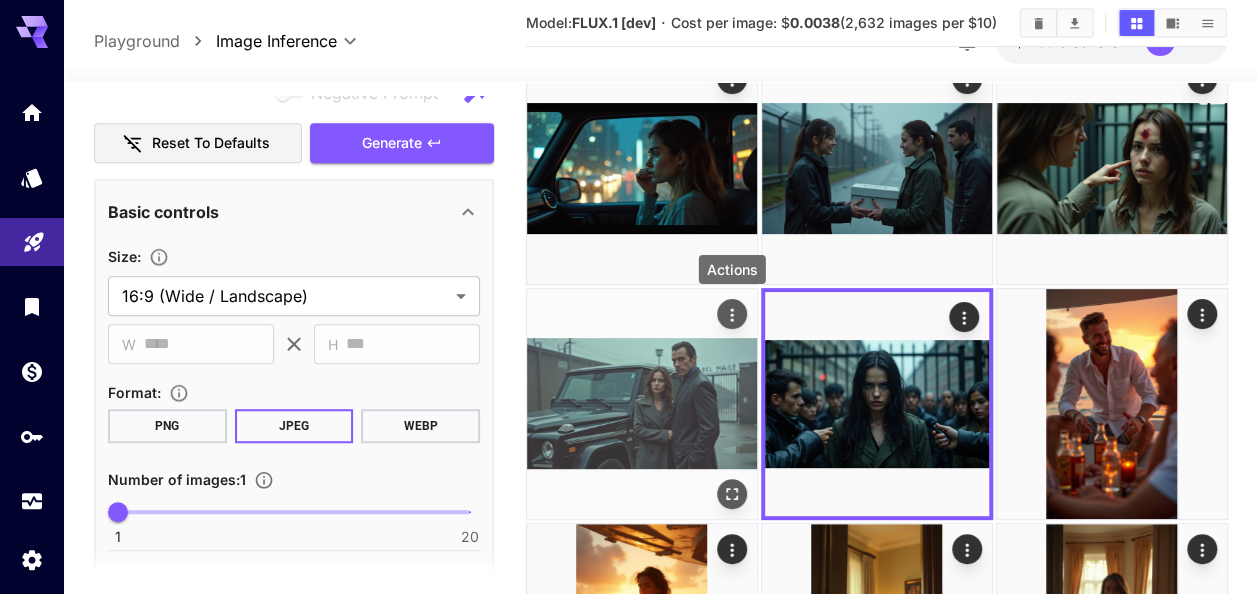 click 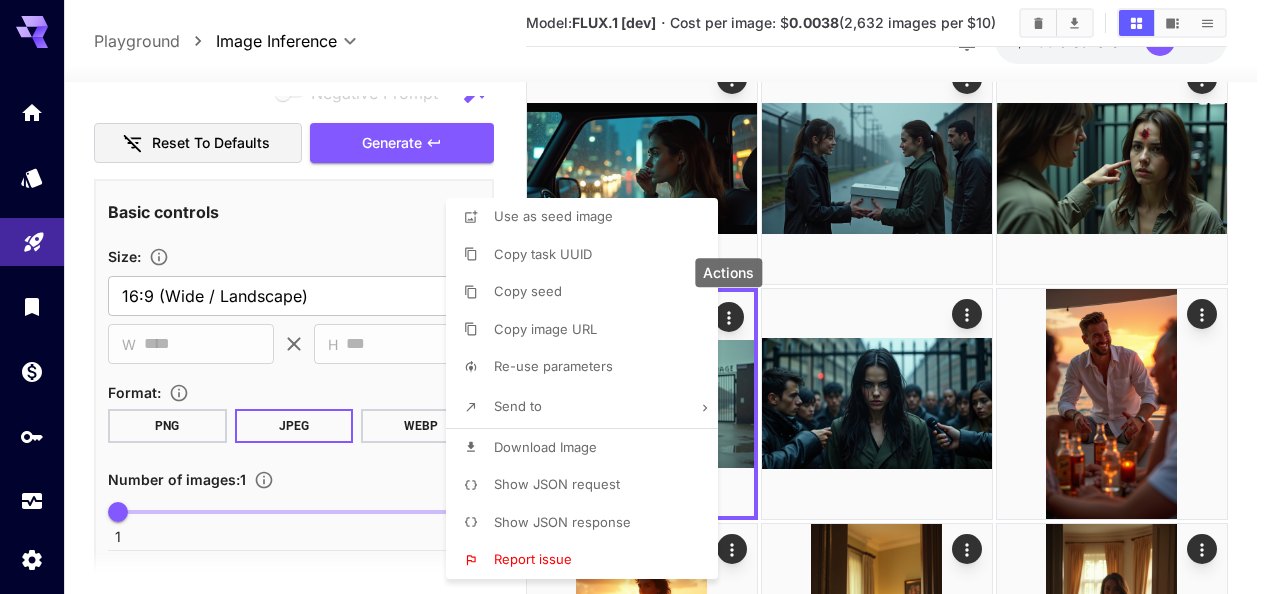 click on "Download Image" at bounding box center (545, 447) 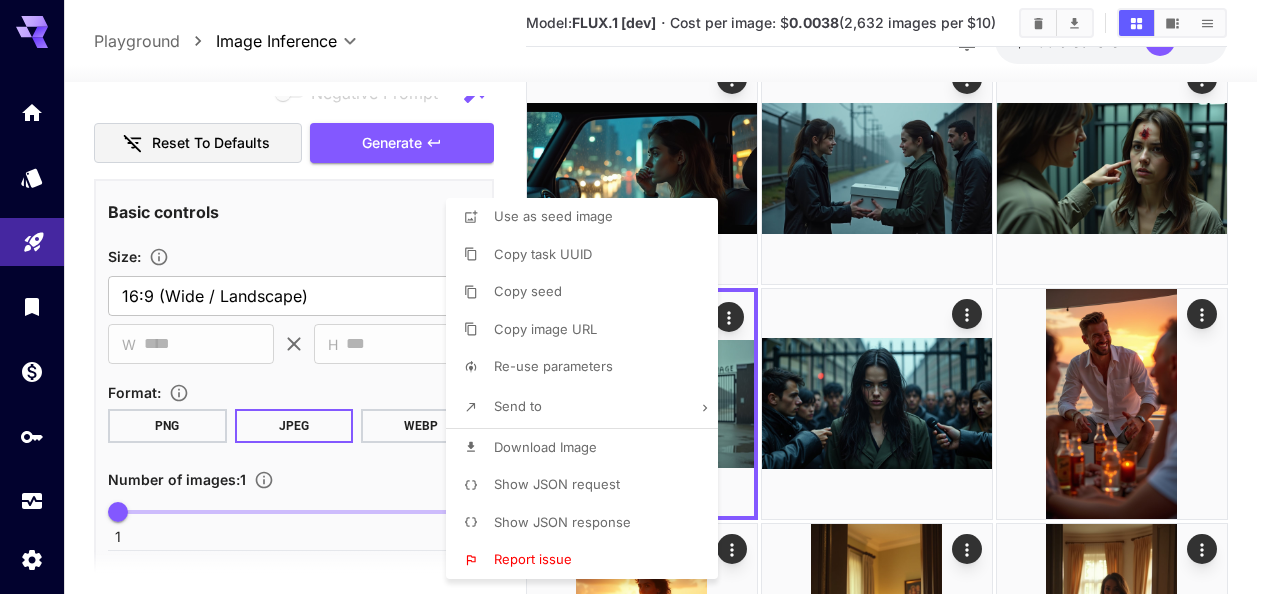 click at bounding box center [636, 297] 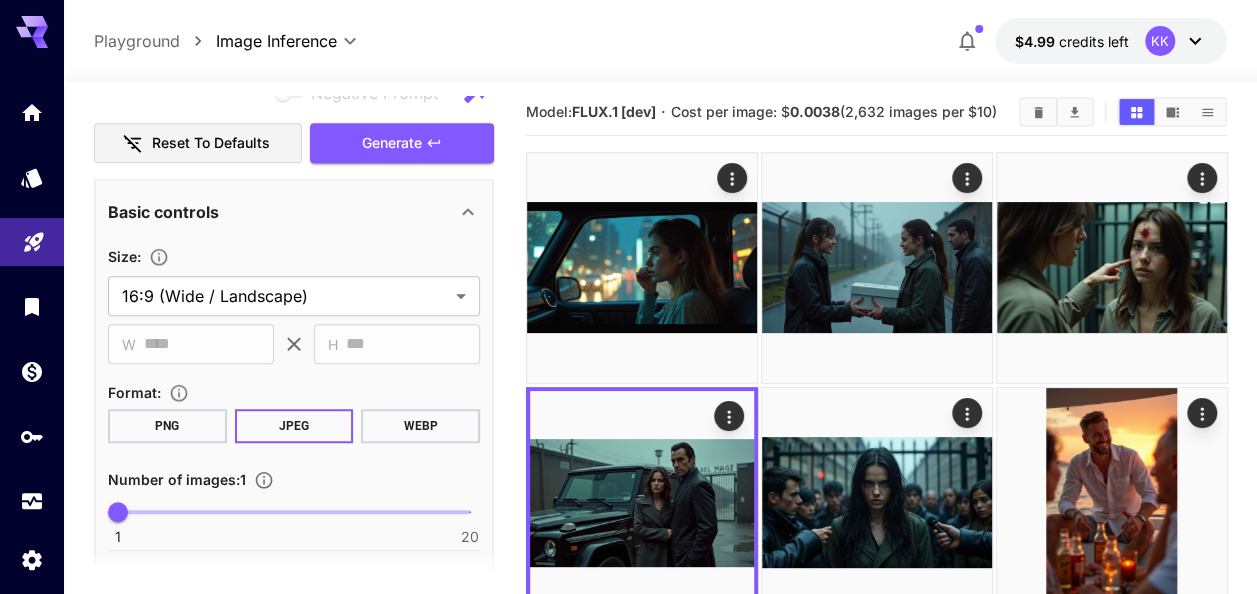 scroll, scrollTop: 0, scrollLeft: 0, axis: both 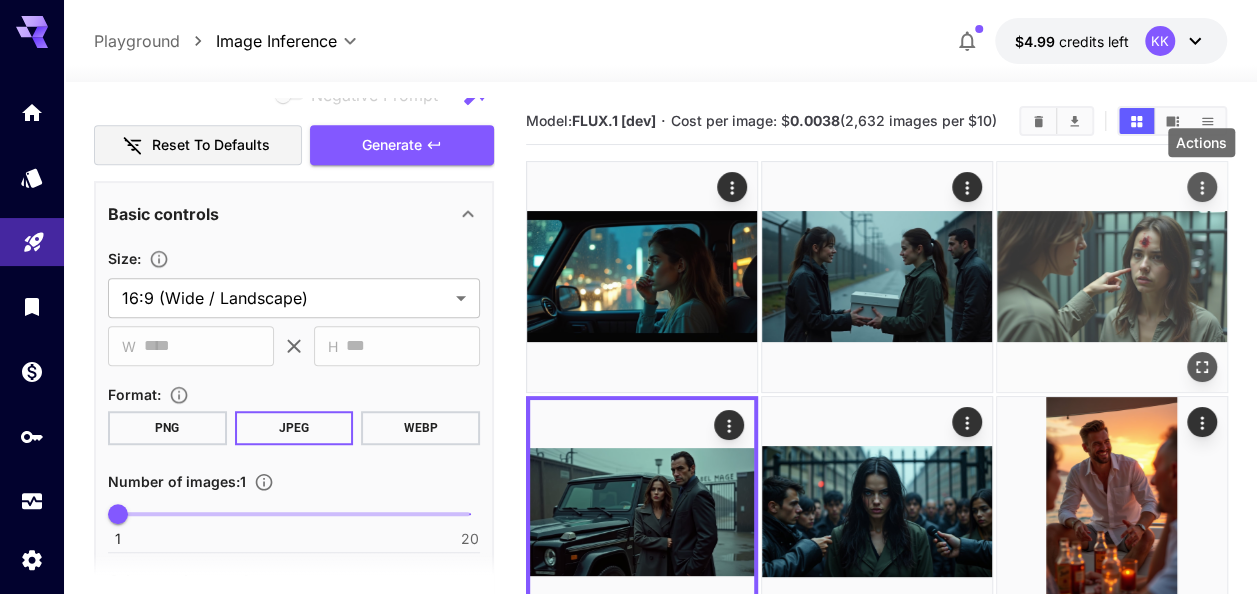 click 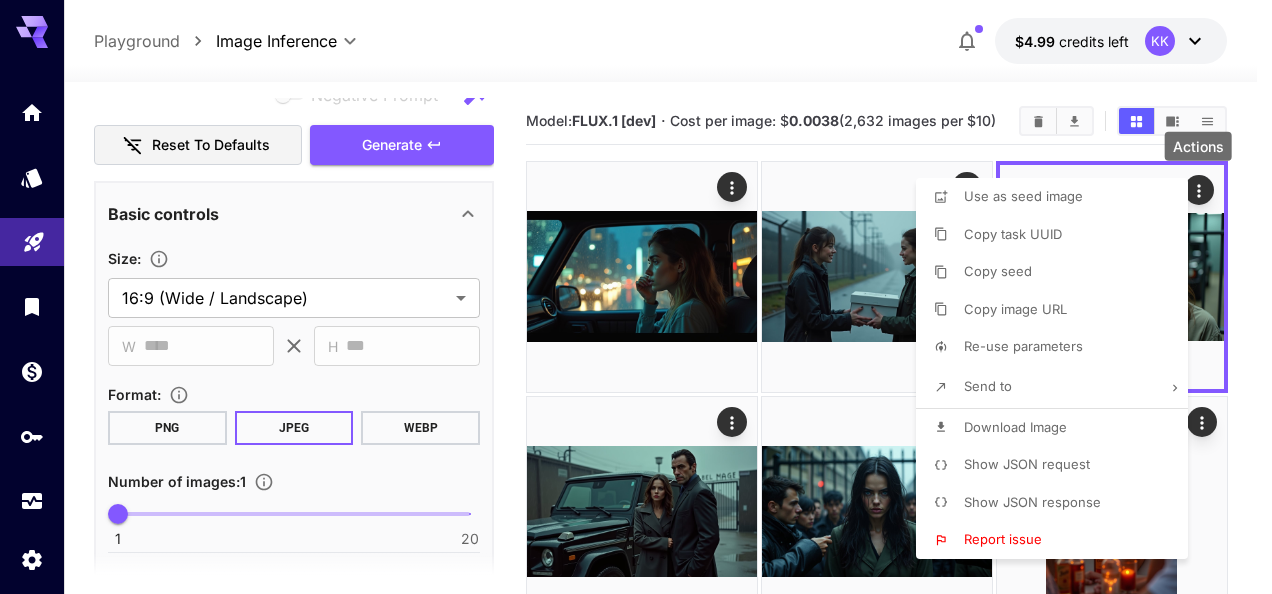 click on "Download Image" at bounding box center (1058, 428) 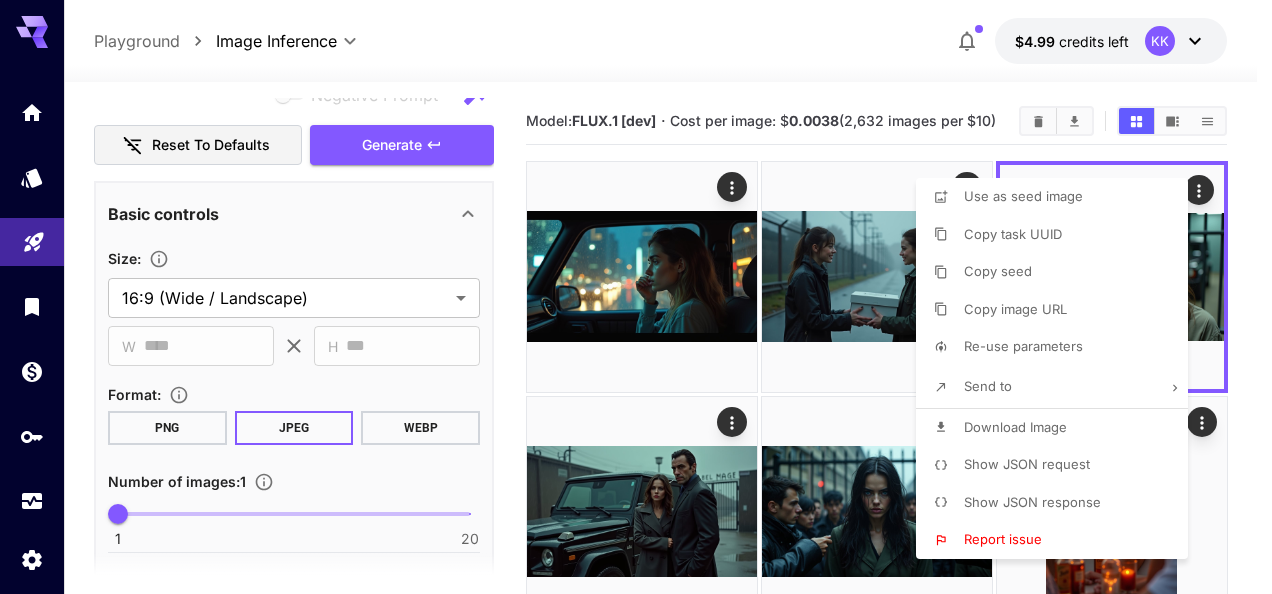 click at bounding box center [636, 297] 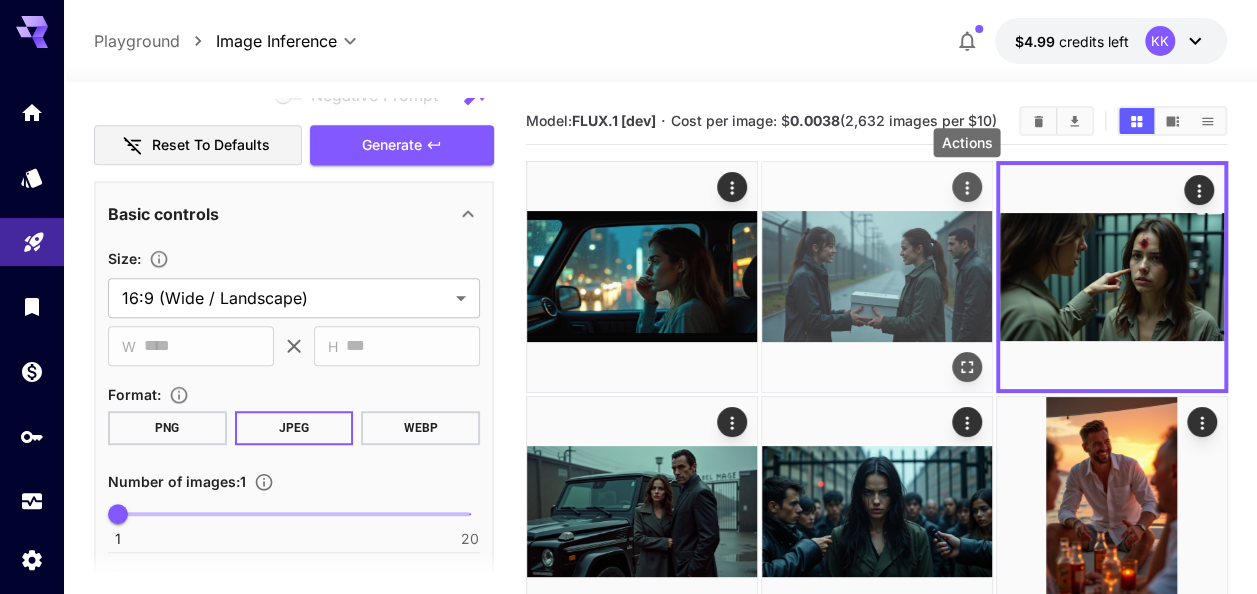 click 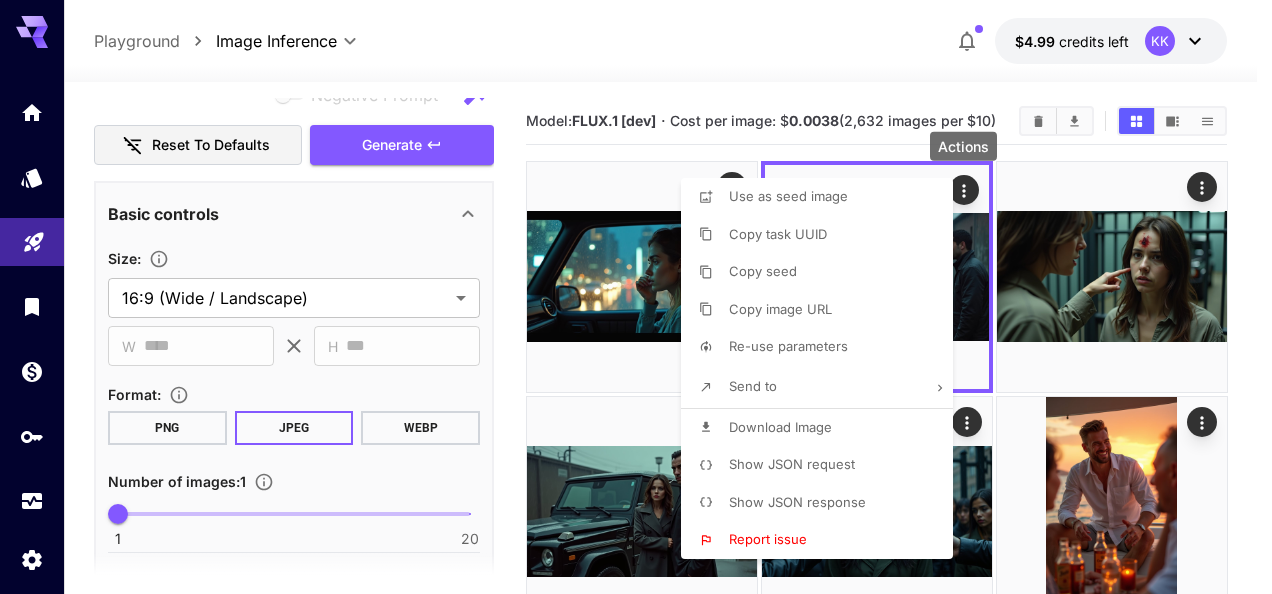 click on "Download Image" at bounding box center [780, 427] 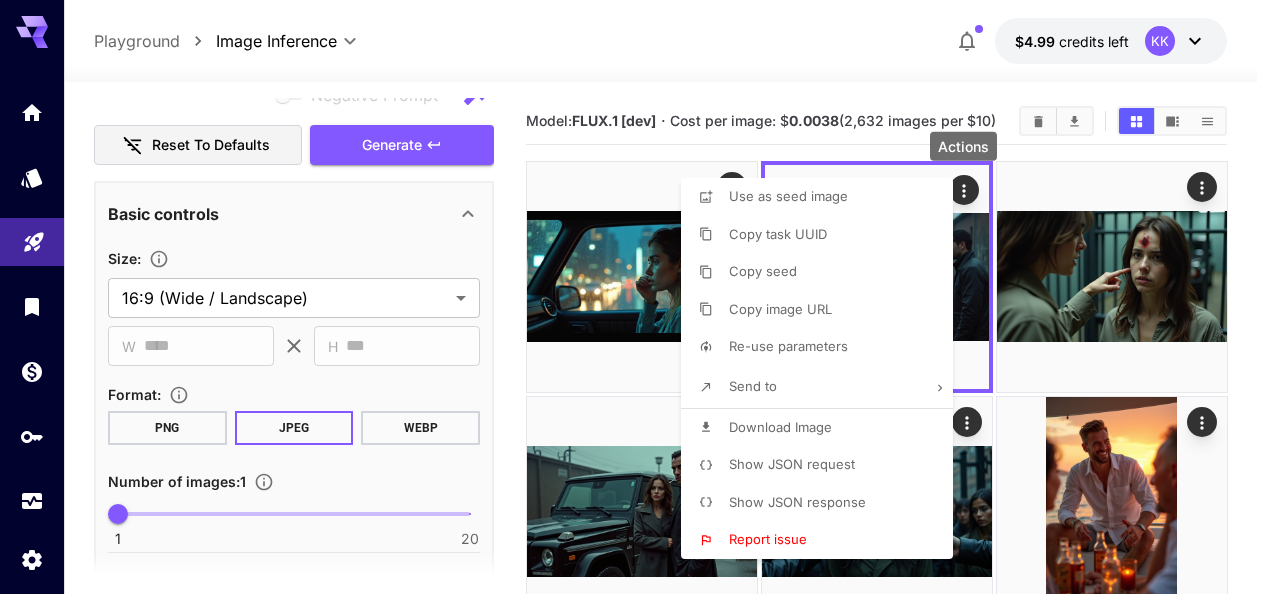 drag, startPoint x: 1251, startPoint y: 103, endPoint x: 1173, endPoint y: 107, distance: 78.10249 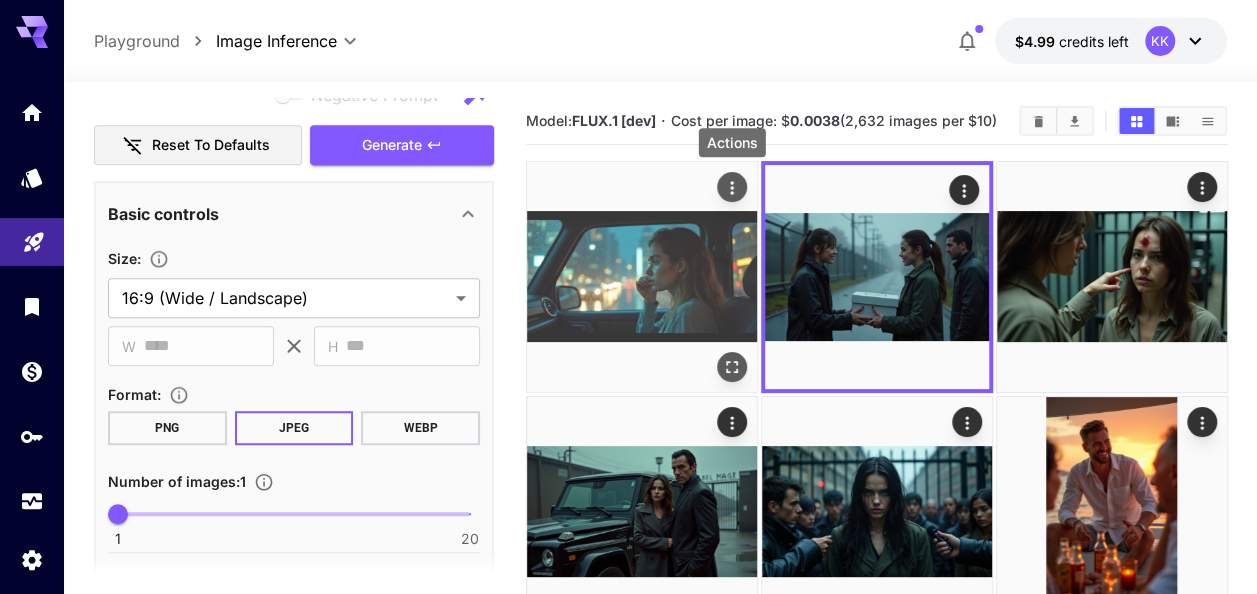 click 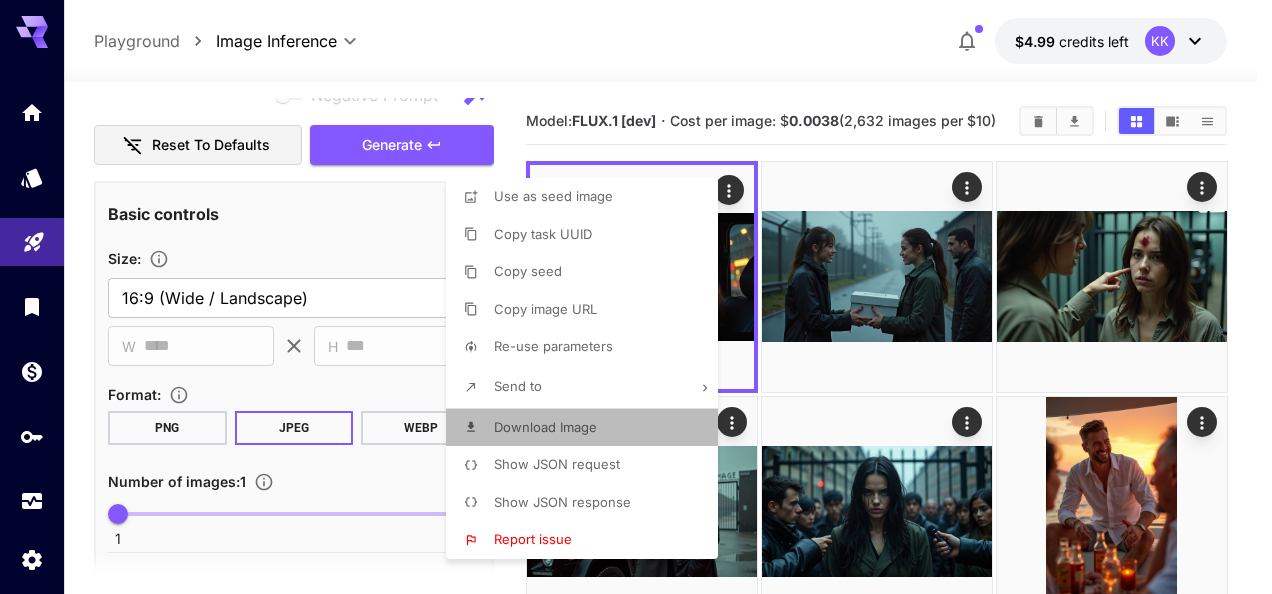 click on "Download Image" at bounding box center [545, 428] 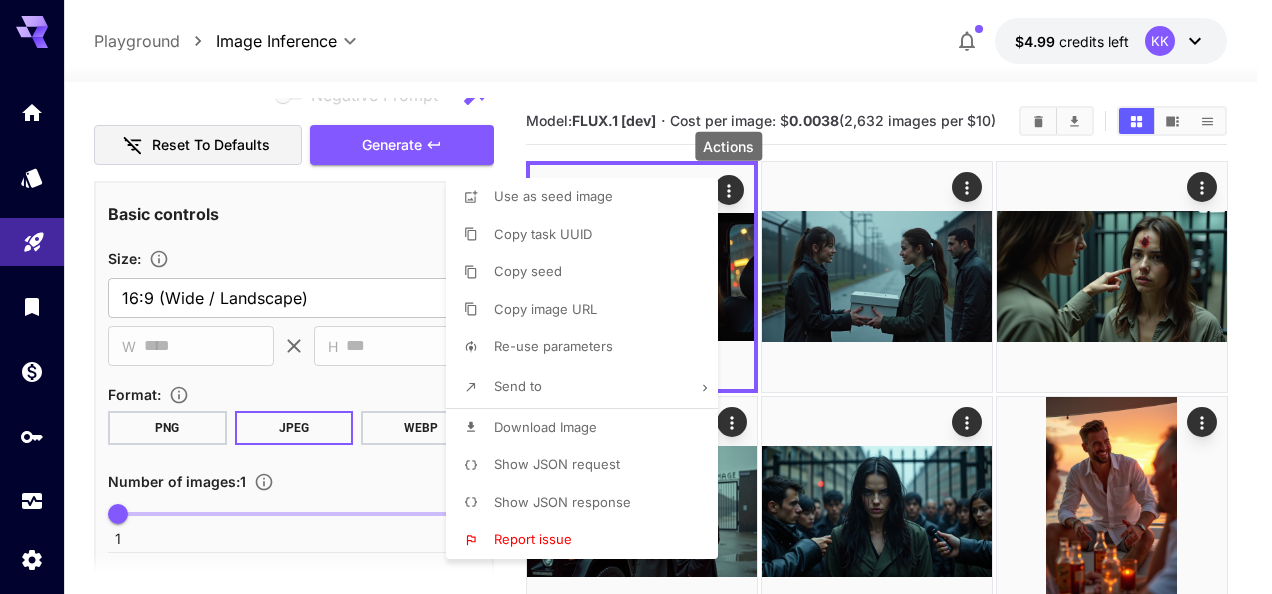 drag, startPoint x: 1253, startPoint y: 321, endPoint x: 1179, endPoint y: 295, distance: 78.434685 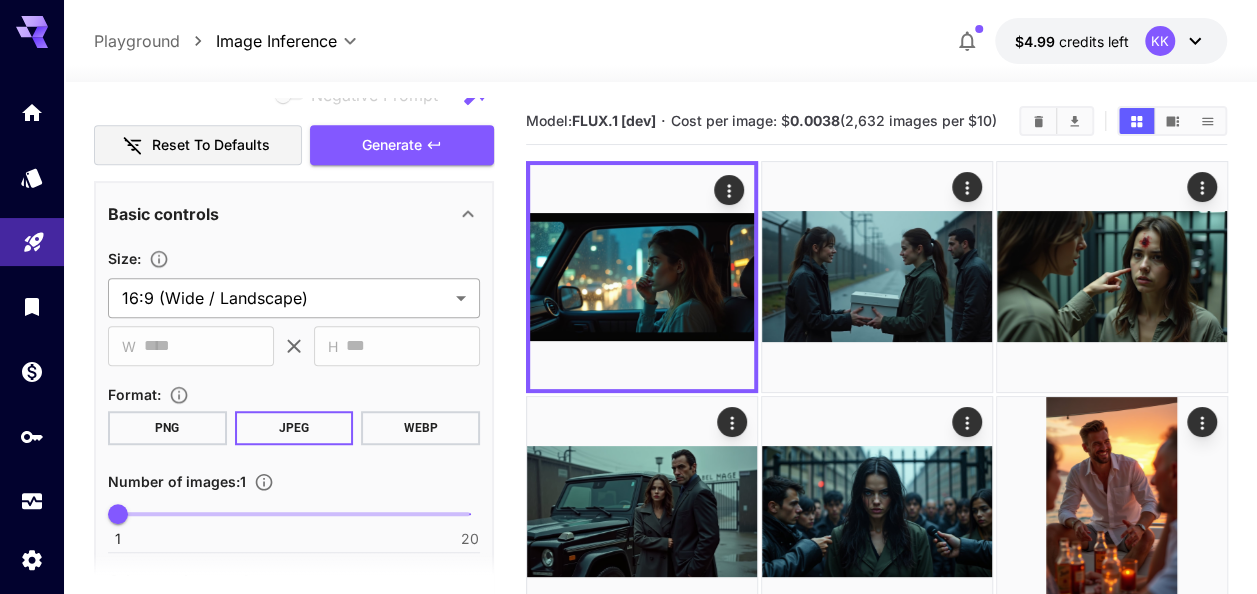 scroll, scrollTop: 295, scrollLeft: 0, axis: vertical 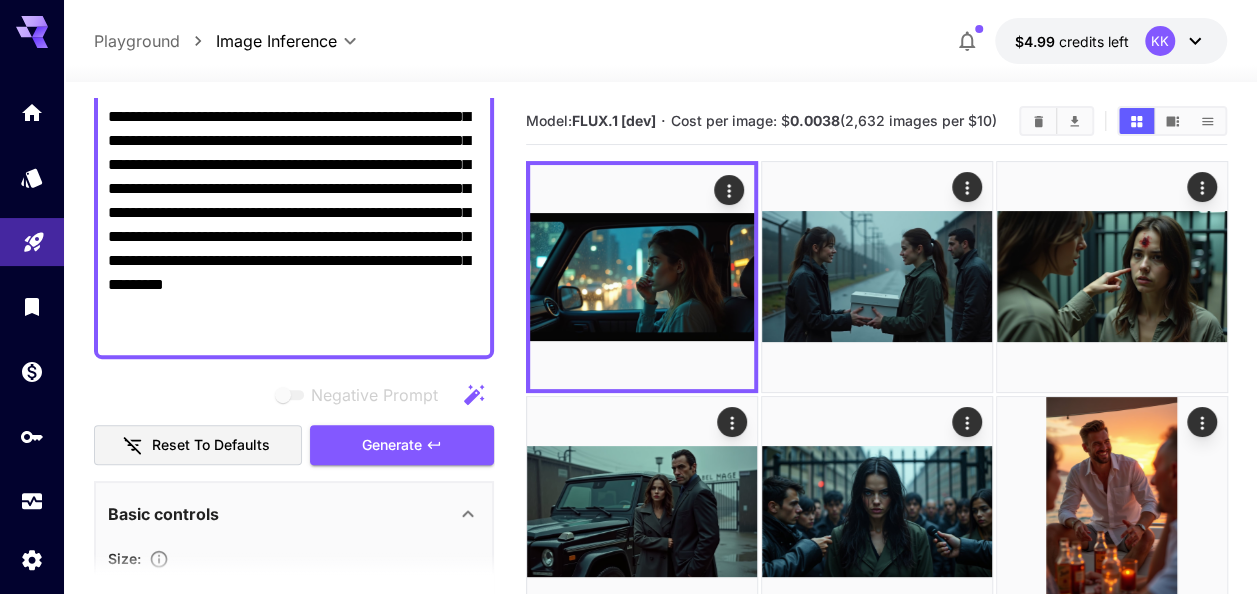 click on "**********" at bounding box center [294, 165] 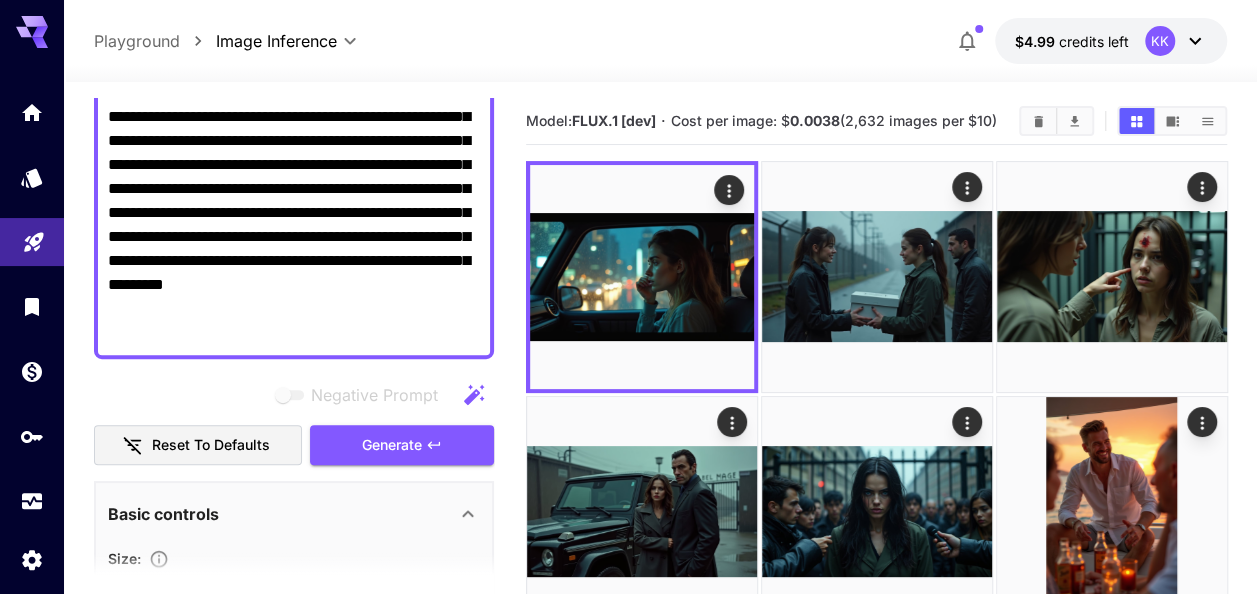 paste on "**********" 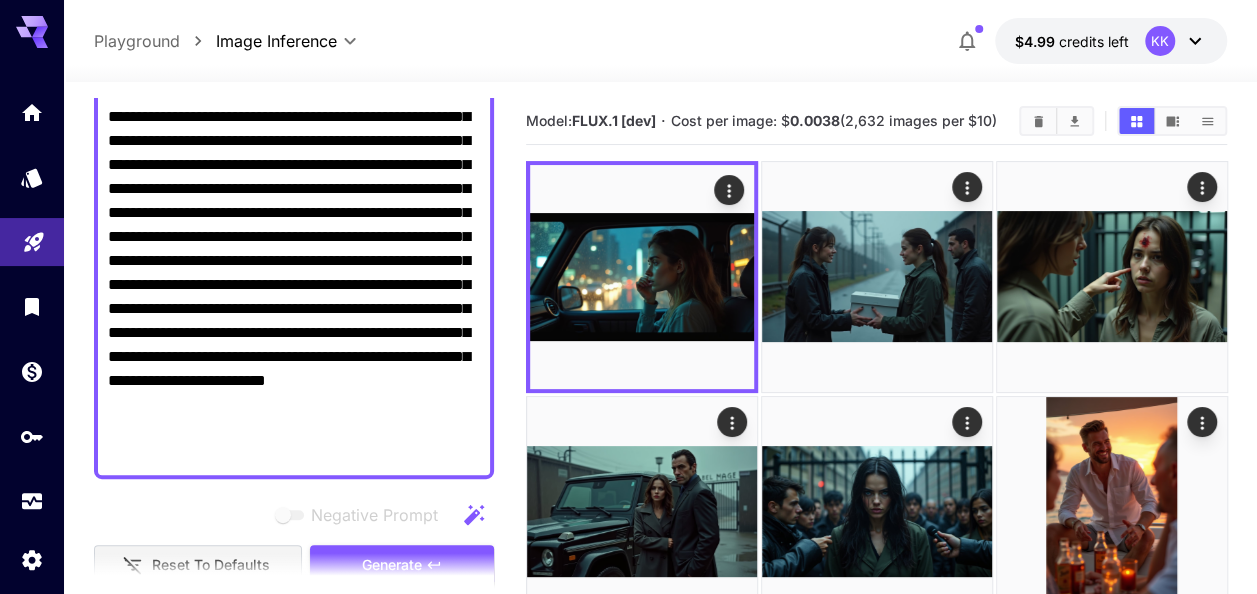 click at bounding box center (294, 578) 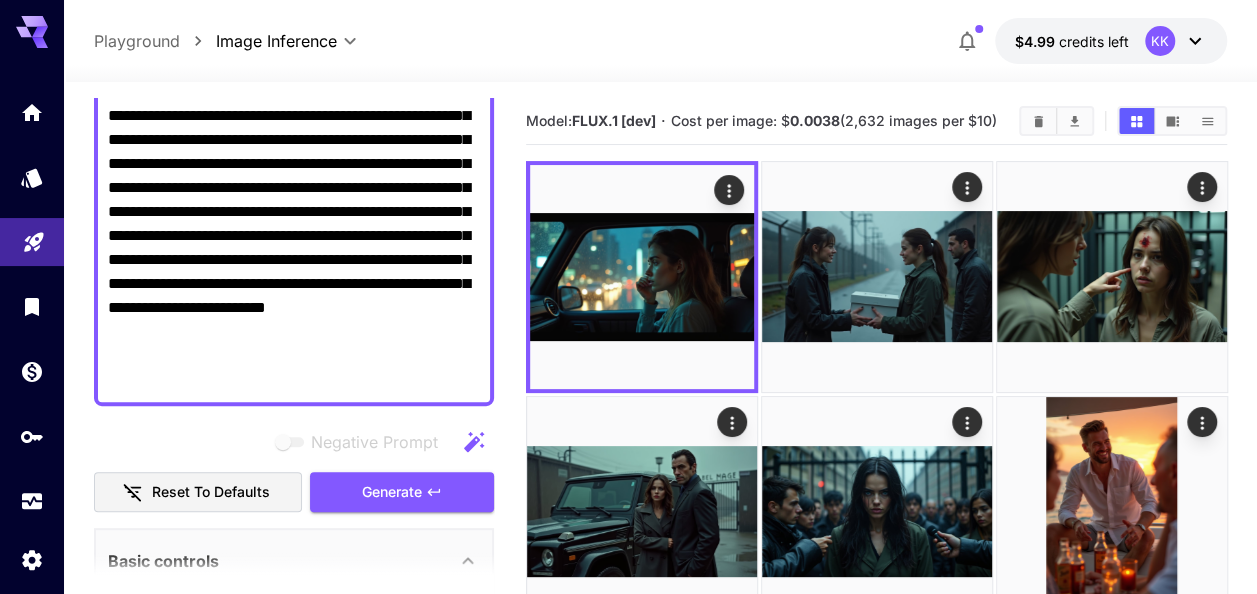 scroll, scrollTop: 395, scrollLeft: 0, axis: vertical 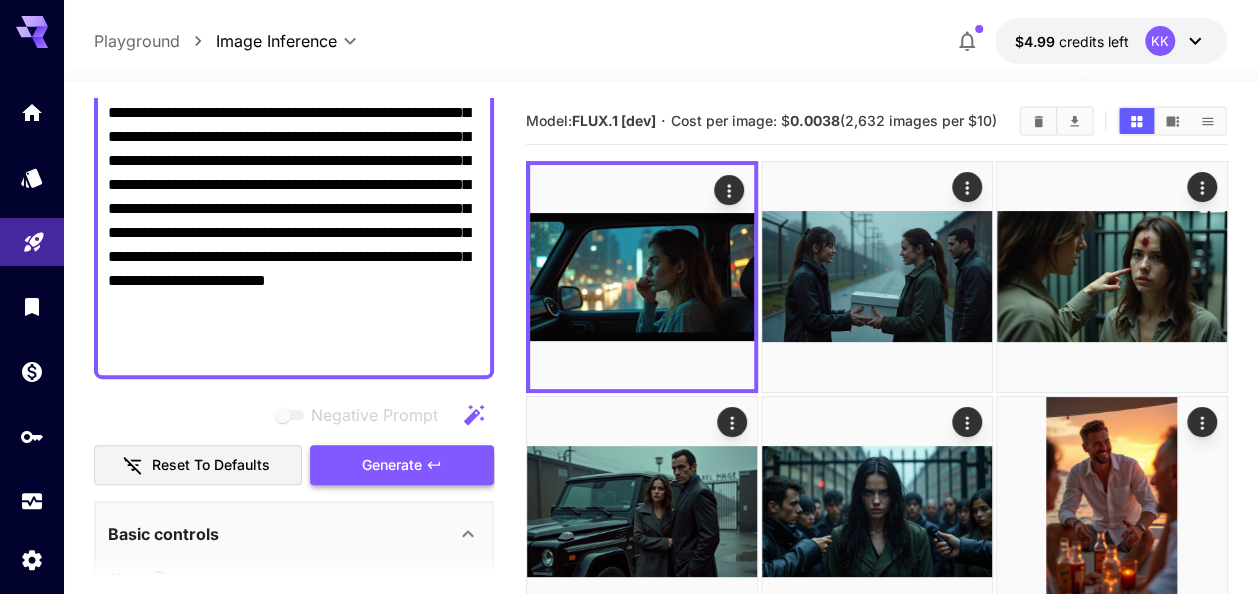click on "Generate" at bounding box center [392, 465] 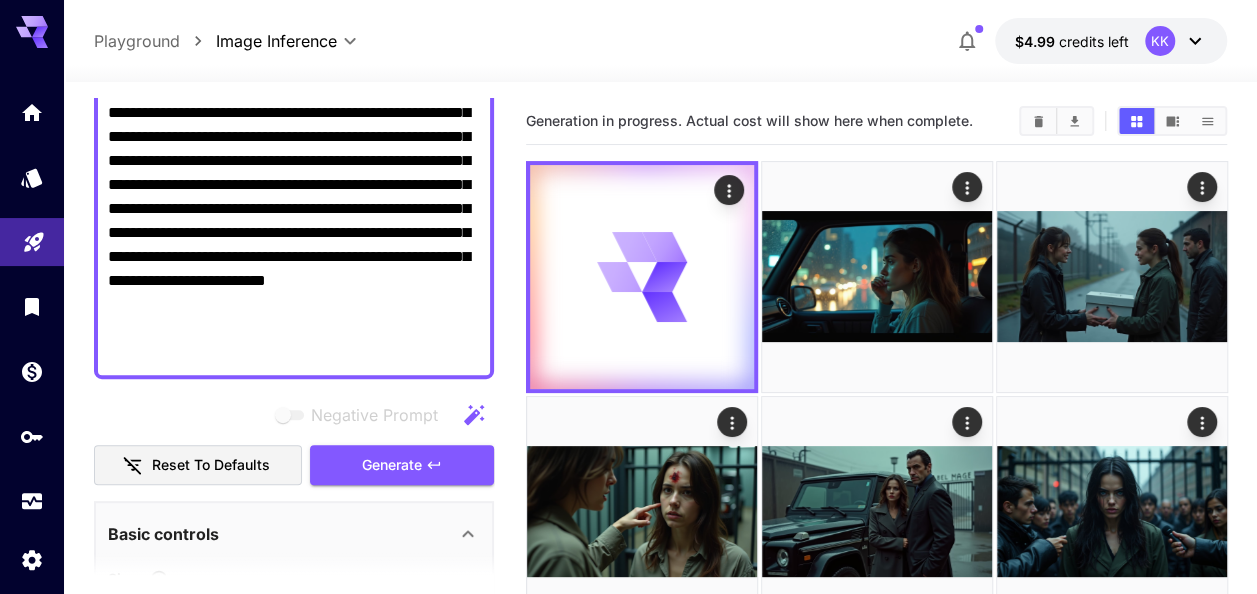 click on "**********" at bounding box center (294, 125) 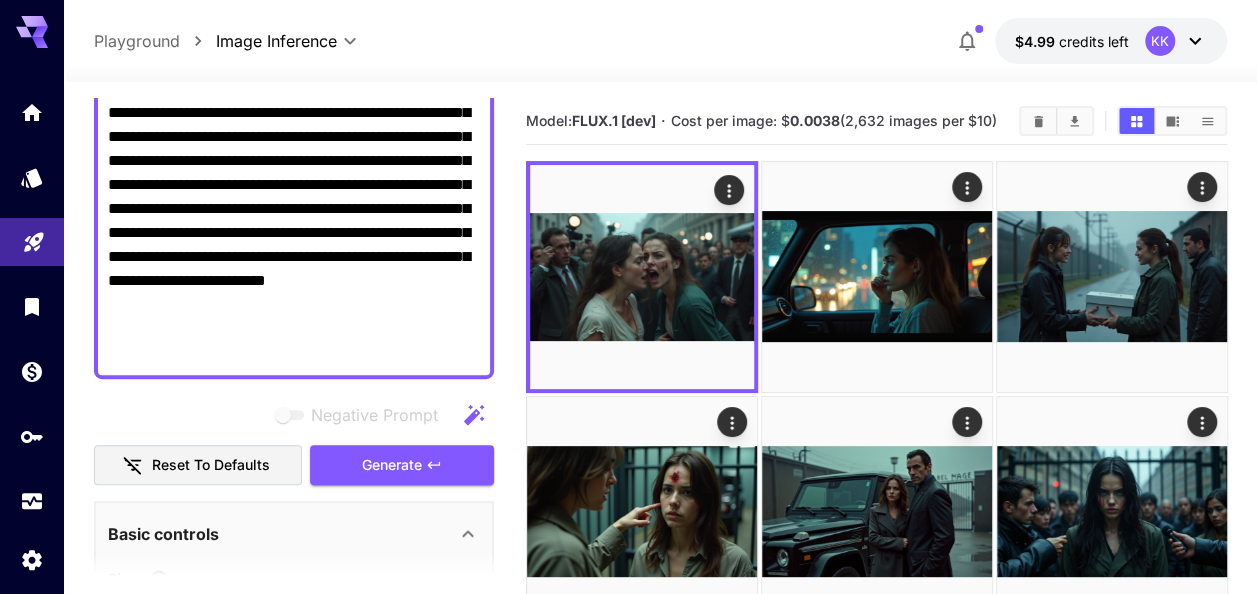 paste 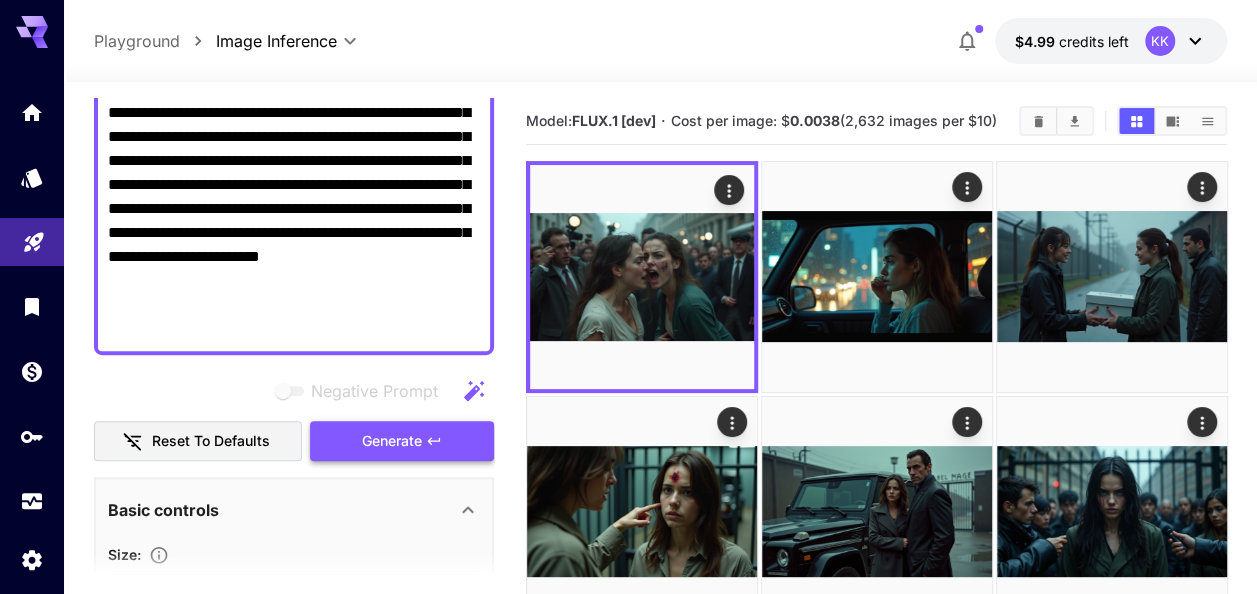click on "Generate" at bounding box center (392, 441) 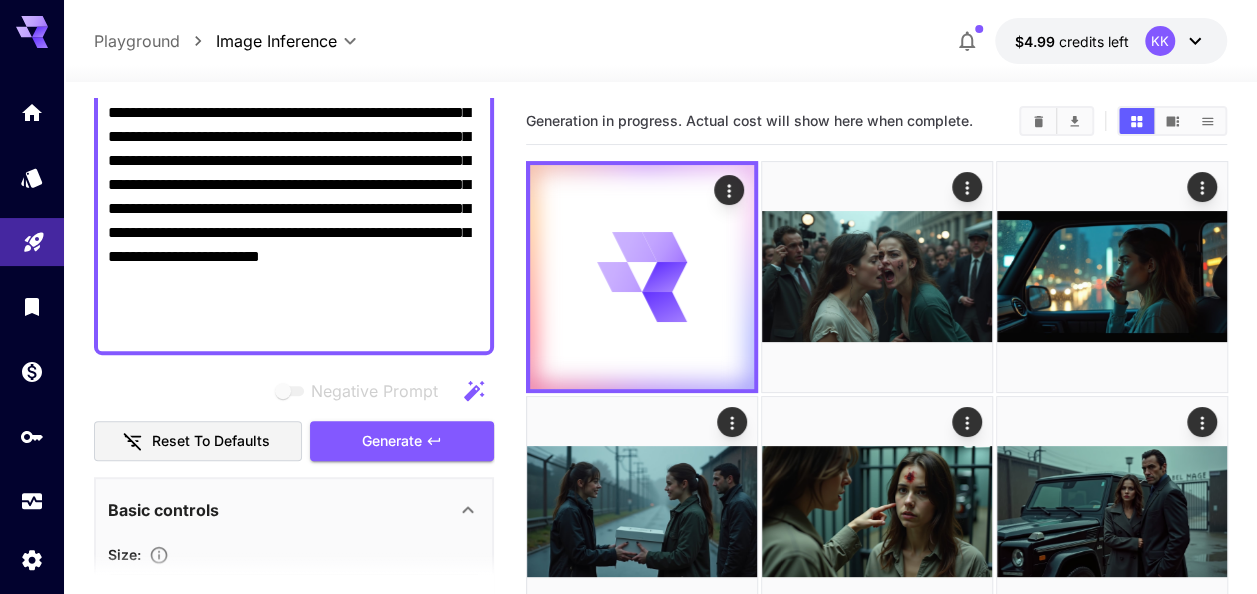 click on "**********" at bounding box center [294, 113] 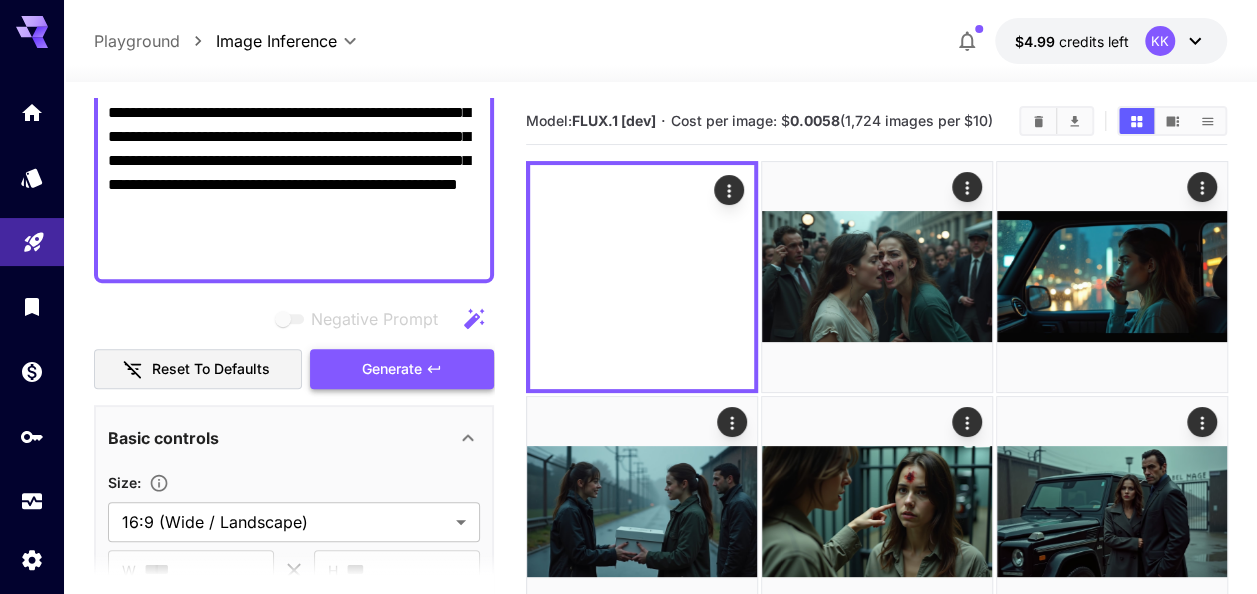 click on "Generate" at bounding box center (392, 369) 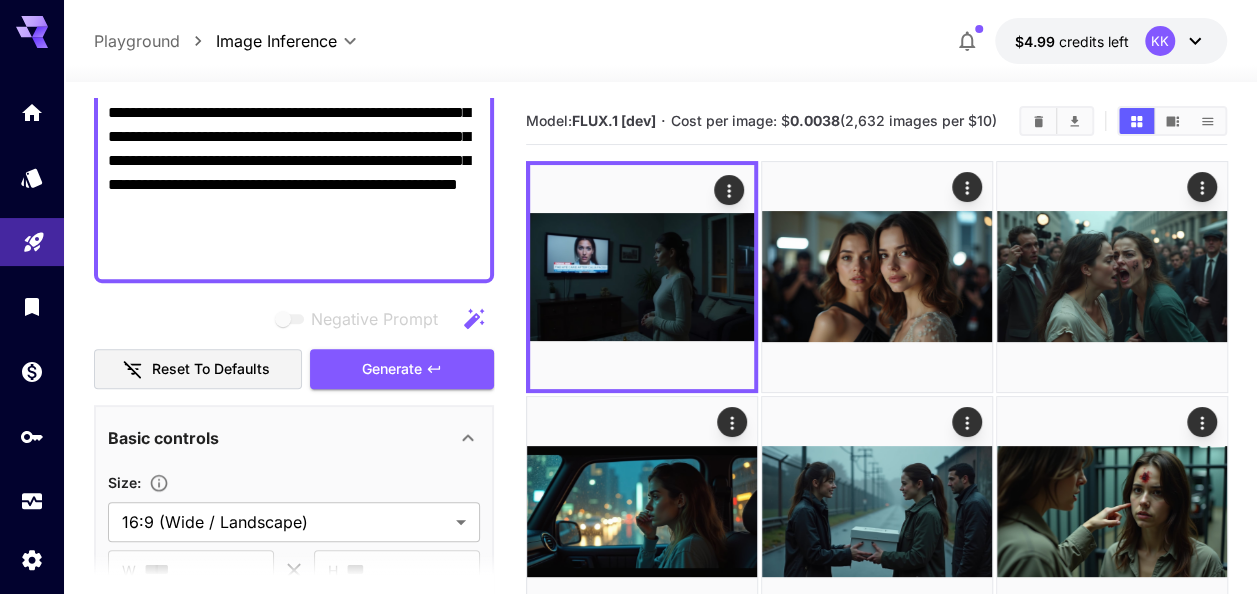 click on "**********" at bounding box center [294, 77] 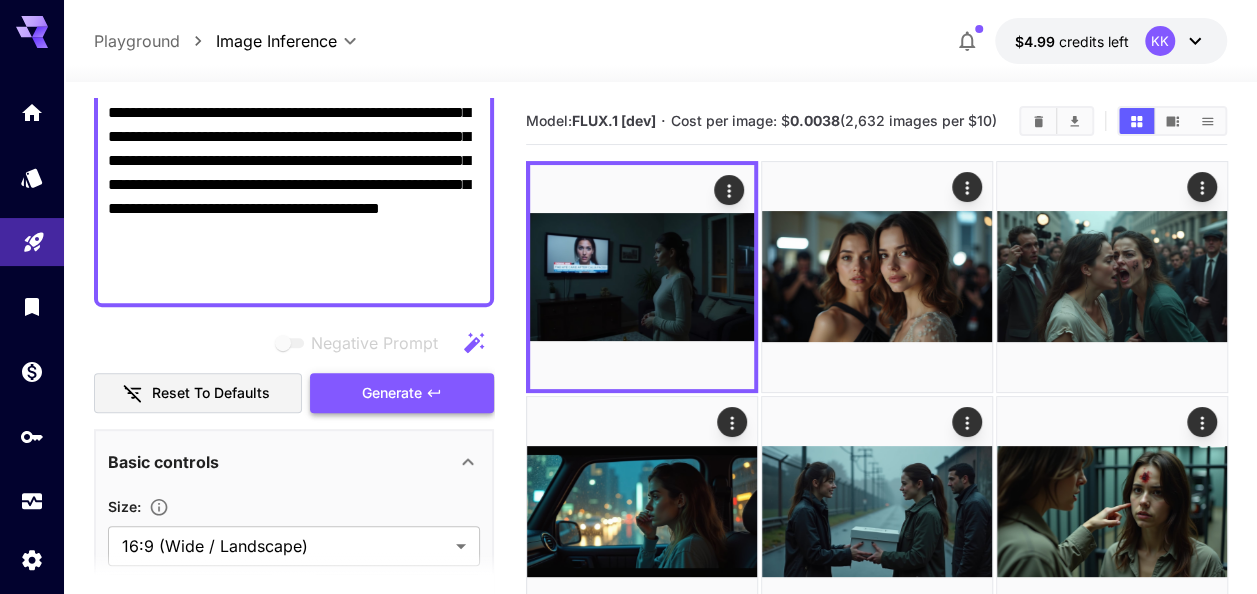 click on "Generate" at bounding box center (392, 393) 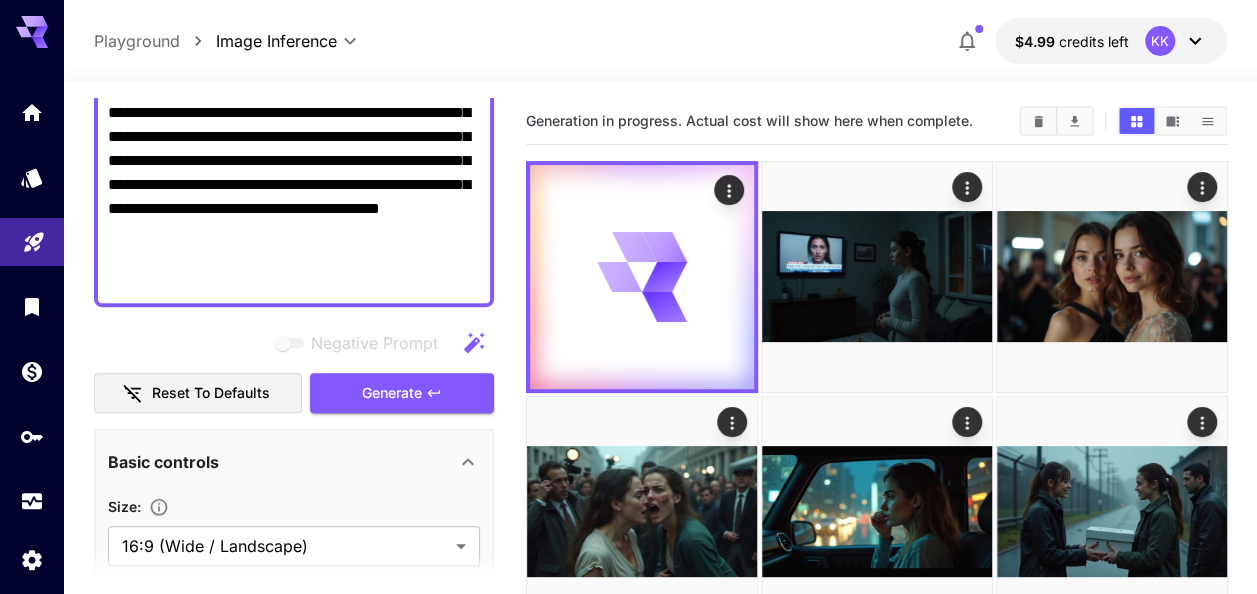 click on "**********" at bounding box center [294, 89] 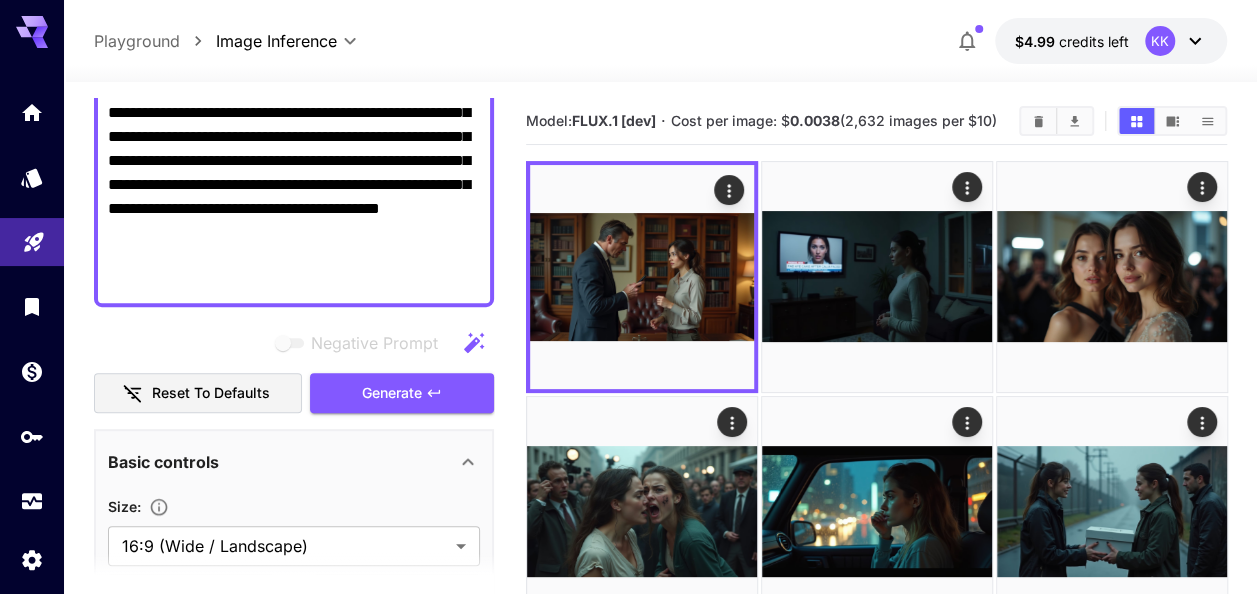 paste 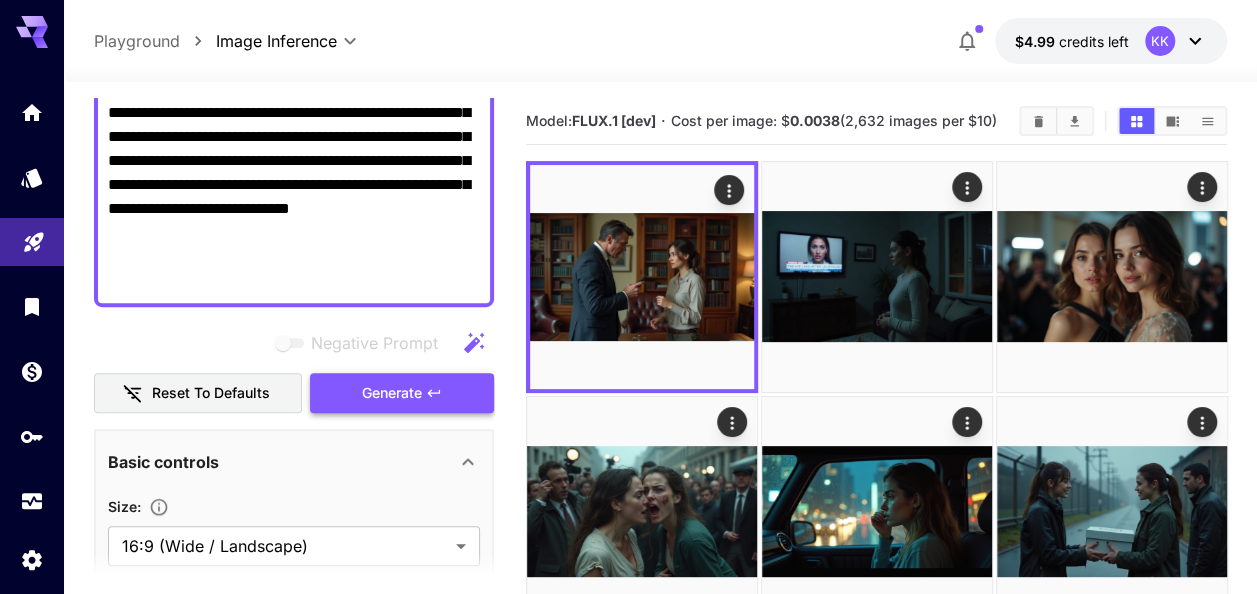 type on "**********" 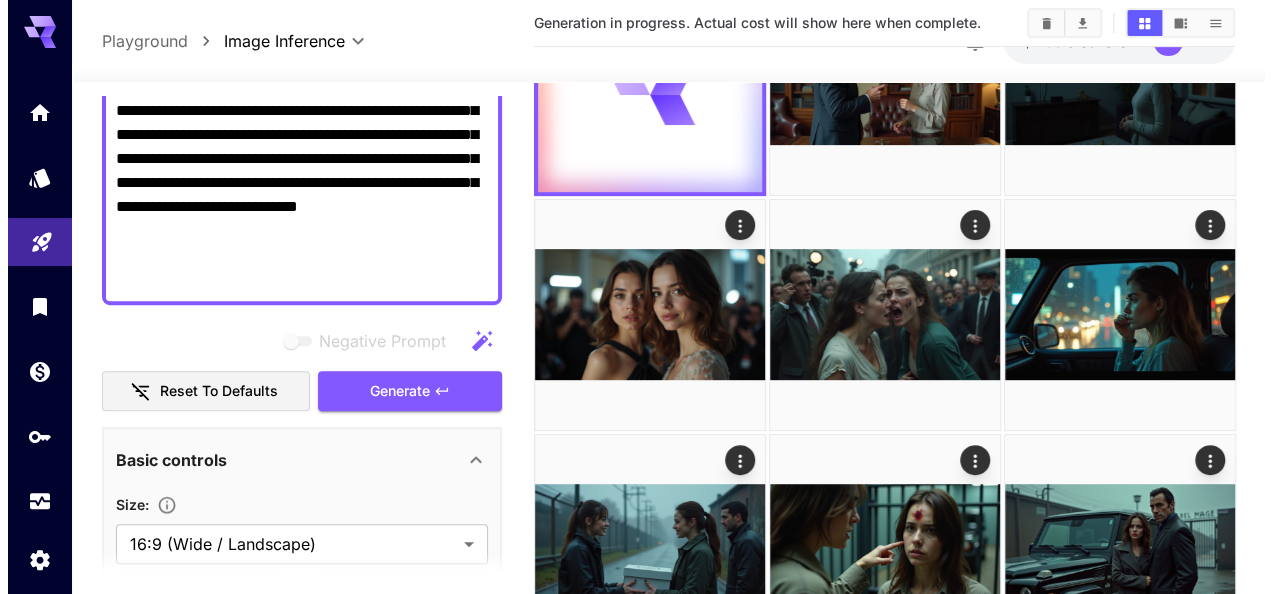 scroll, scrollTop: 200, scrollLeft: 0, axis: vertical 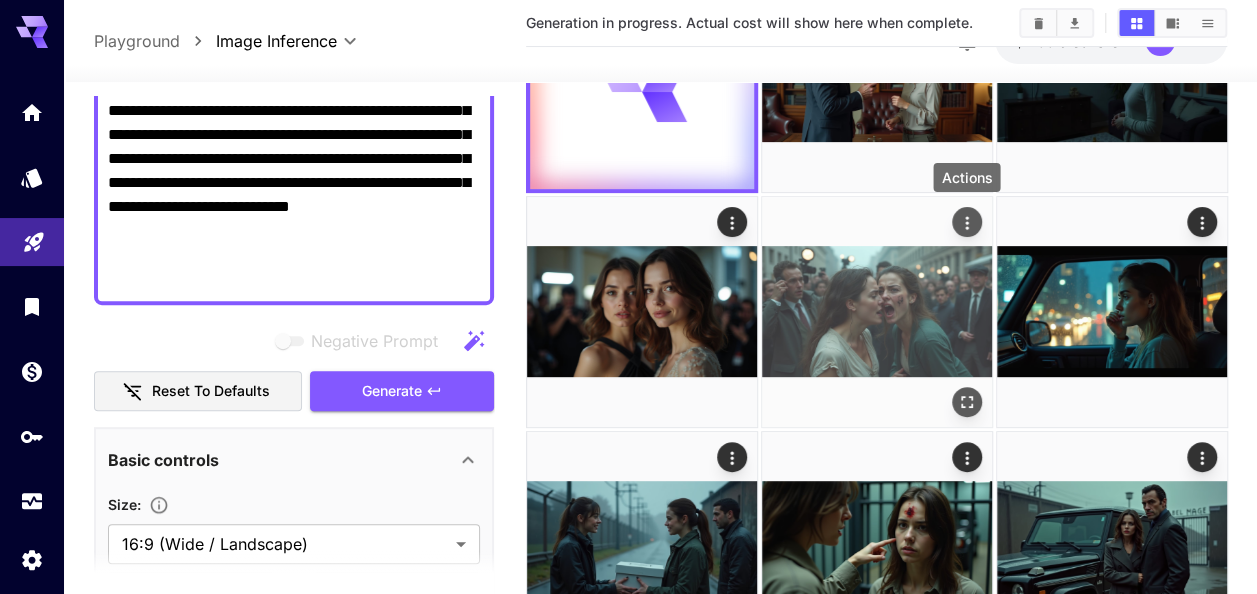 click 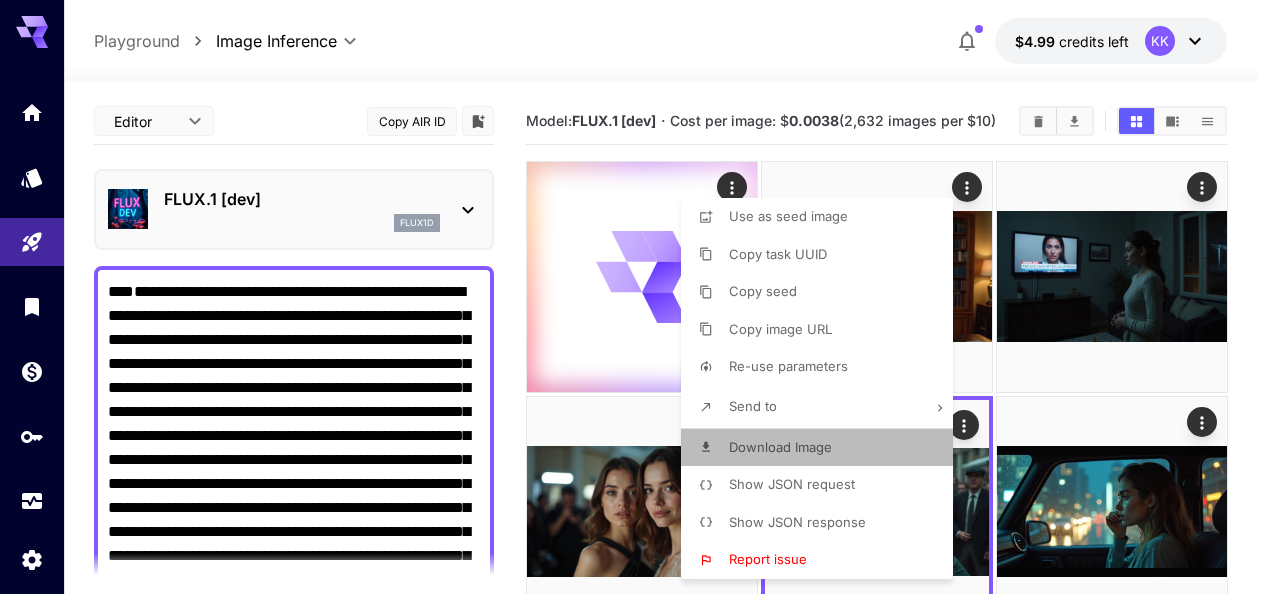 click on "Download Image" at bounding box center (780, 447) 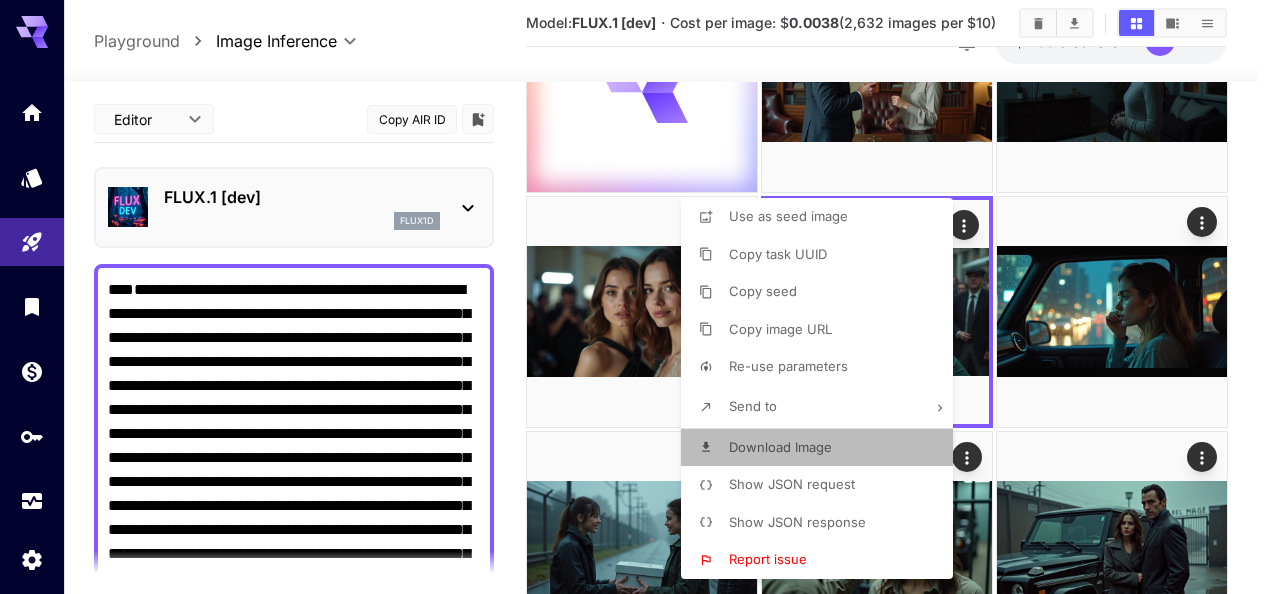 scroll, scrollTop: 0, scrollLeft: 0, axis: both 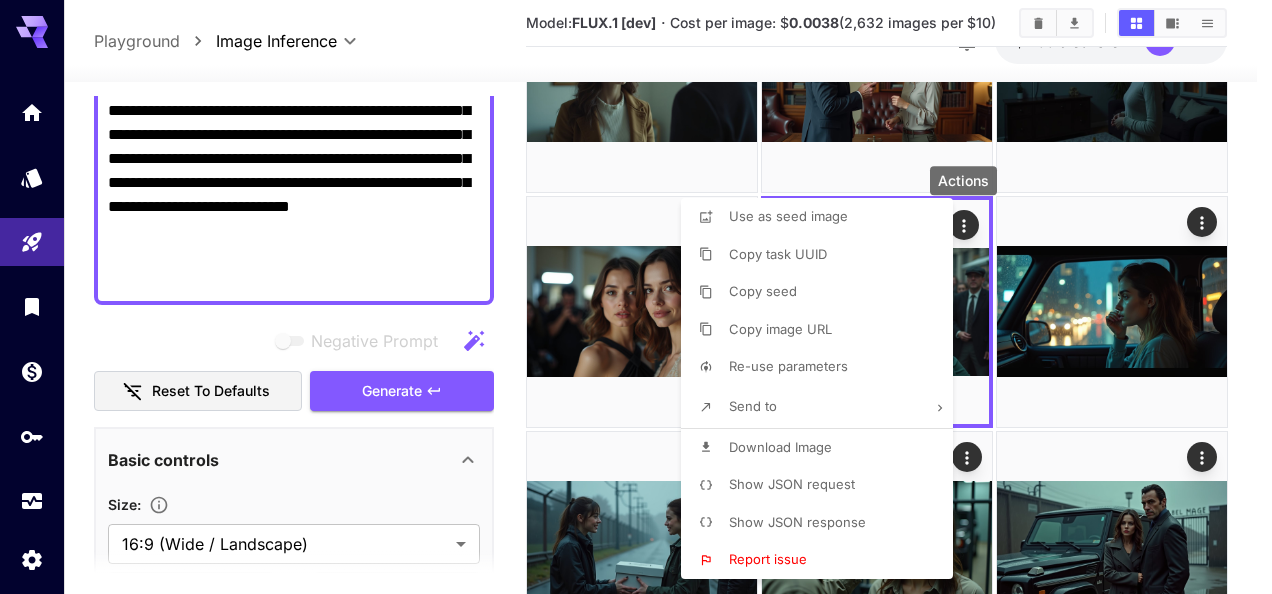 drag, startPoint x: 1262, startPoint y: 272, endPoint x: 1178, endPoint y: 270, distance: 84.0238 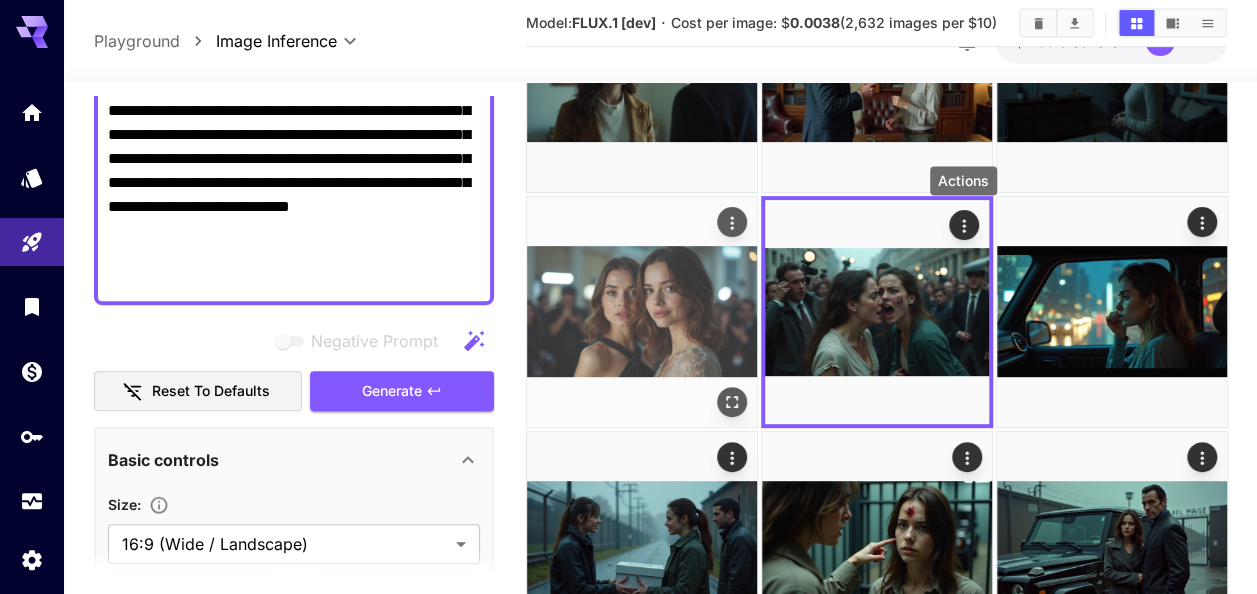 click 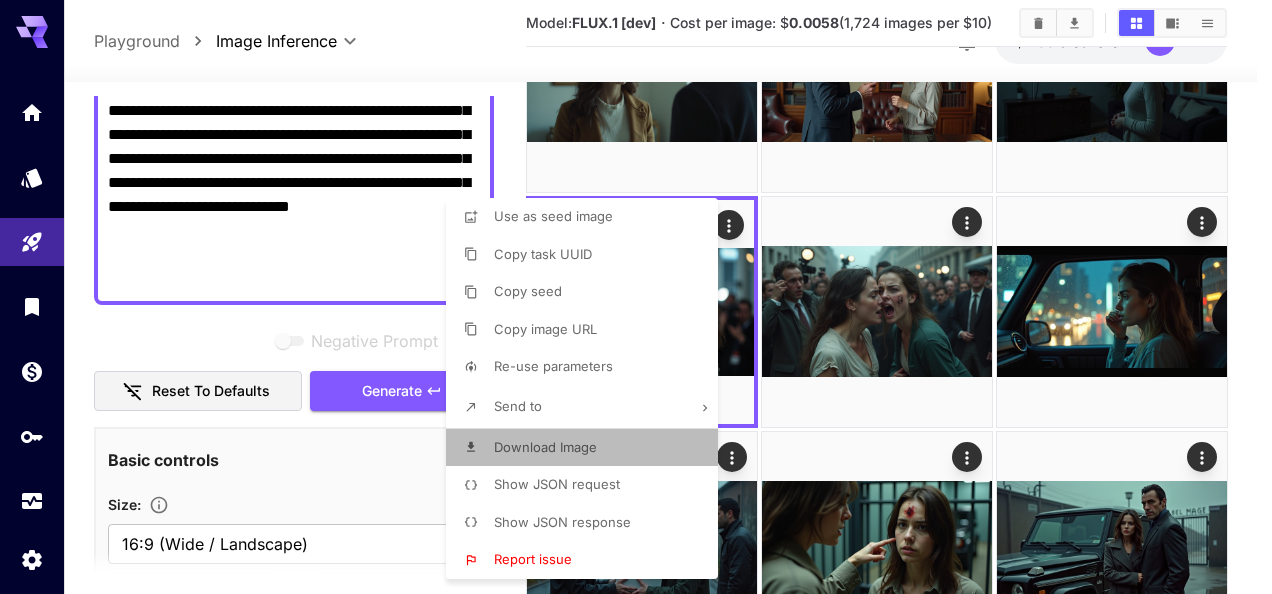 click on "Download Image" at bounding box center [588, 448] 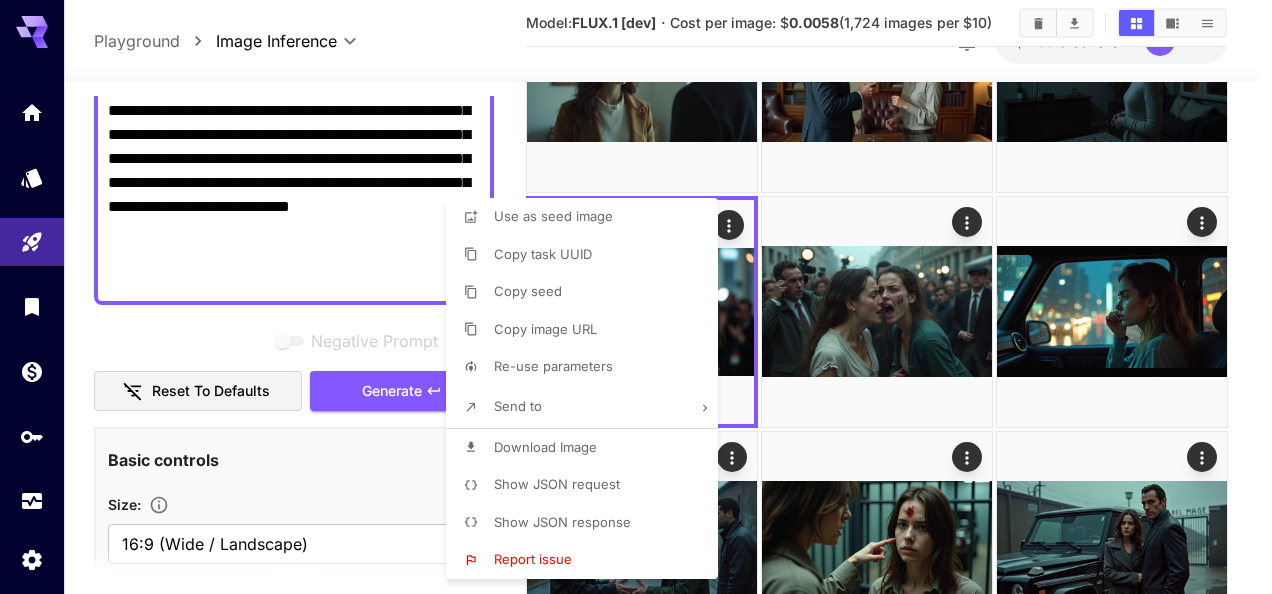 click at bounding box center [636, 297] 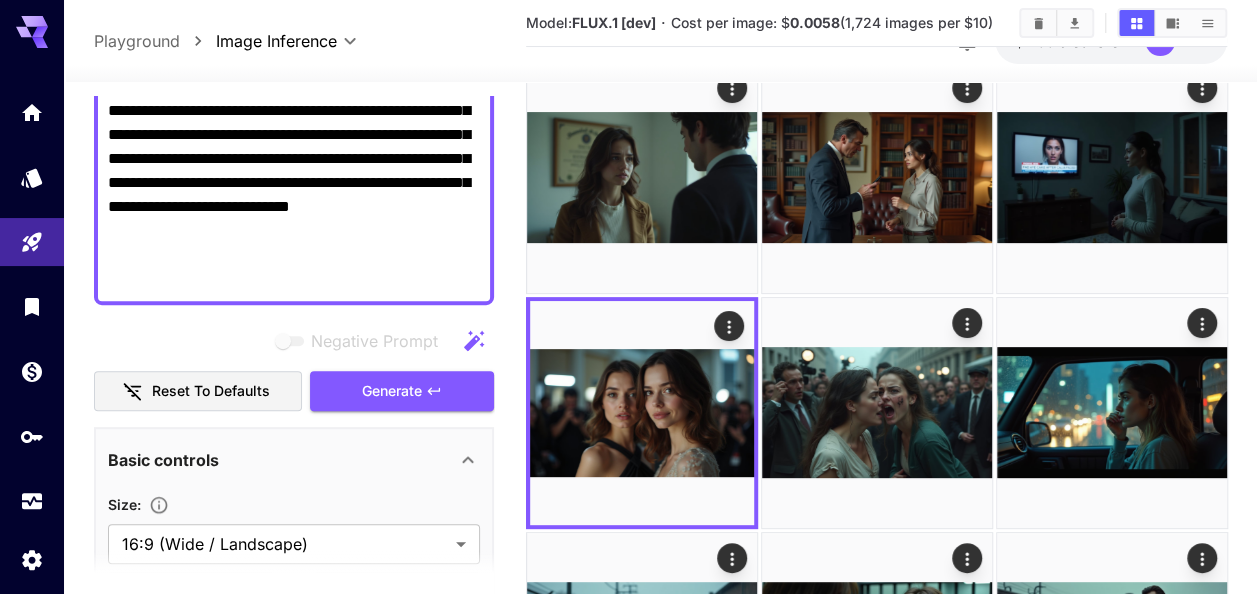 scroll, scrollTop: 0, scrollLeft: 0, axis: both 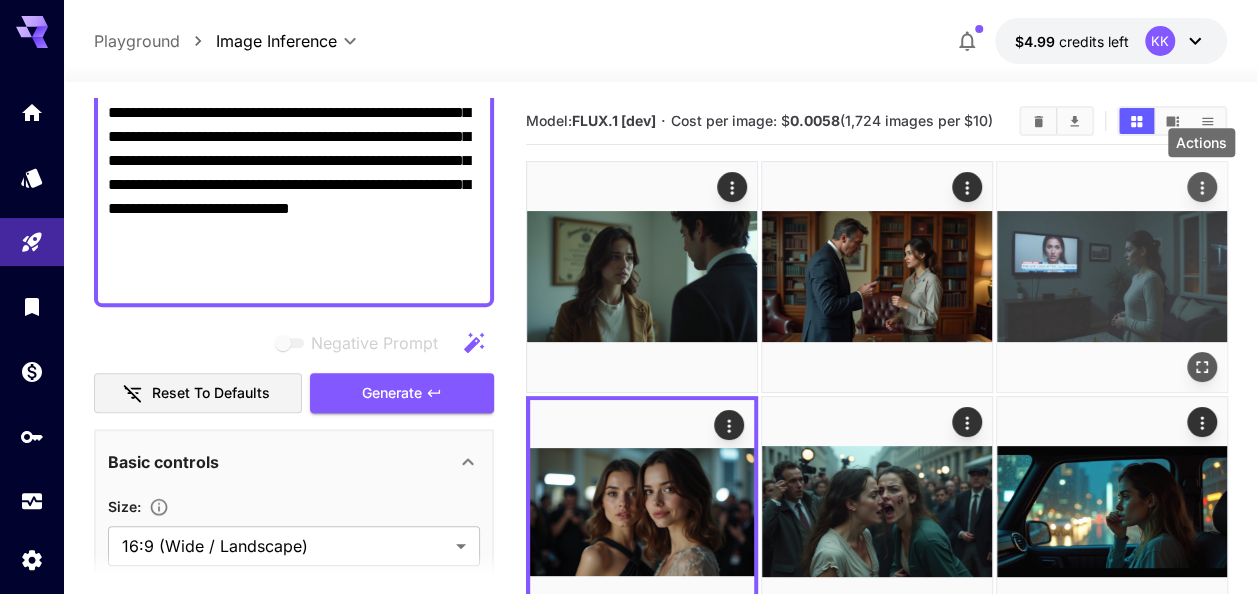 click 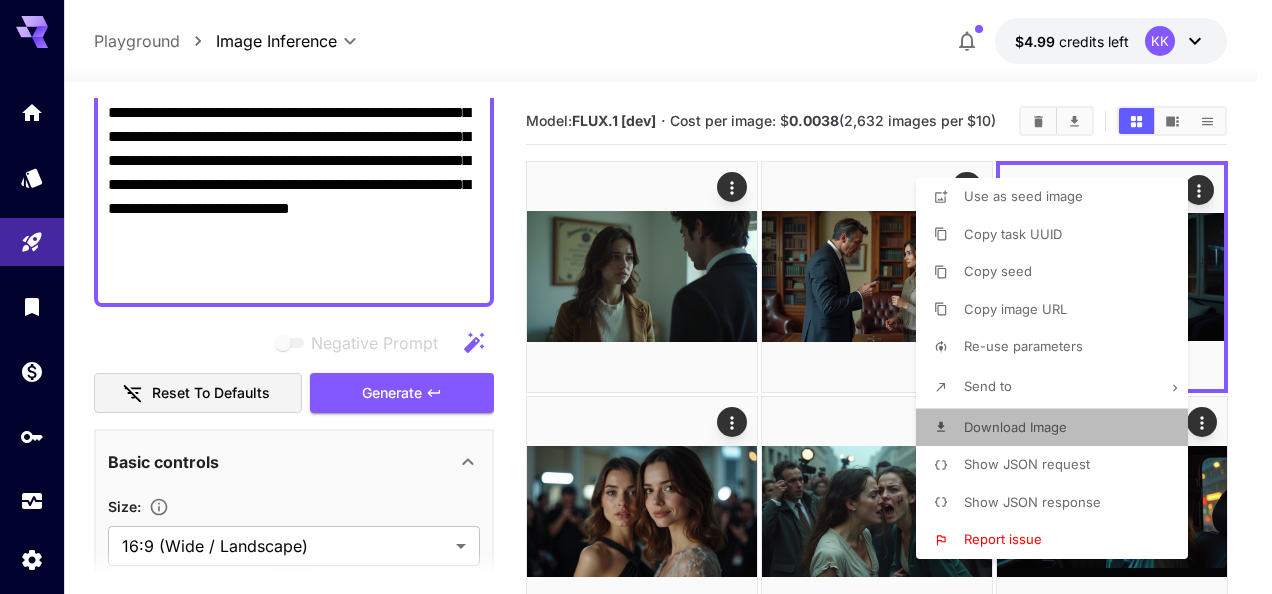 click on "Download Image" at bounding box center [1015, 427] 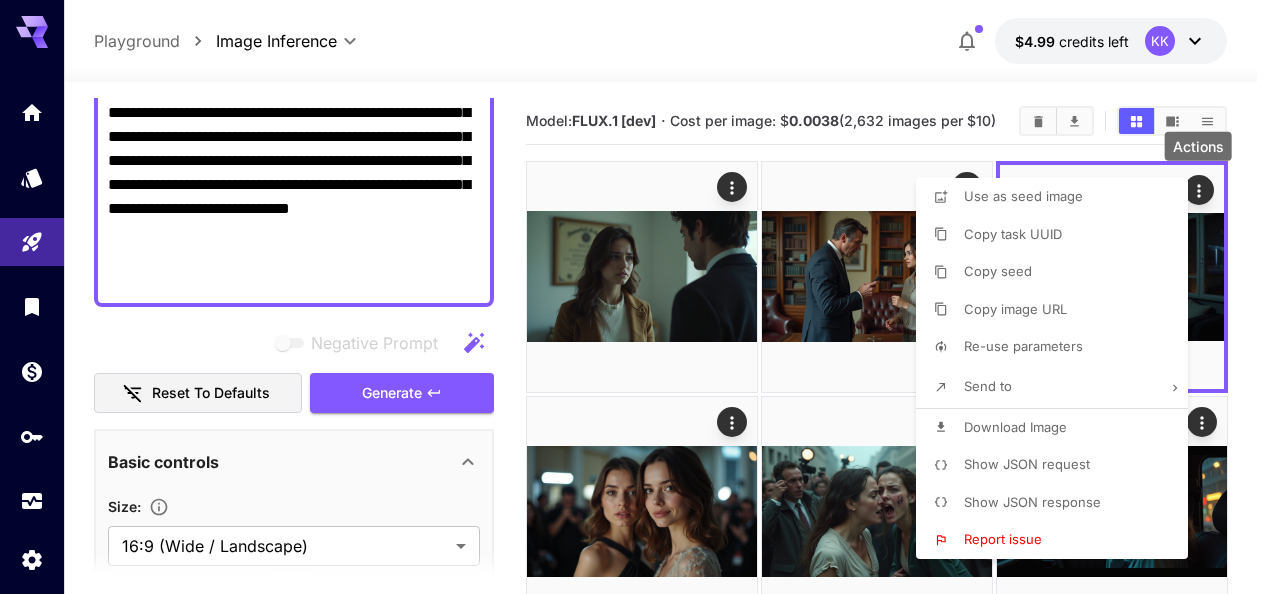 click at bounding box center (636, 297) 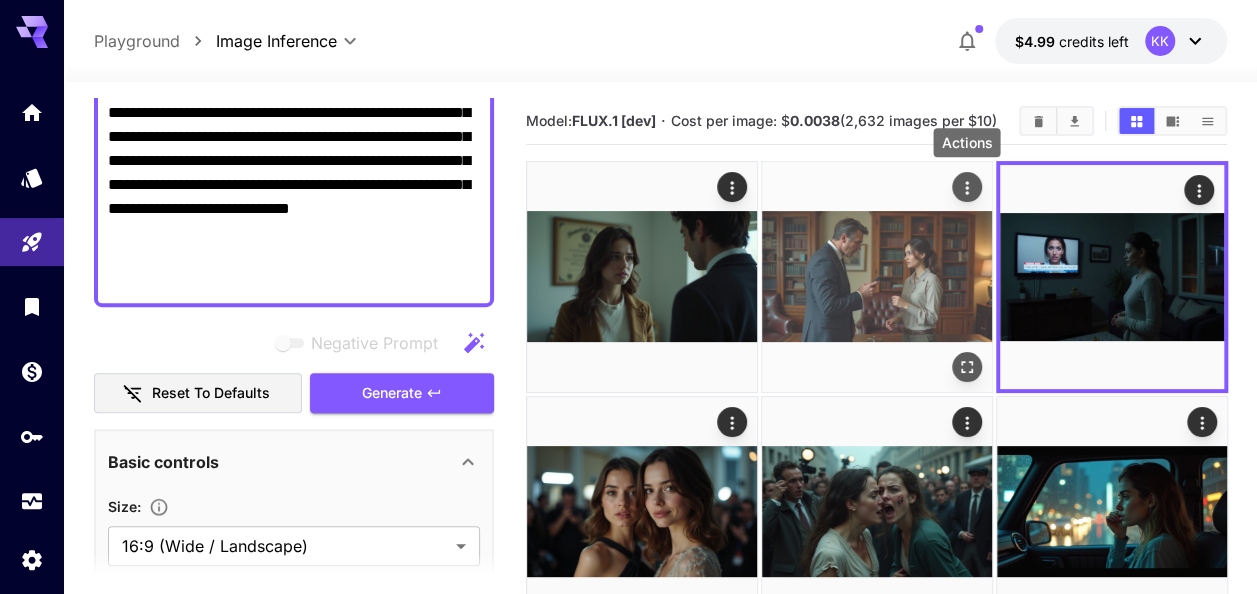 click 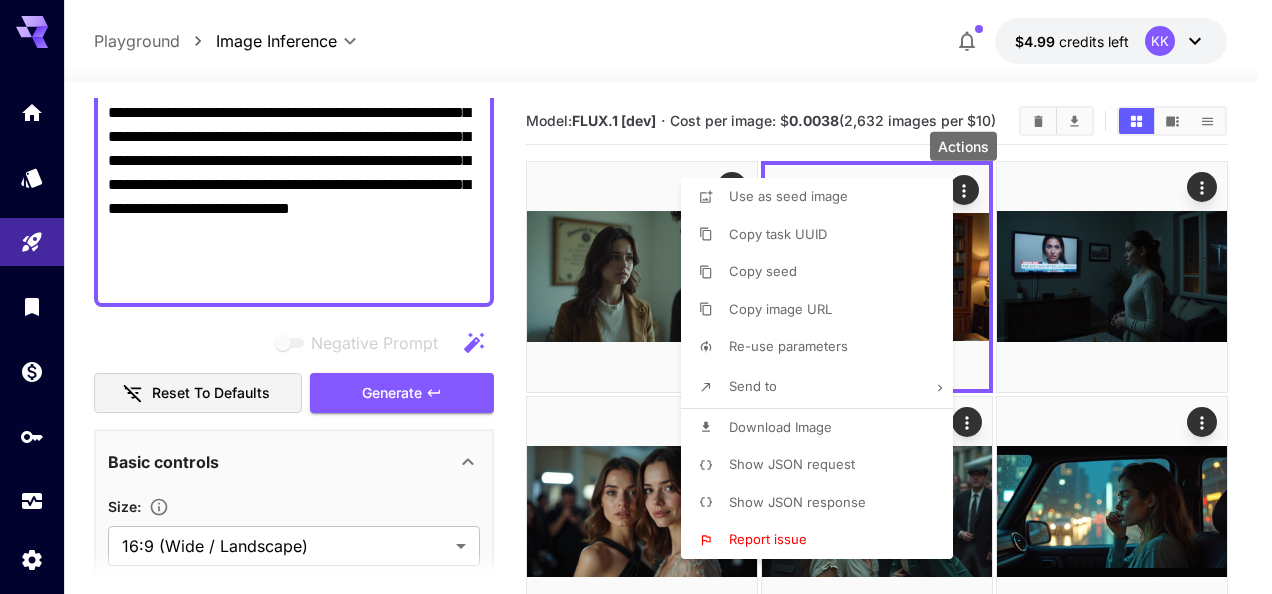 click on "Download Image" at bounding box center [780, 427] 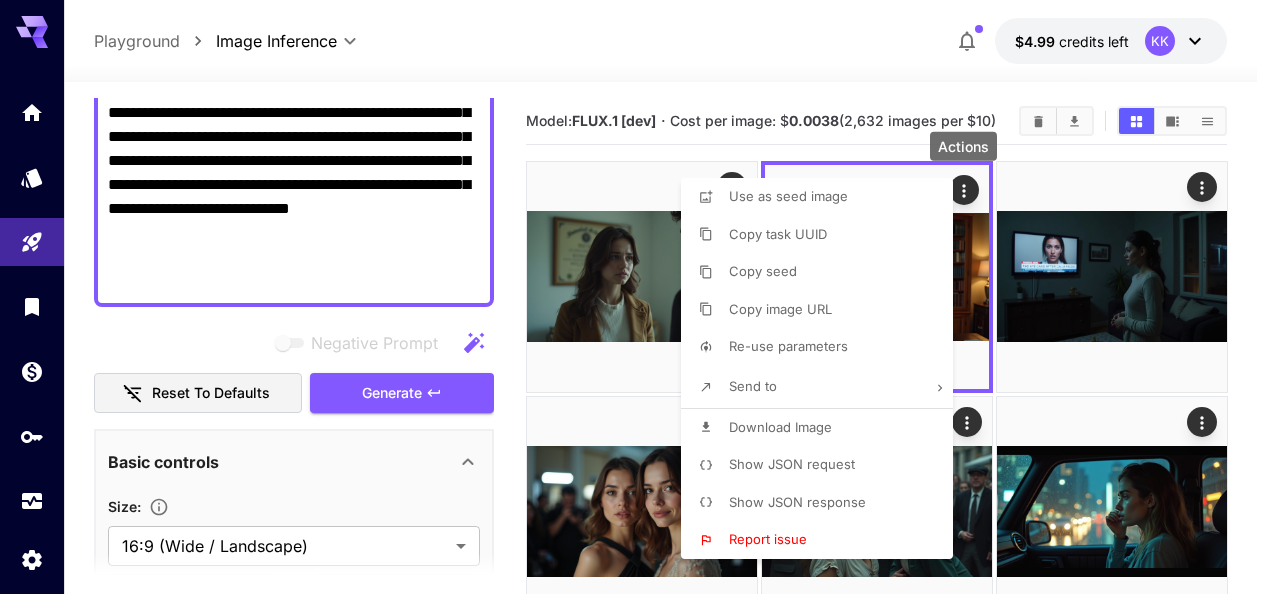 drag, startPoint x: 1254, startPoint y: 94, endPoint x: 1184, endPoint y: 111, distance: 72.03471 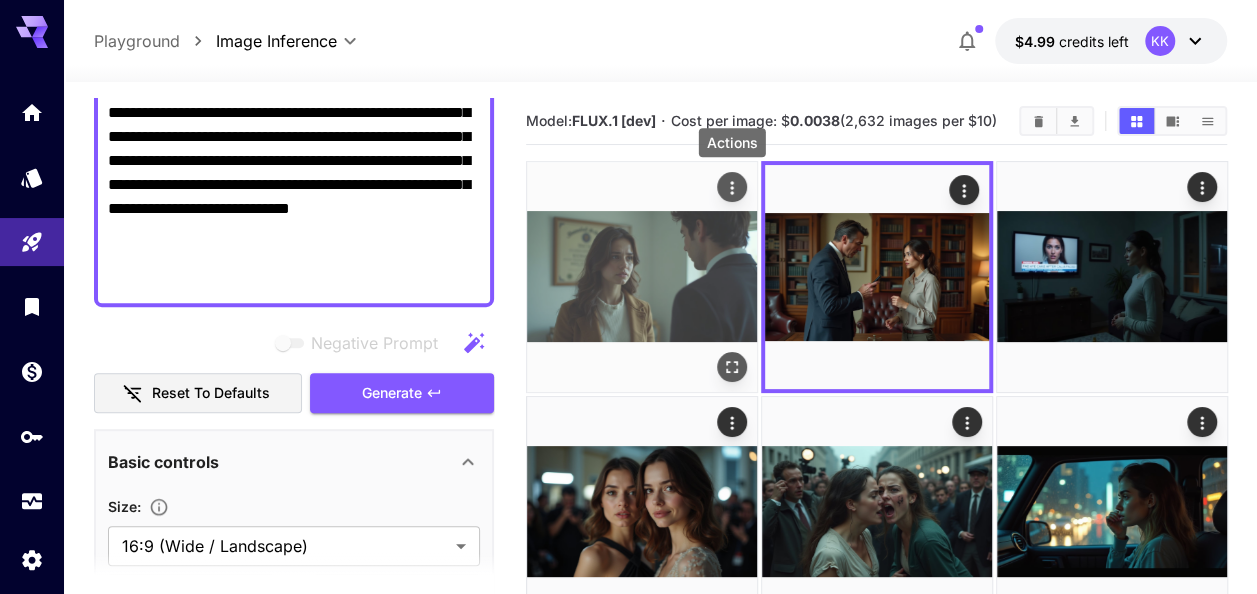 click 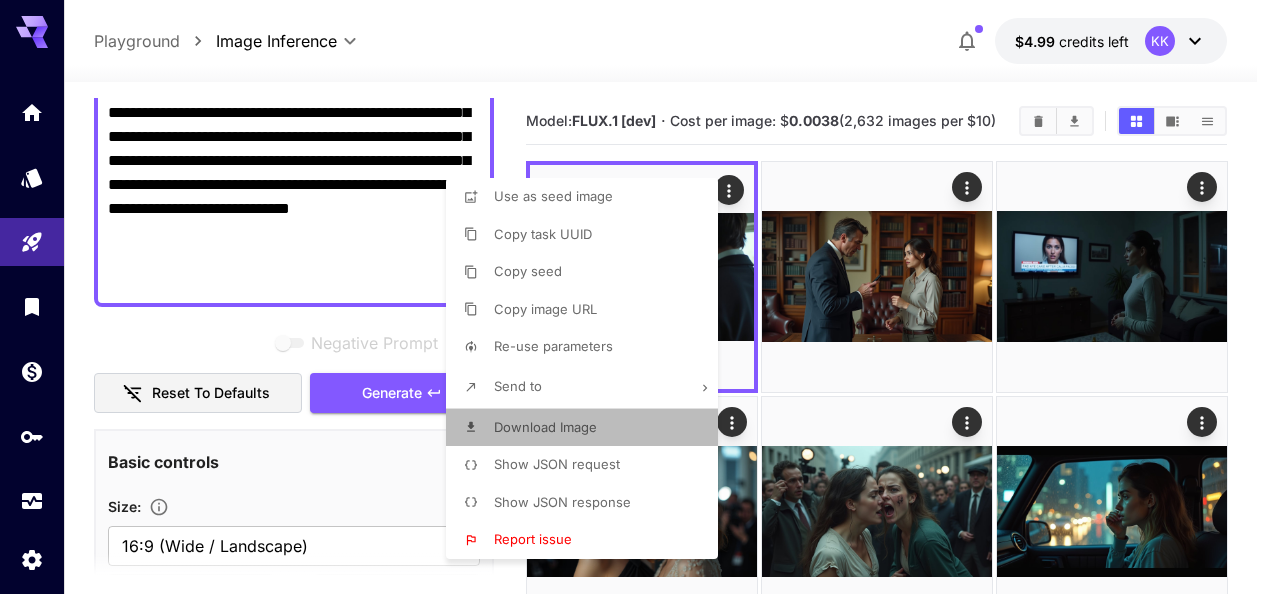 click on "Download Image" at bounding box center (588, 428) 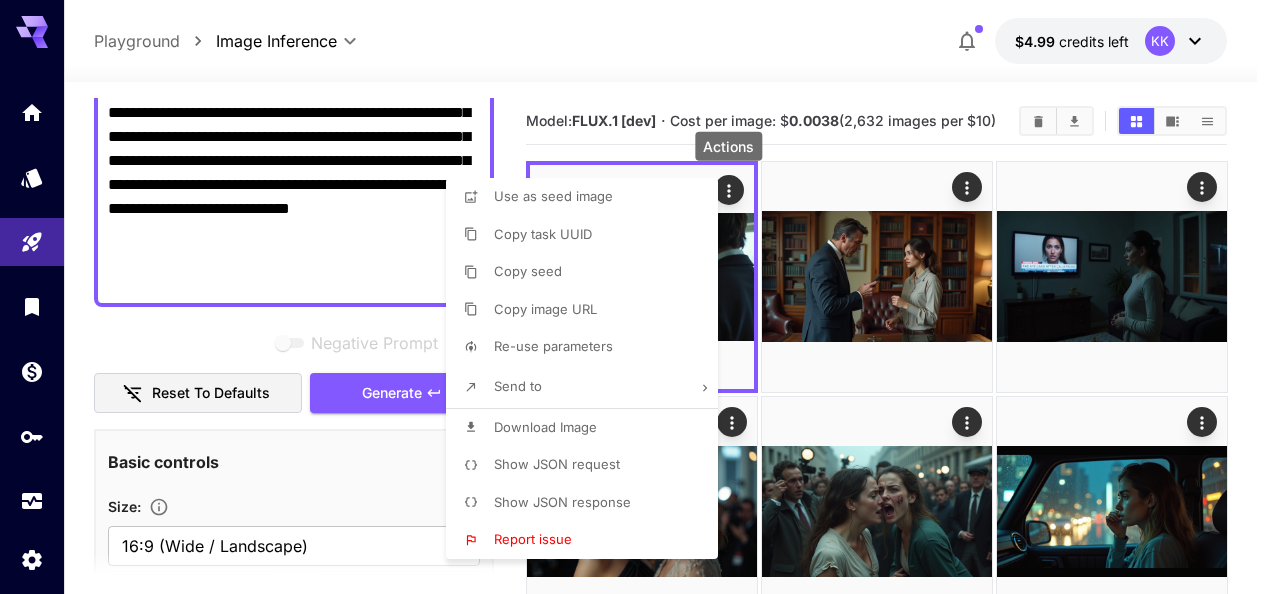 click at bounding box center (636, 297) 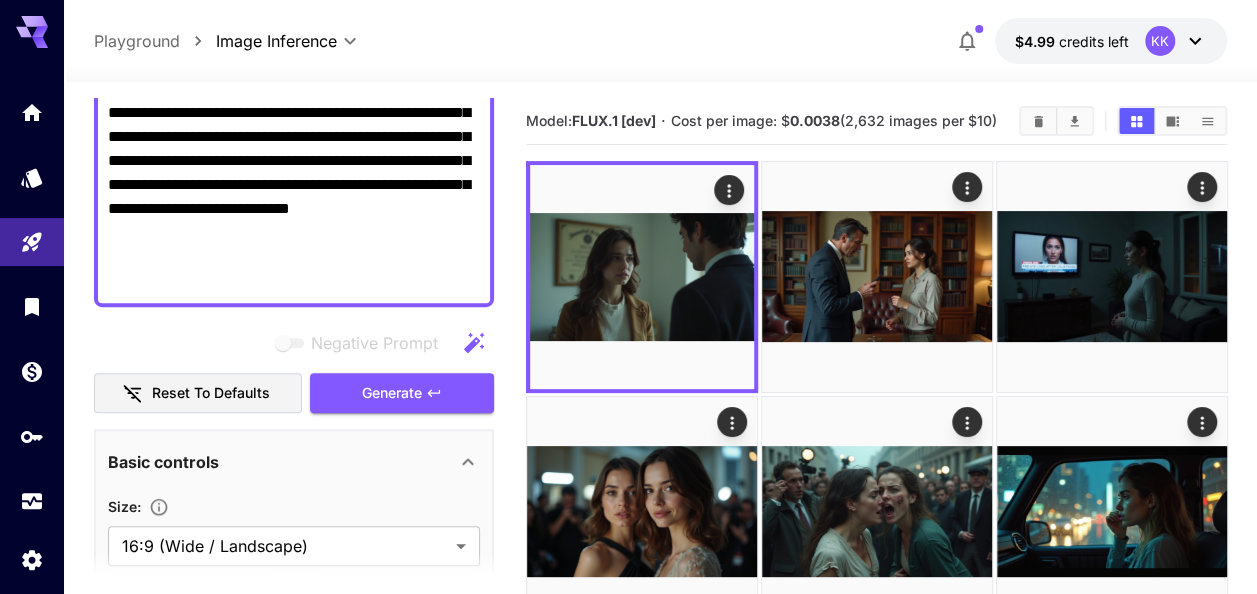 click on "**********" at bounding box center [294, 89] 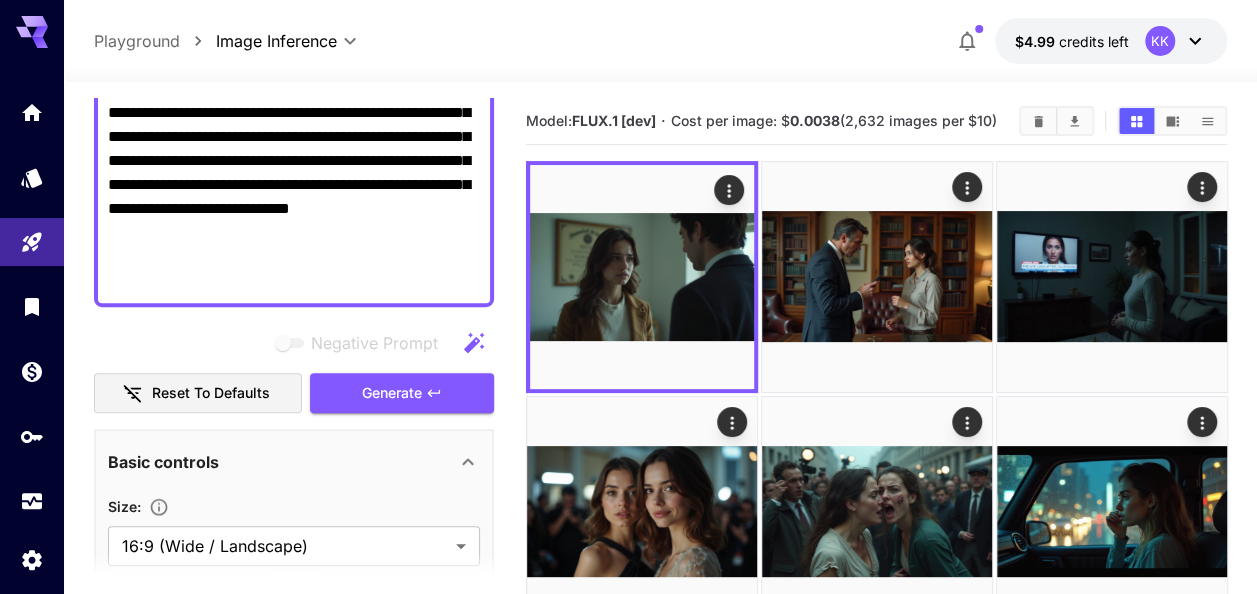 paste on "**********" 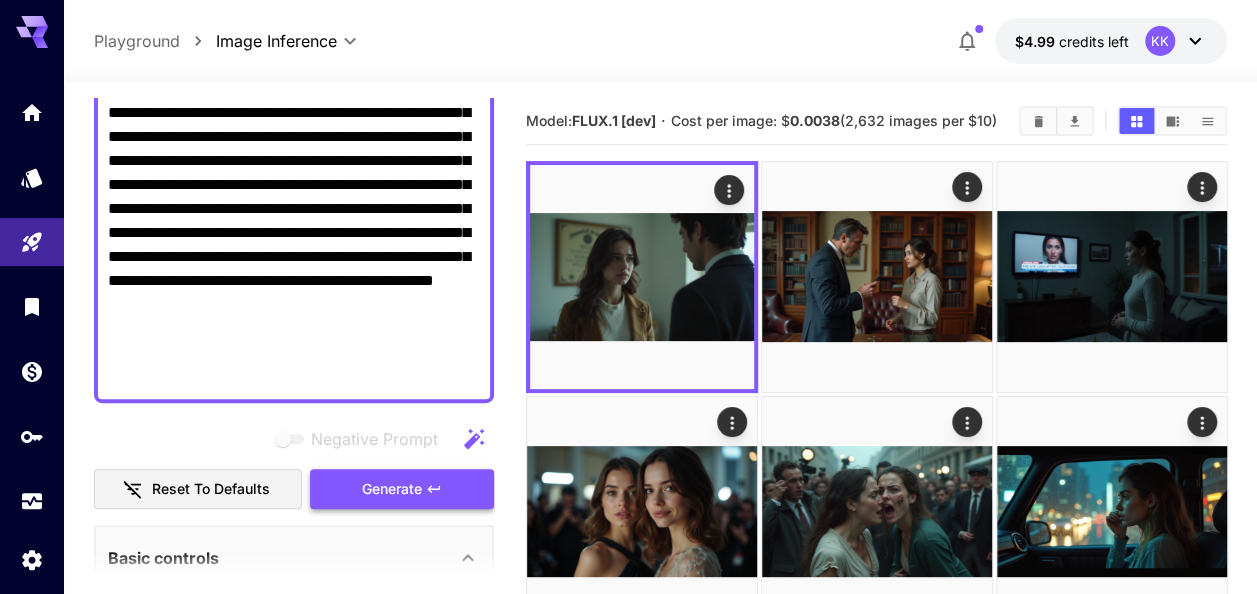 click on "Generate" at bounding box center [392, 489] 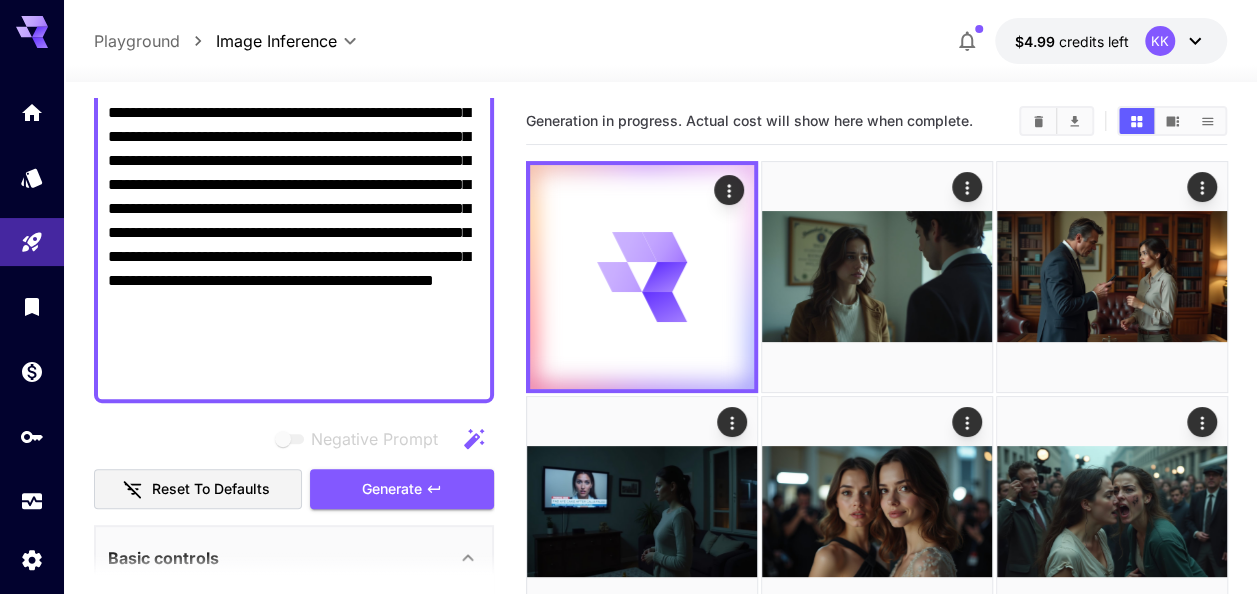 click on "**********" at bounding box center (294, 137) 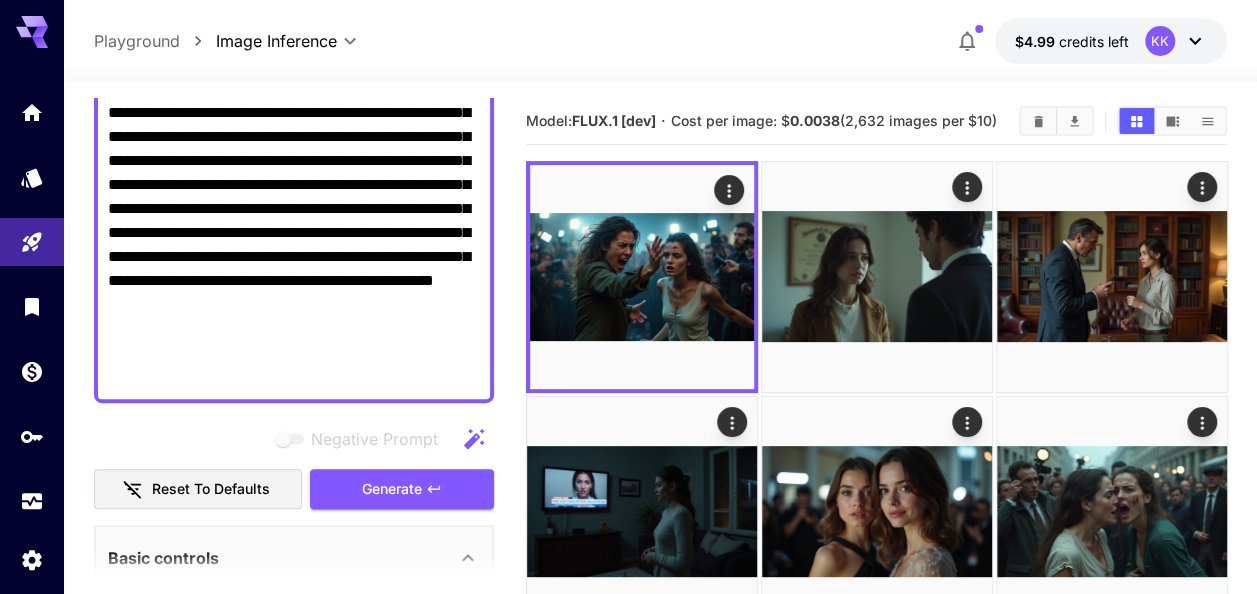 paste 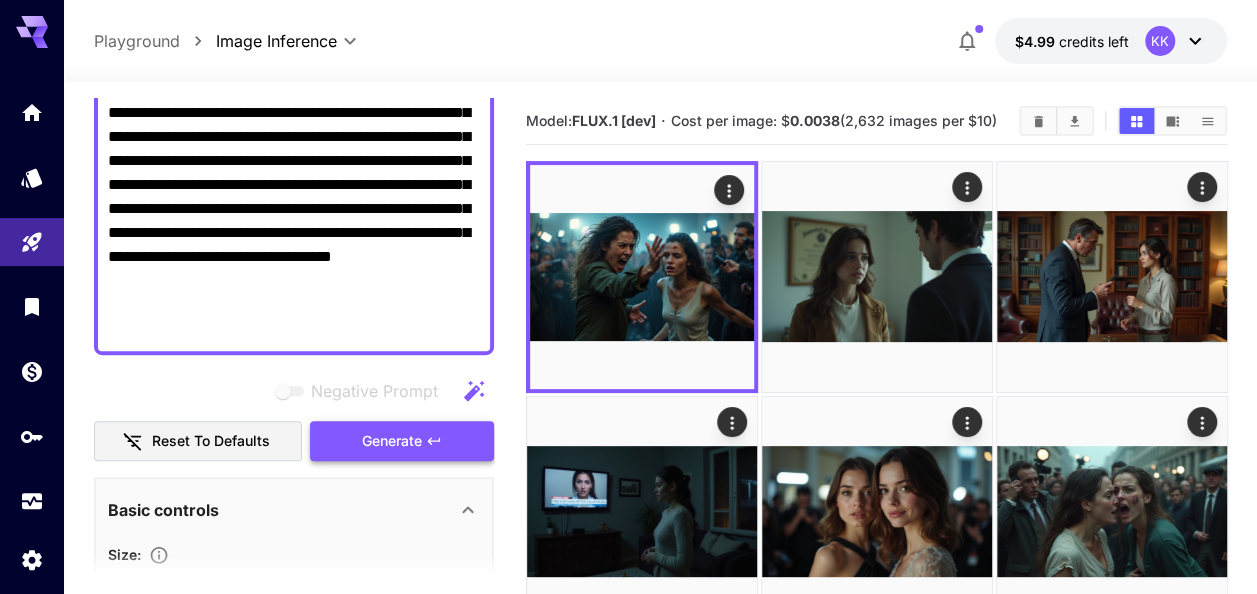click on "Generate" at bounding box center (392, 441) 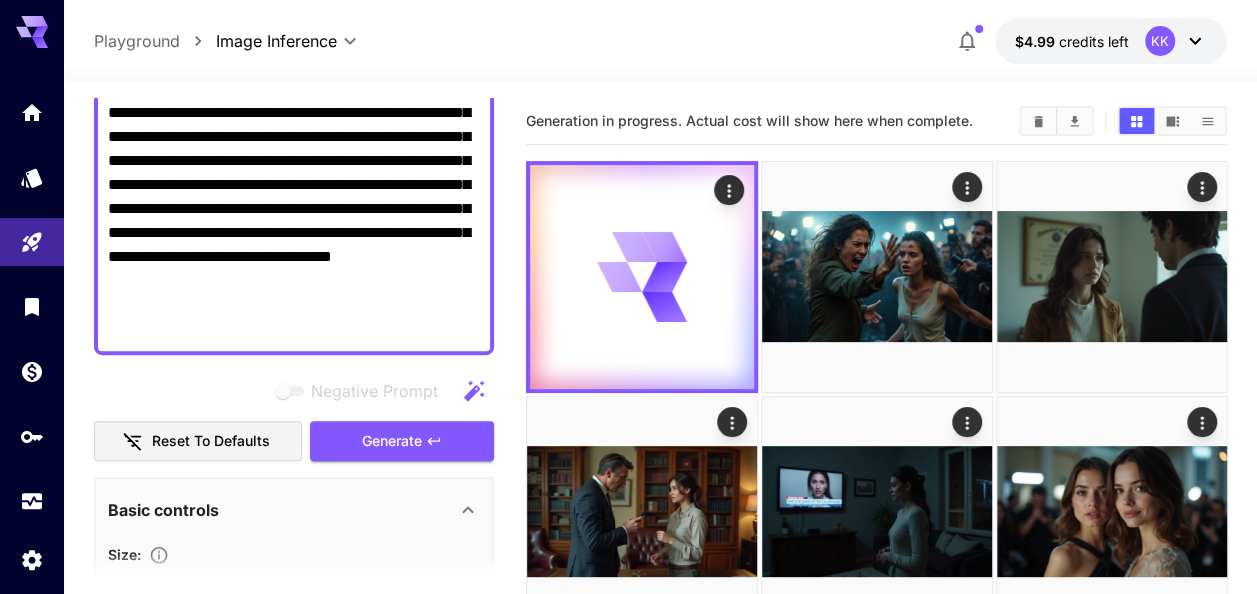 click on "**********" at bounding box center [294, 113] 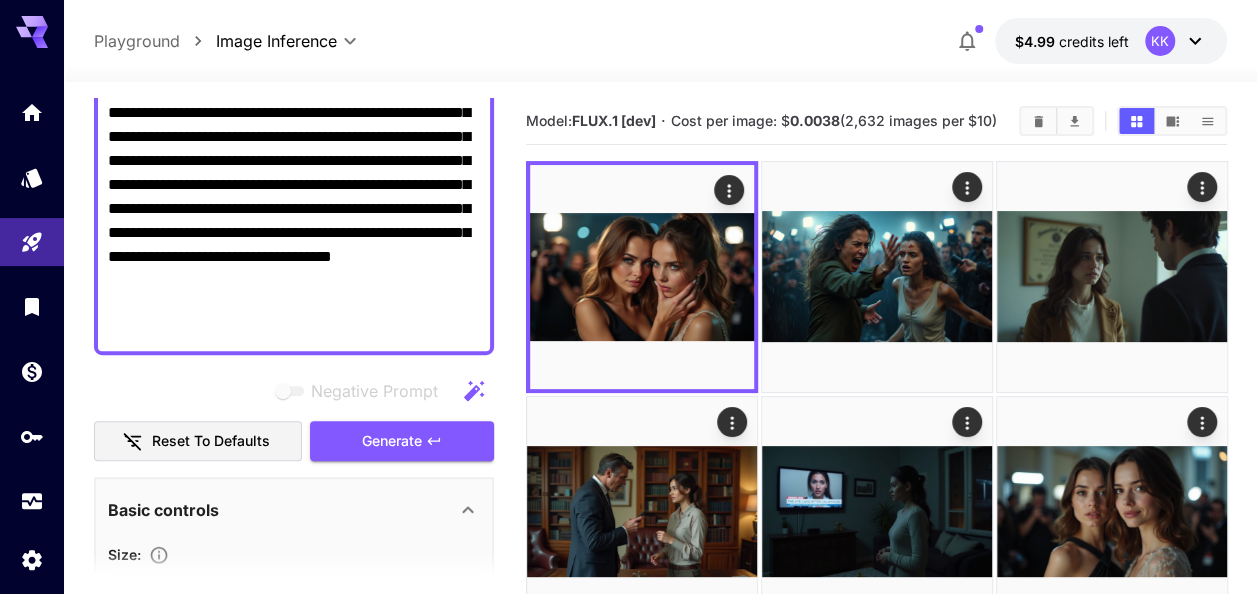 paste 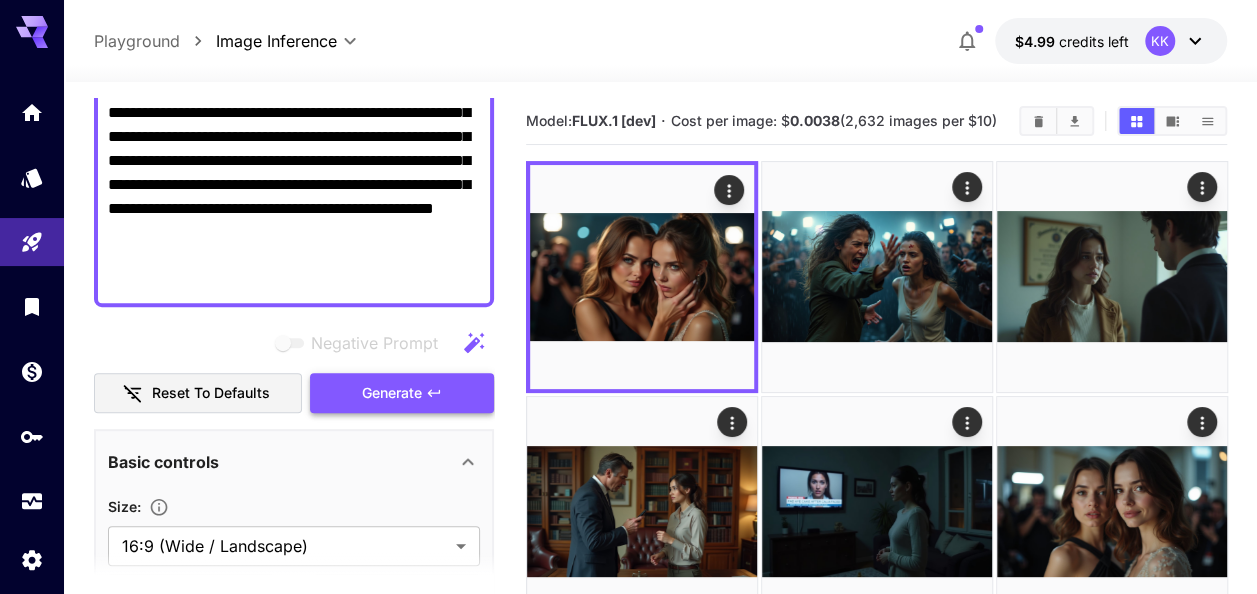 type on "**********" 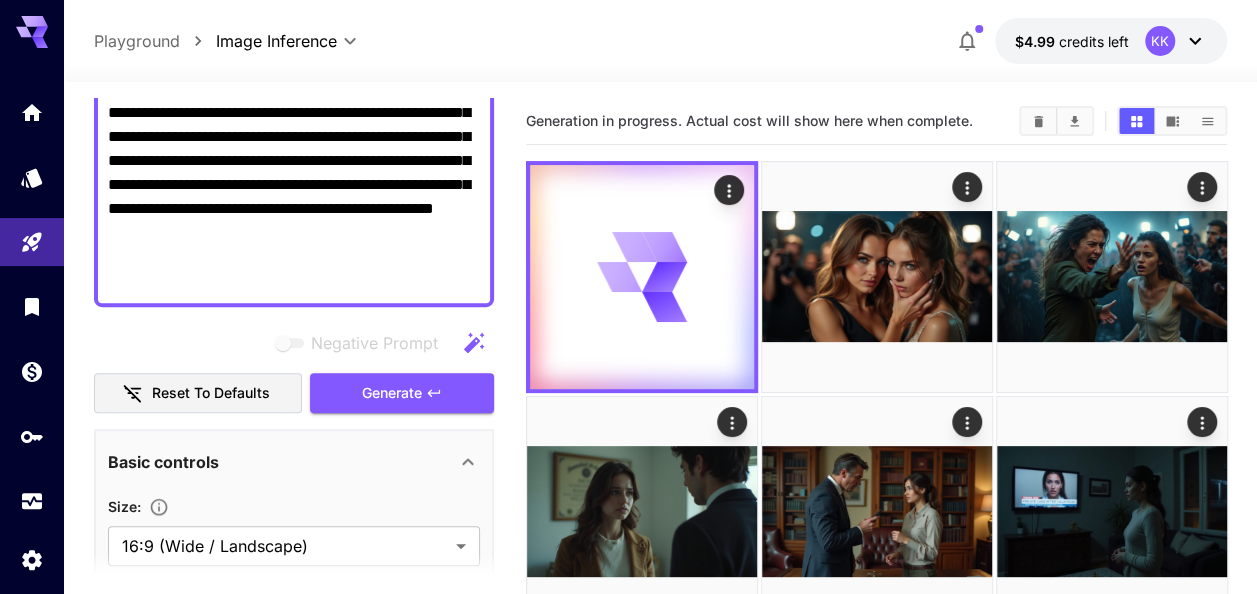 click on "**********" at bounding box center (294, 89) 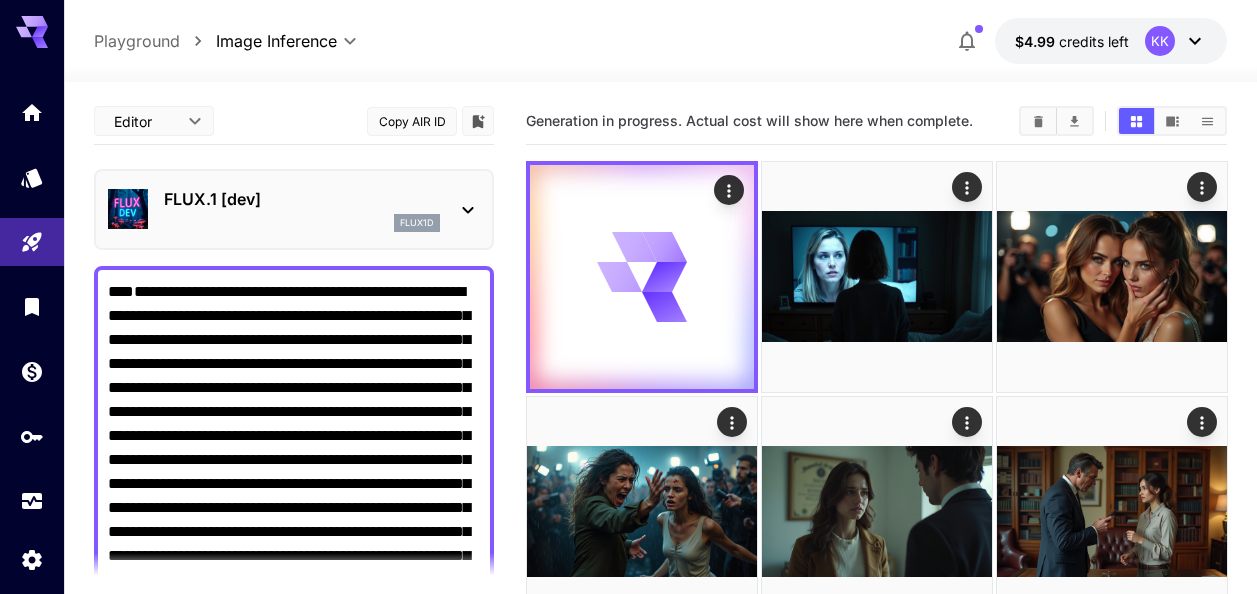 scroll, scrollTop: 0, scrollLeft: 0, axis: both 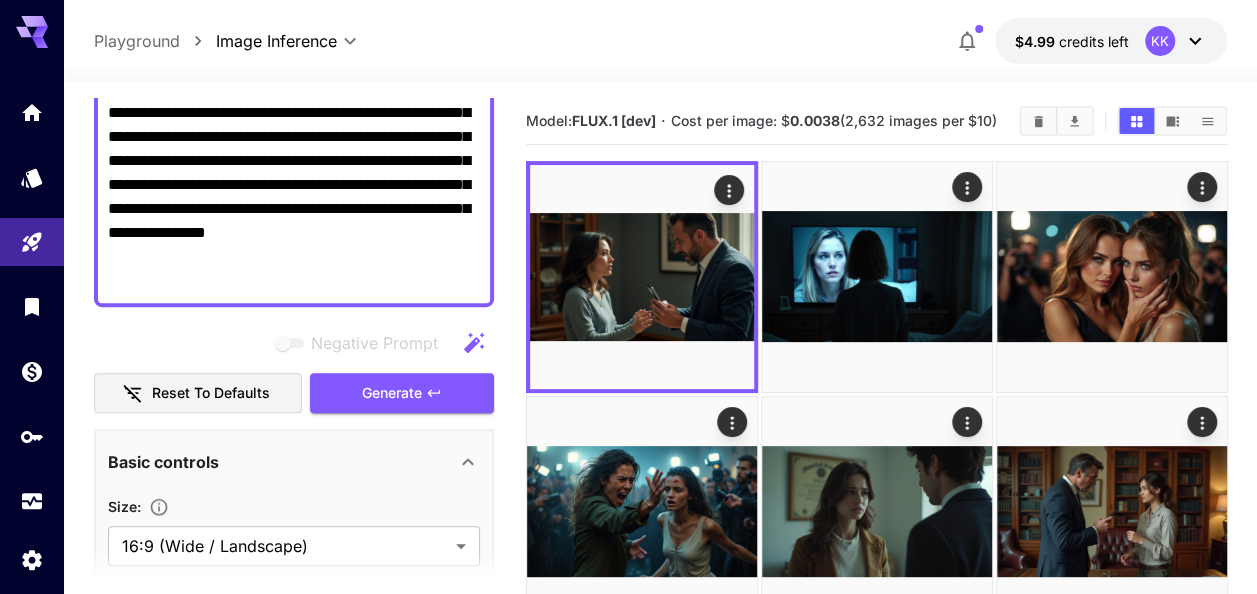 click on "**********" at bounding box center (294, 89) 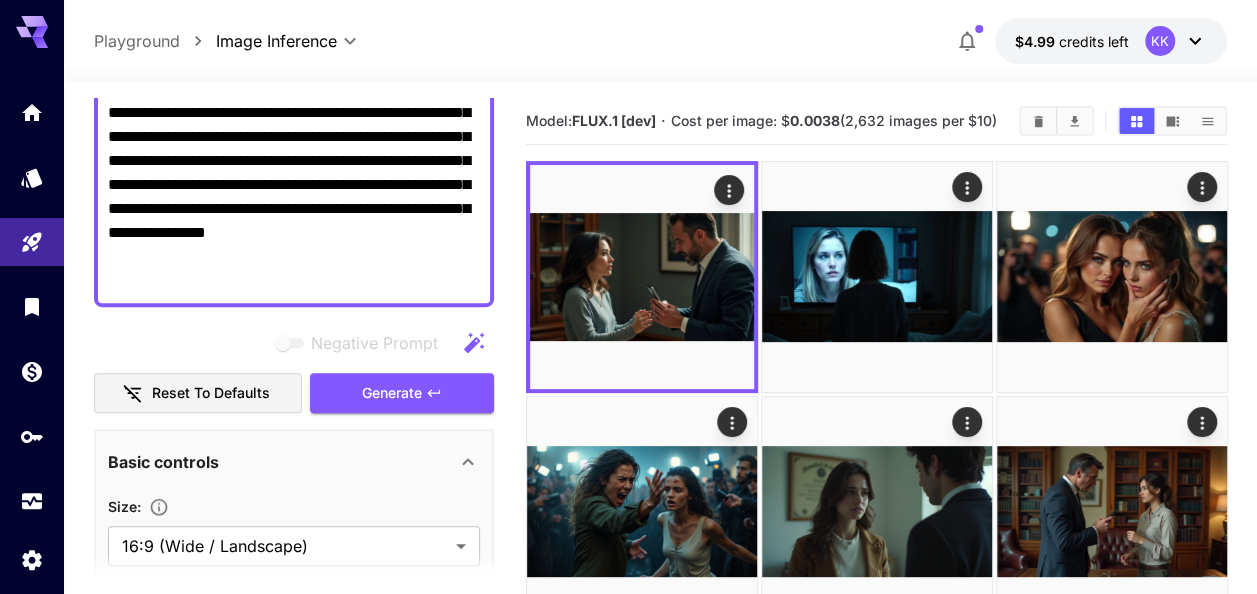 paste 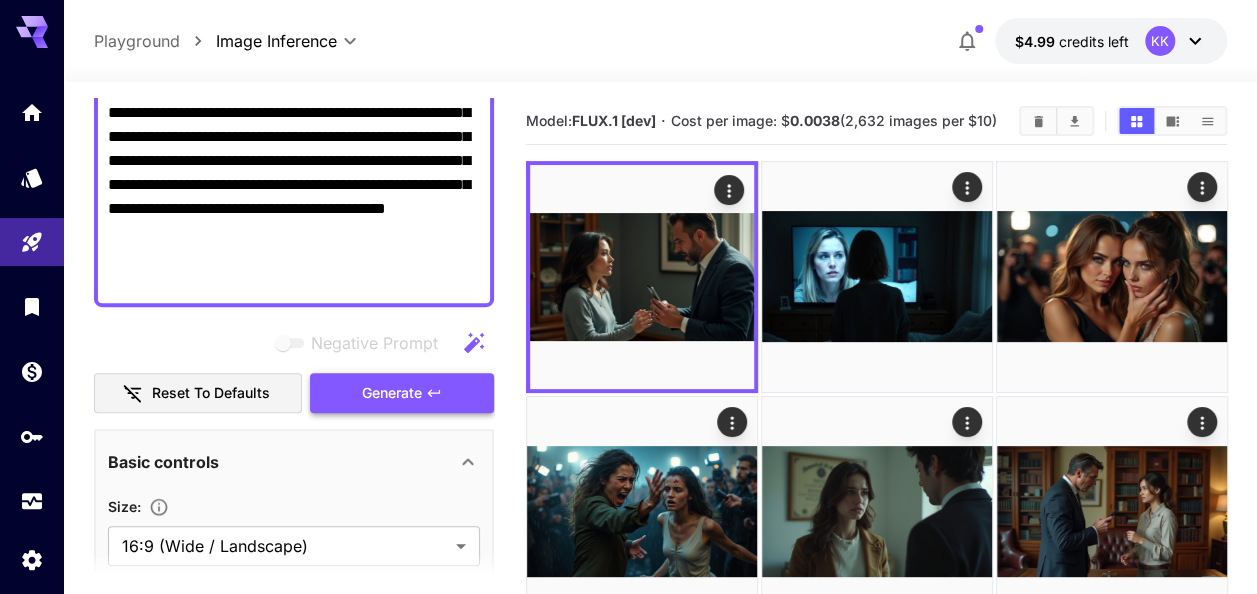 click on "Generate" at bounding box center [392, 393] 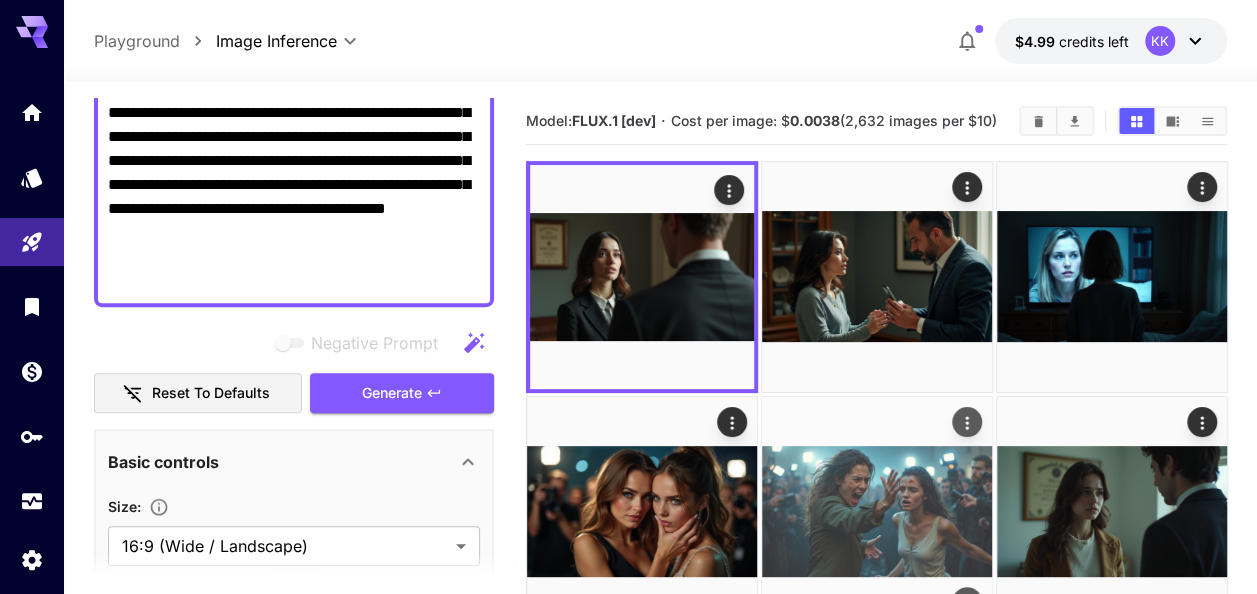 scroll, scrollTop: 100, scrollLeft: 0, axis: vertical 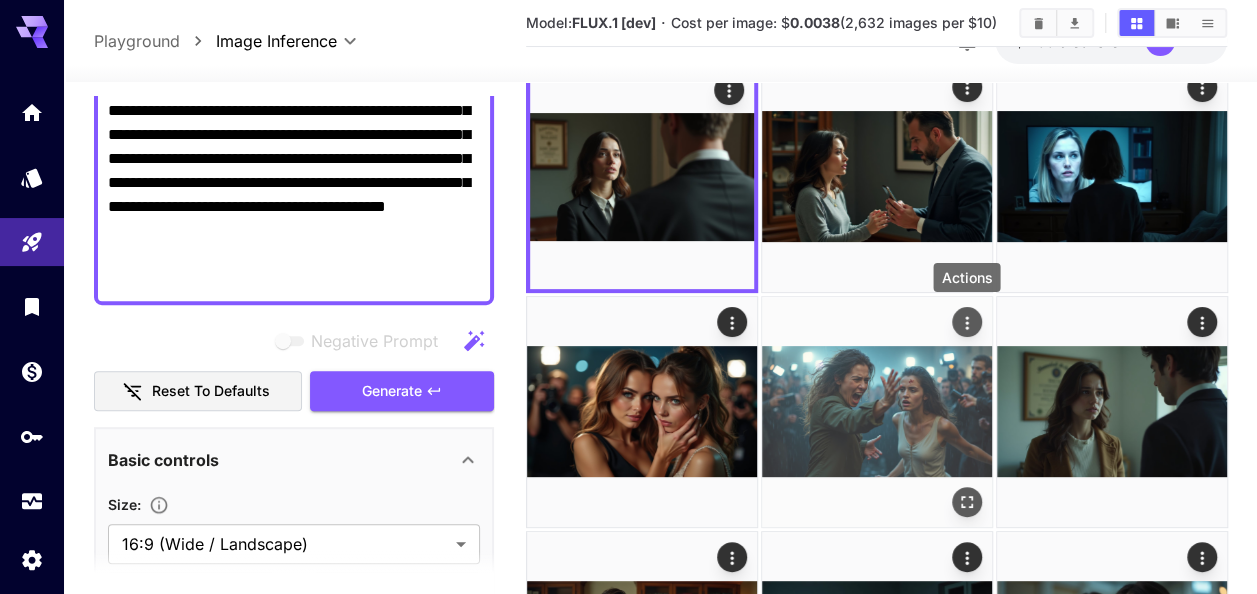 click 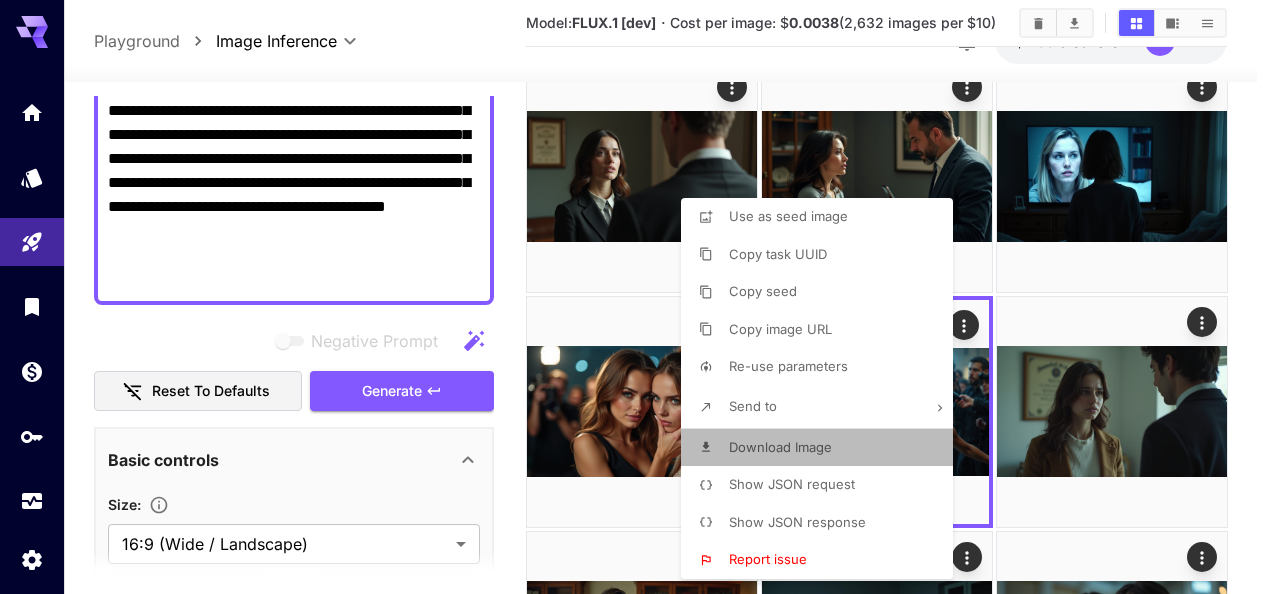 click on "Download Image" at bounding box center (780, 447) 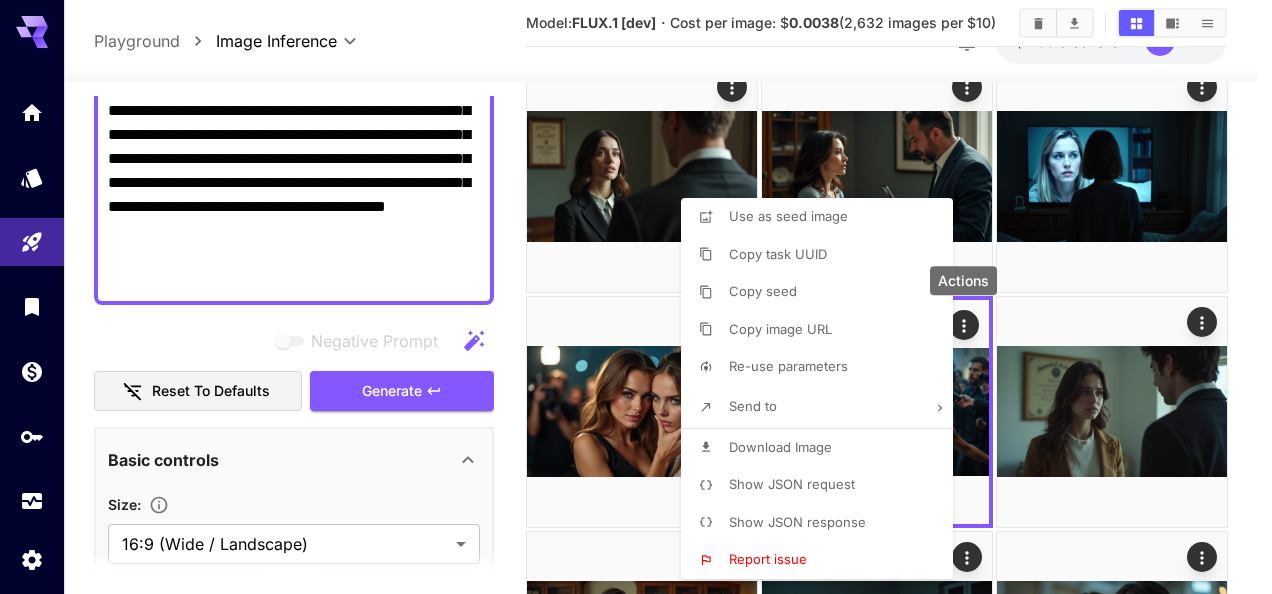 click at bounding box center [636, 297] 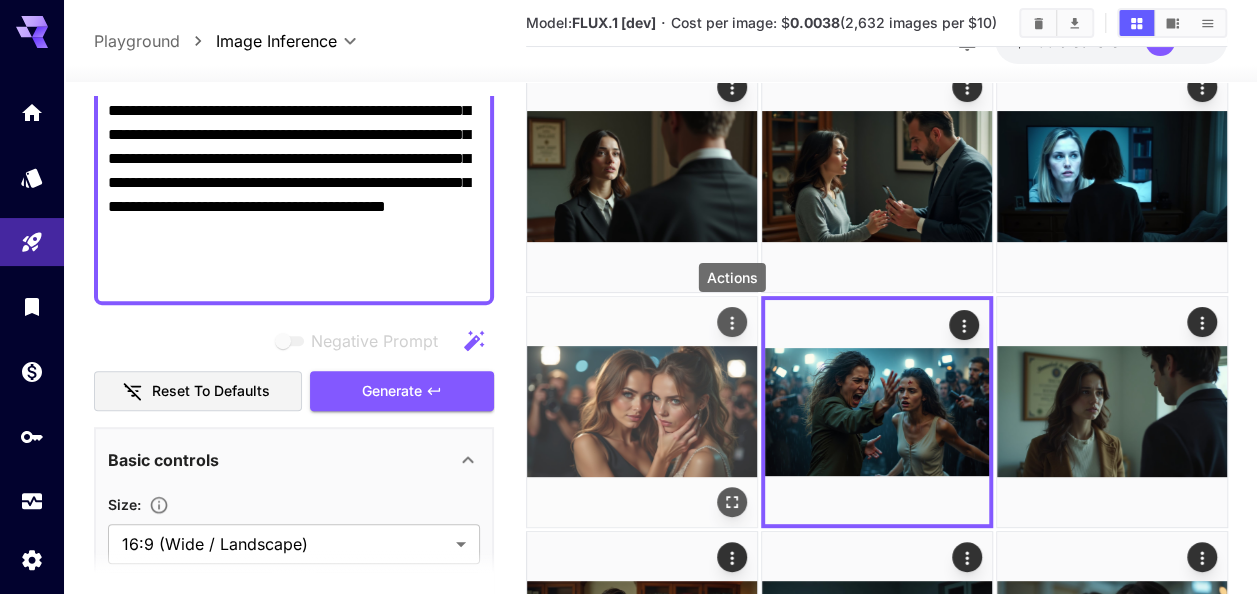 click 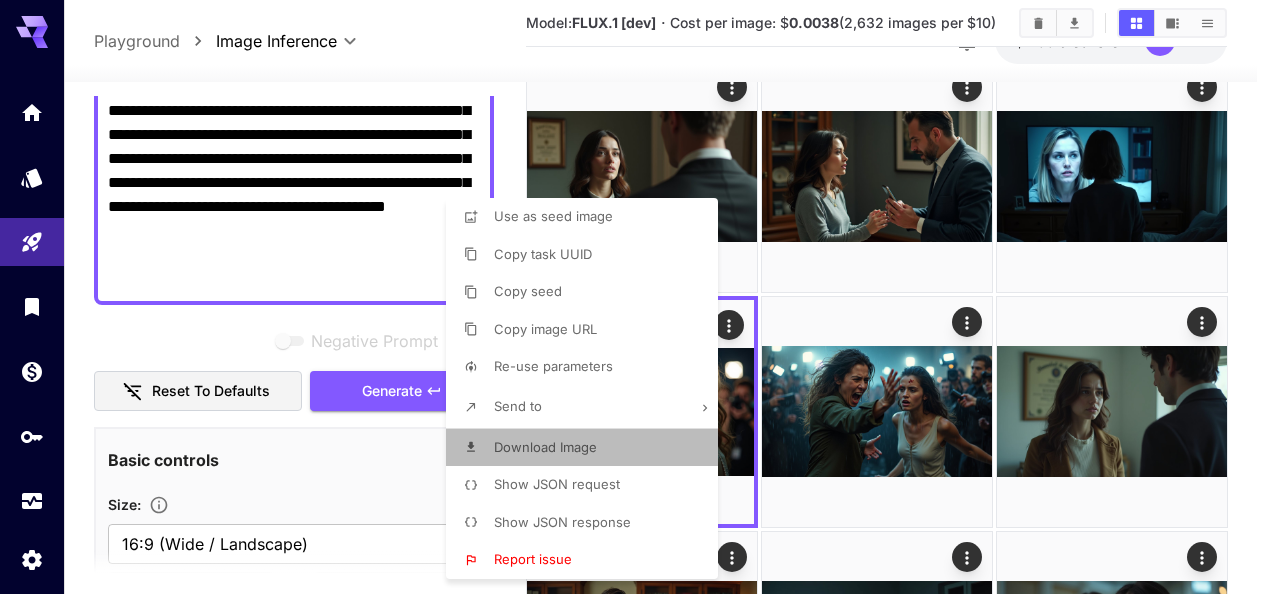 click on "Download Image" at bounding box center (545, 447) 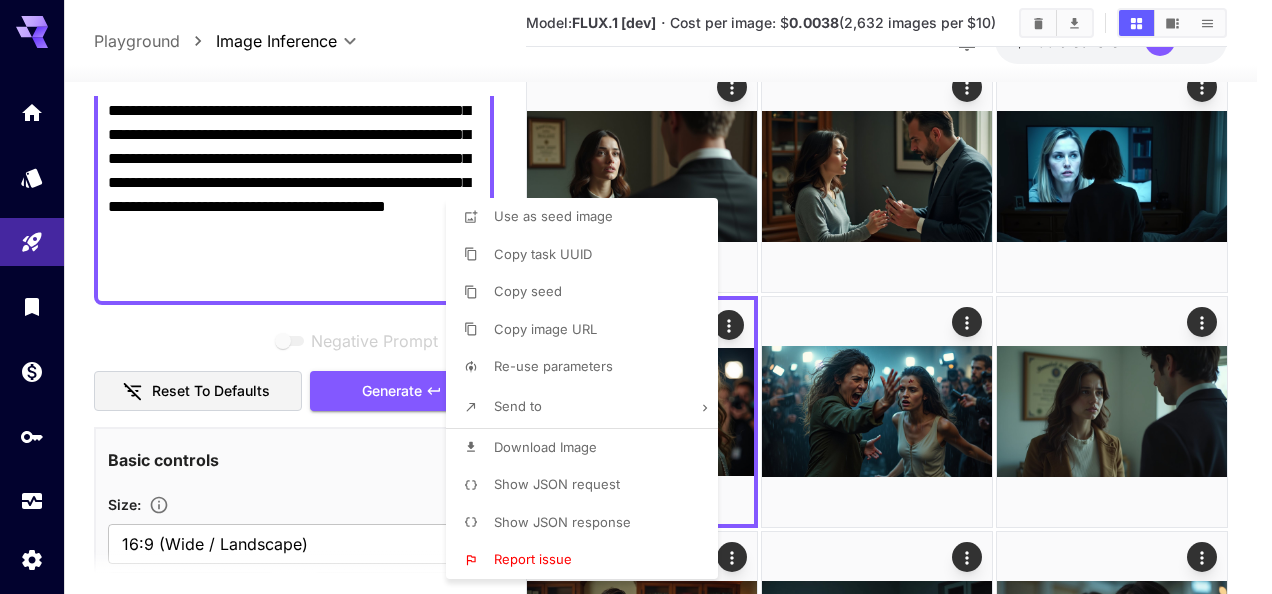 drag, startPoint x: 1266, startPoint y: 301, endPoint x: 1248, endPoint y: 305, distance: 18.439089 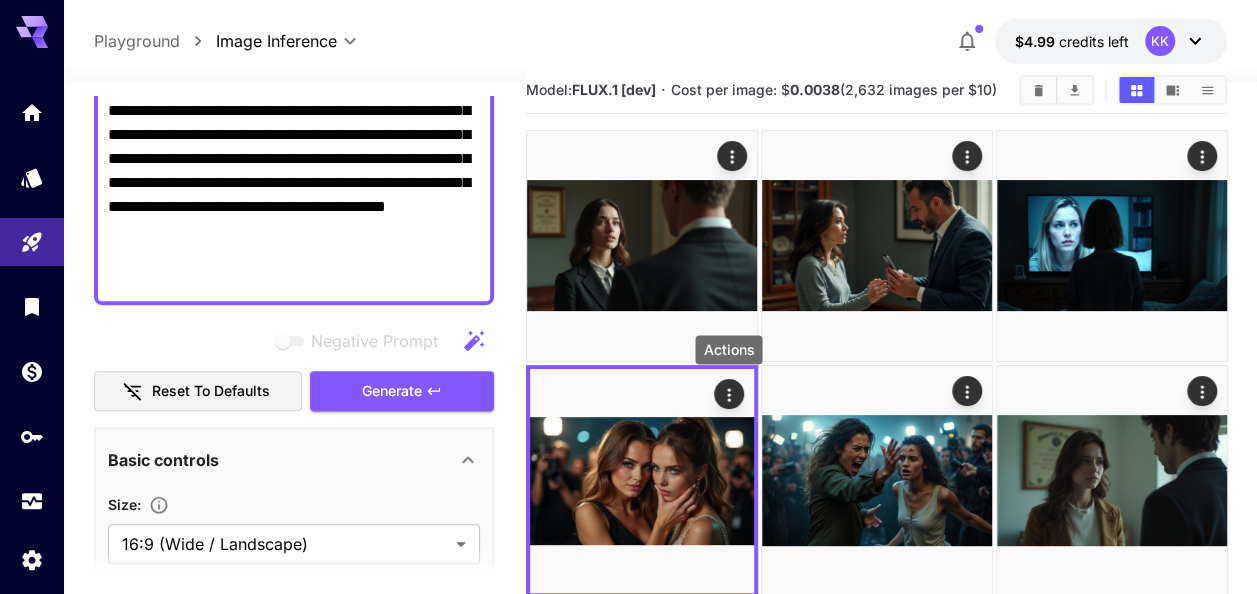 scroll, scrollTop: 0, scrollLeft: 0, axis: both 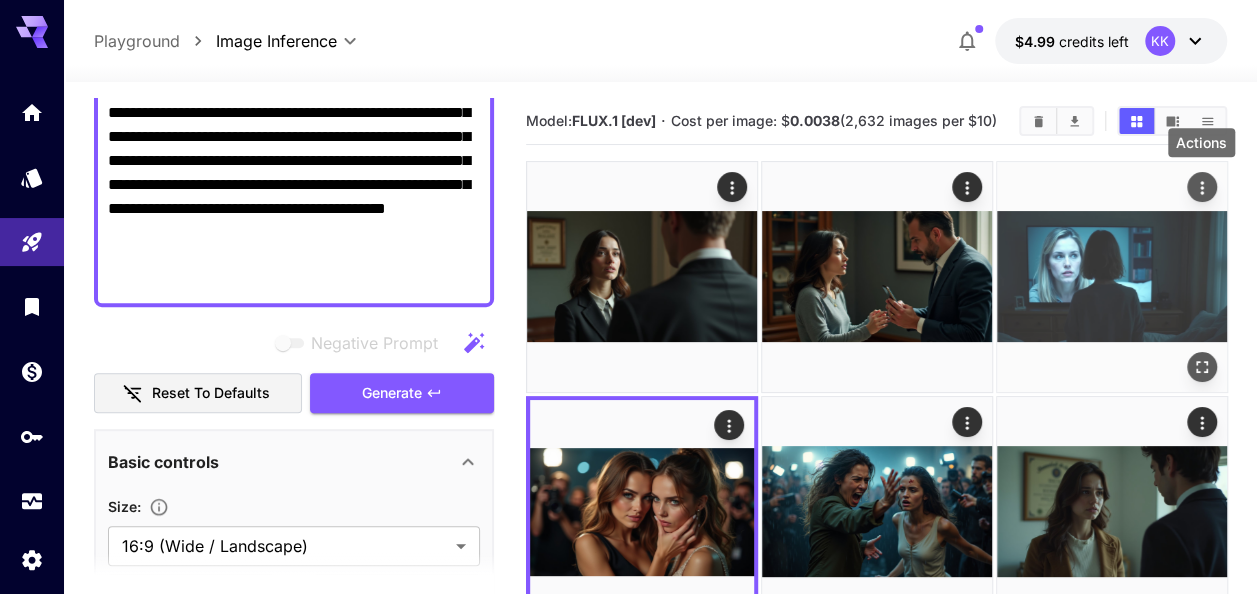 click 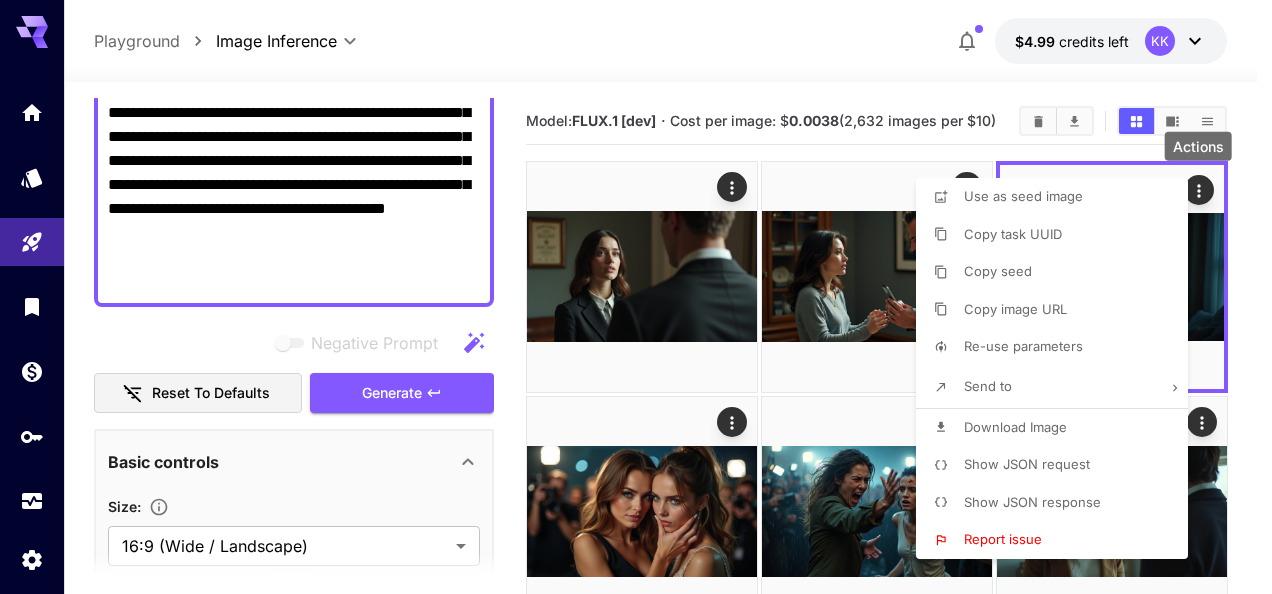 click on "Download Image" at bounding box center [1058, 428] 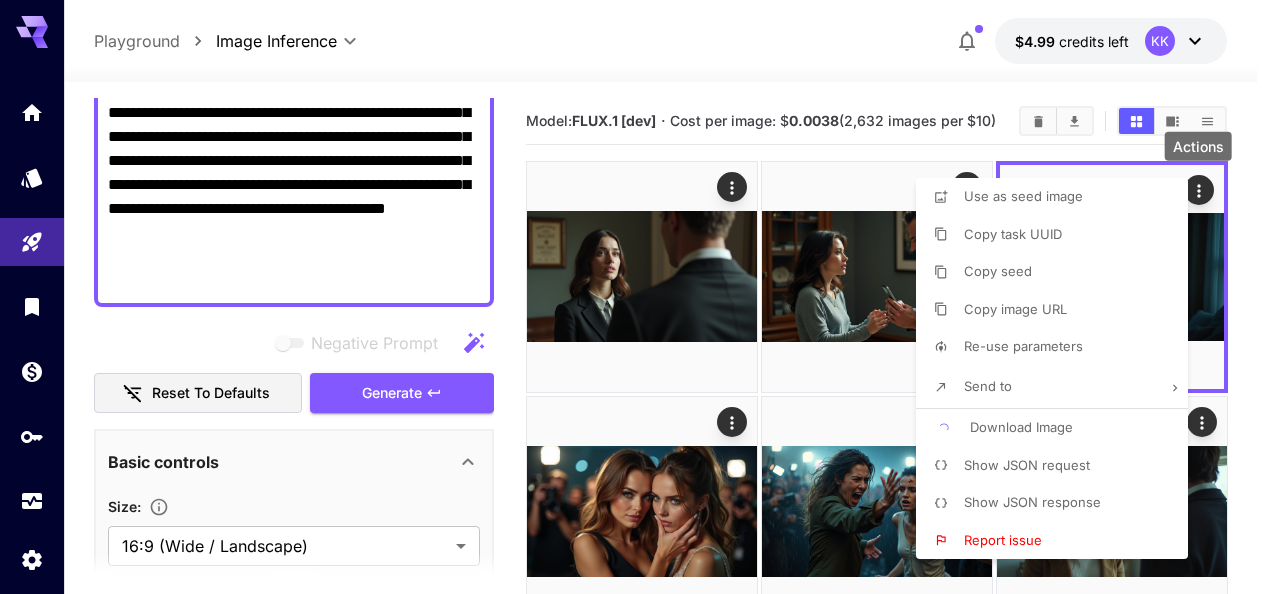 click at bounding box center [636, 297] 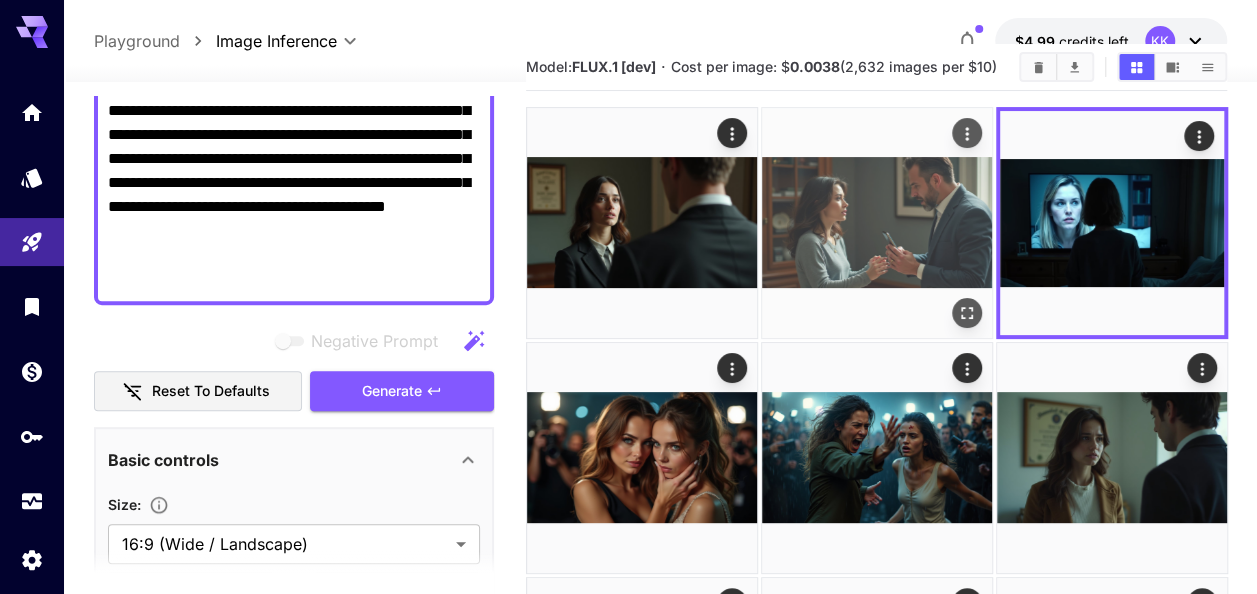 scroll, scrollTop: 0, scrollLeft: 0, axis: both 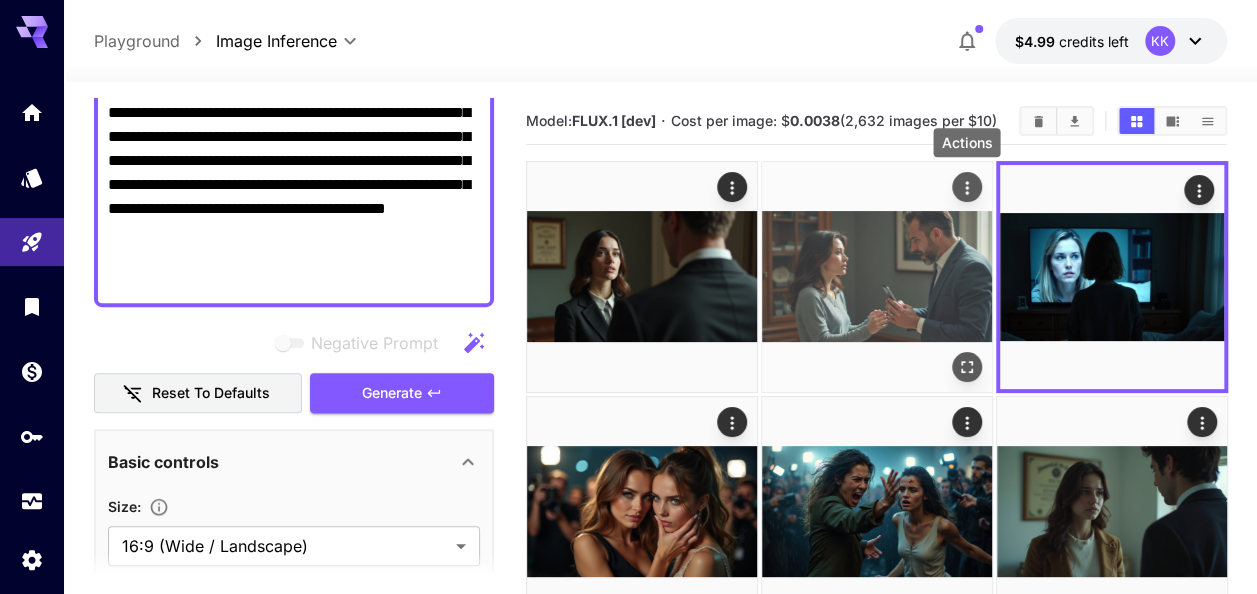 click 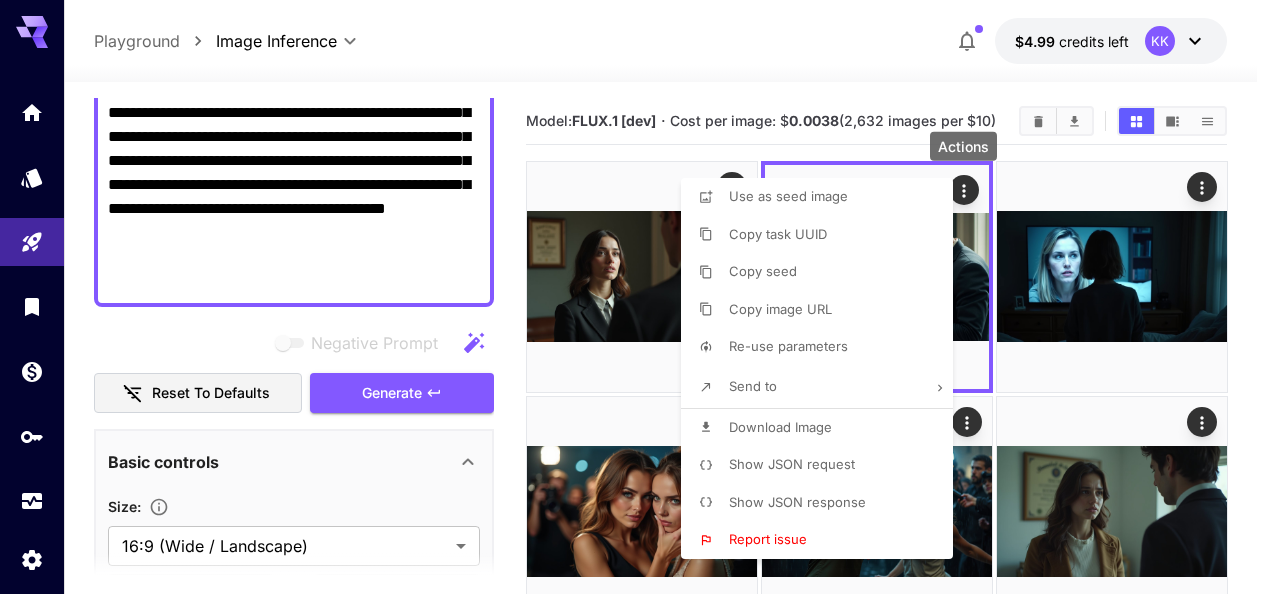 click on "Download Image" at bounding box center [823, 428] 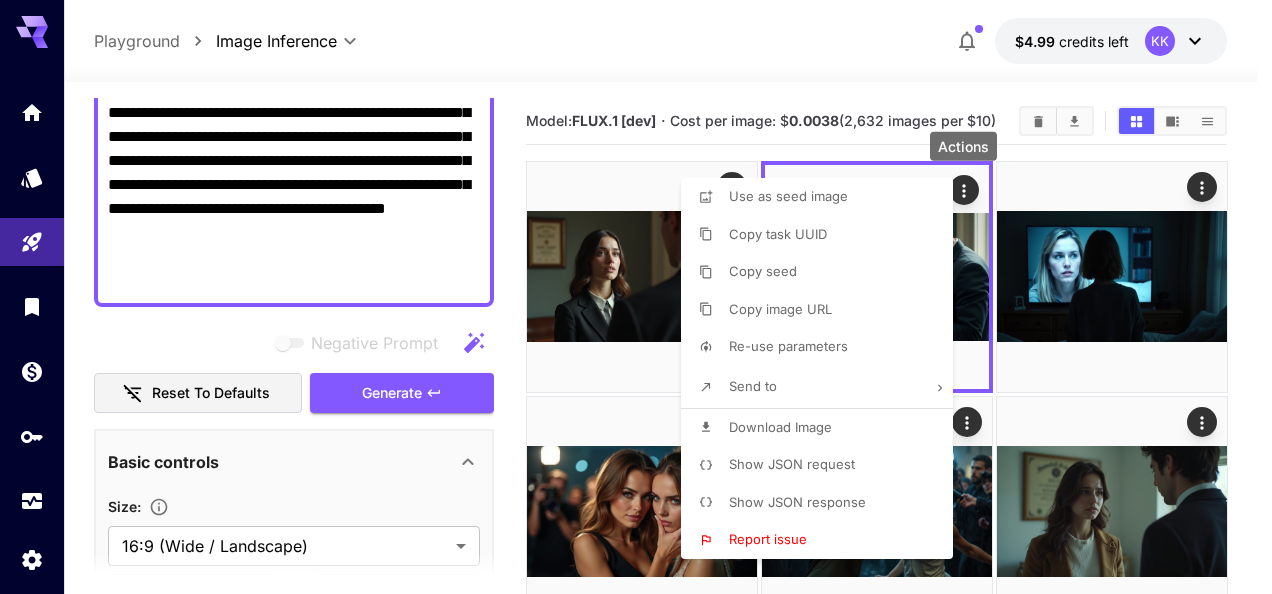 drag, startPoint x: 482, startPoint y: 45, endPoint x: 564, endPoint y: 74, distance: 86.977005 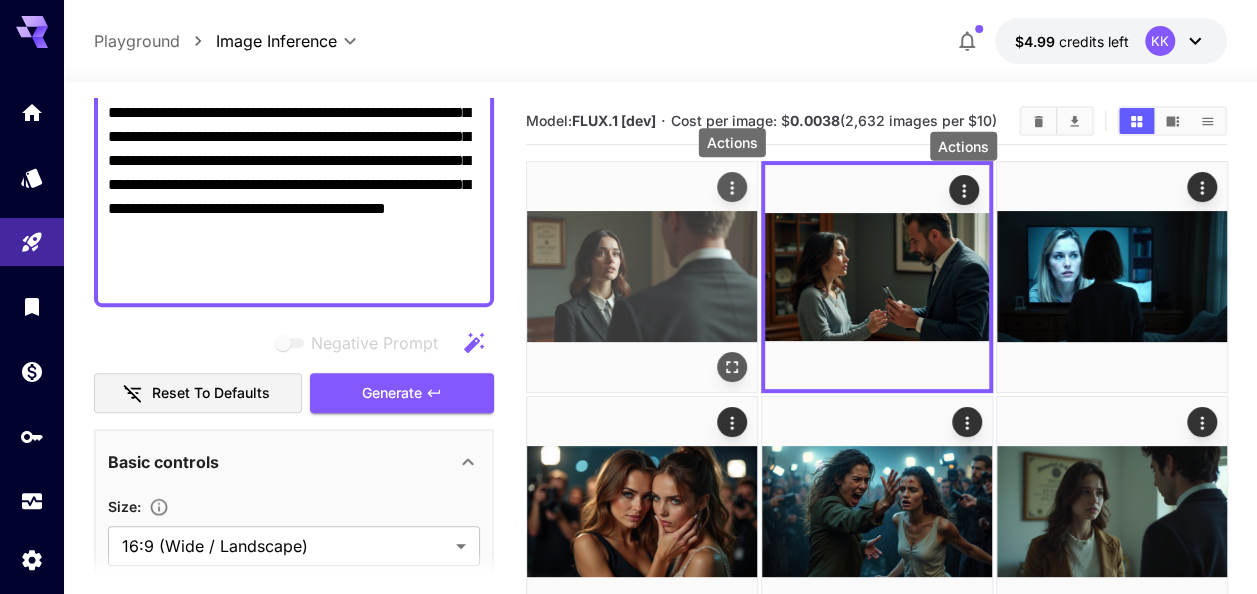 click 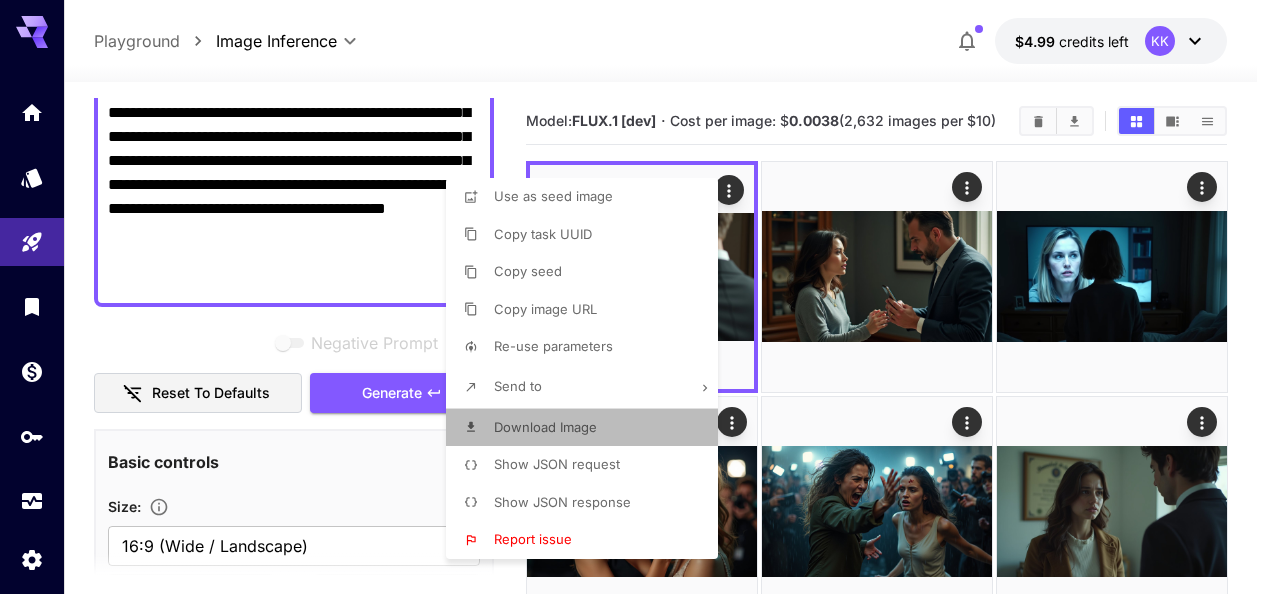 click on "Download Image" at bounding box center (545, 427) 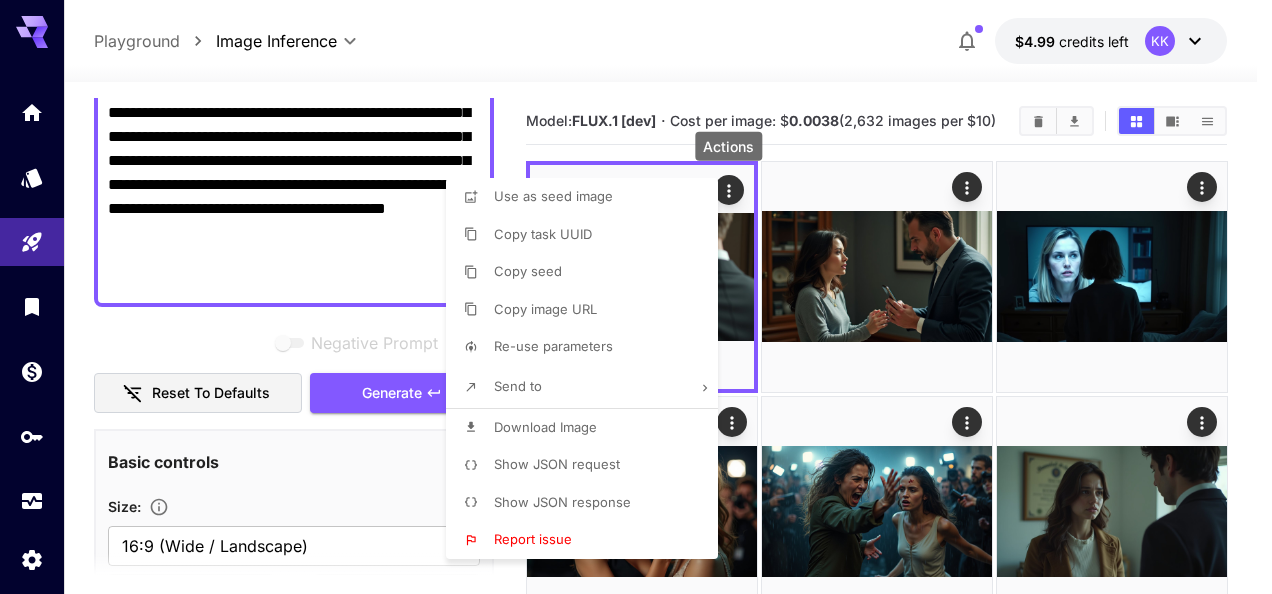 click at bounding box center (636, 297) 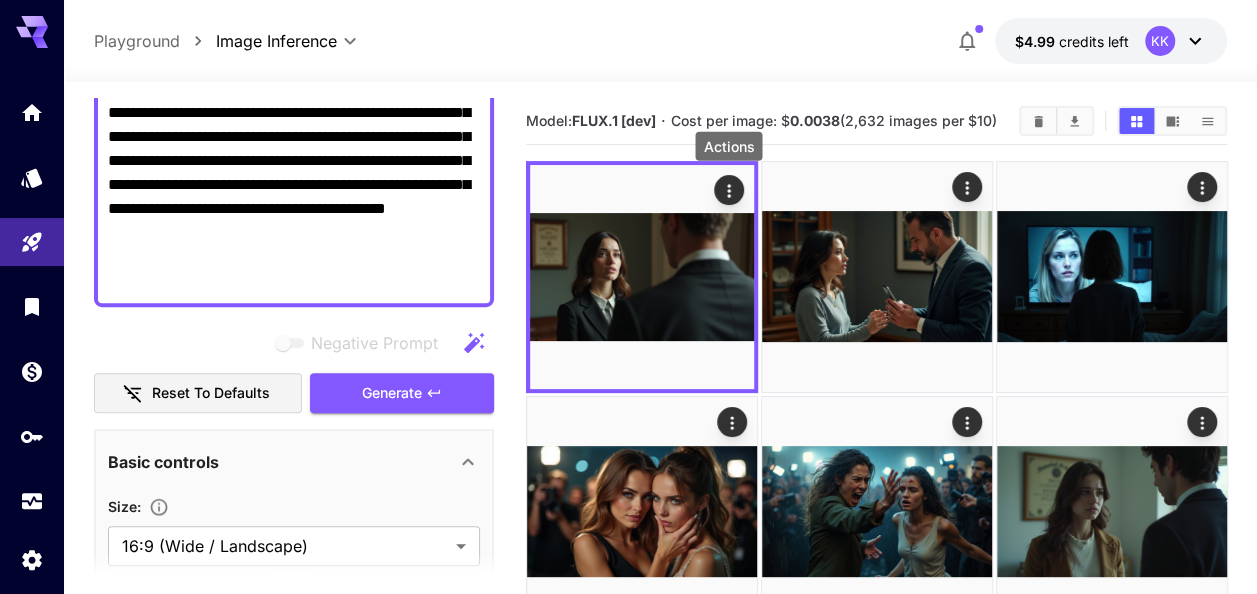 click on "**********" at bounding box center [294, 89] 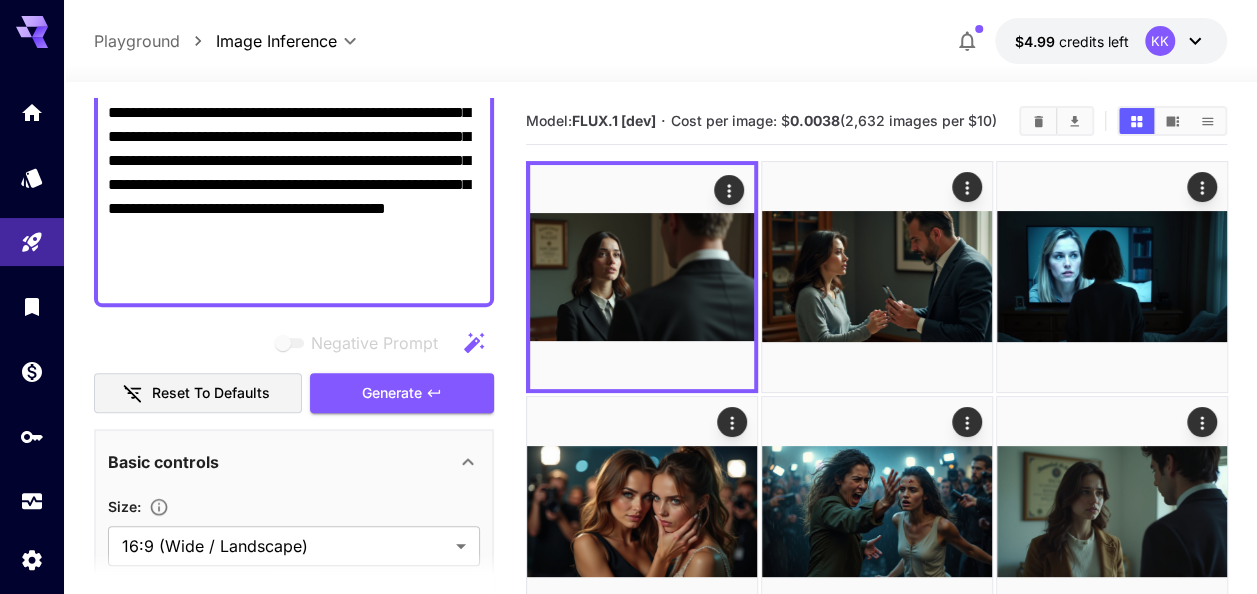 paste on "**********" 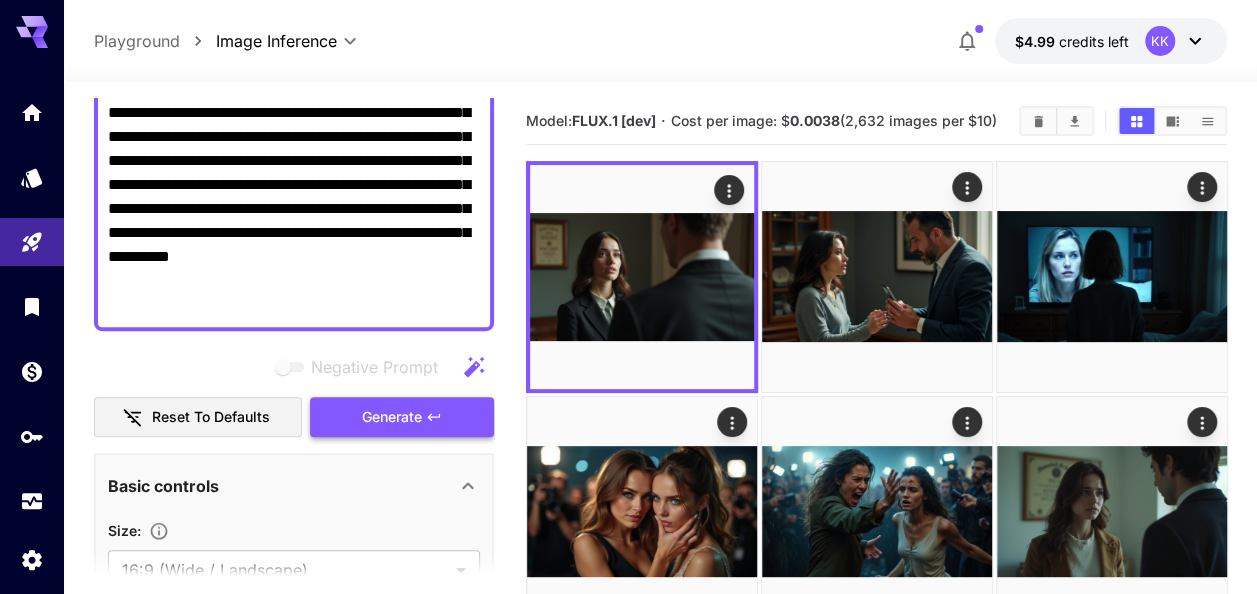 click on "Generate" at bounding box center [392, 417] 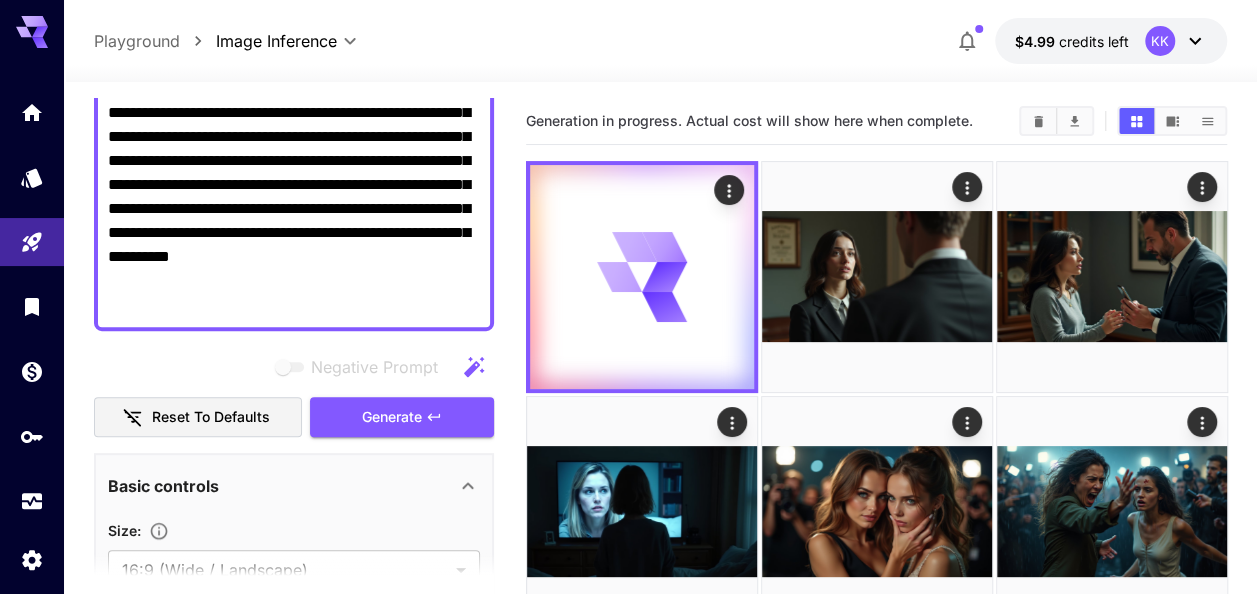 click on "**********" at bounding box center [294, 101] 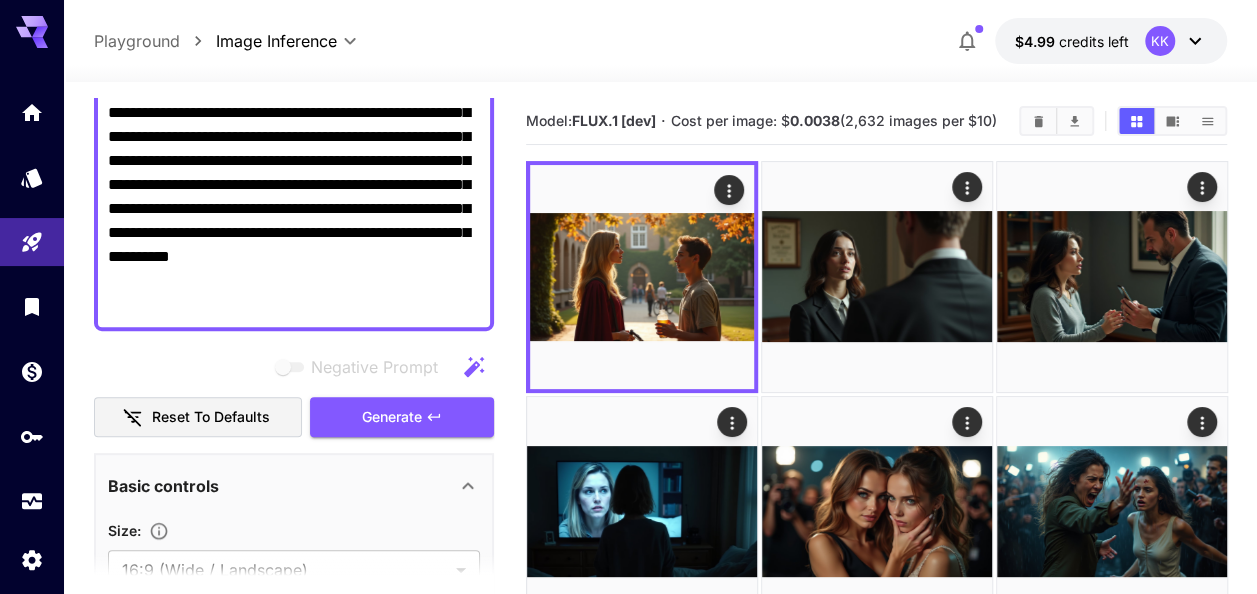 paste 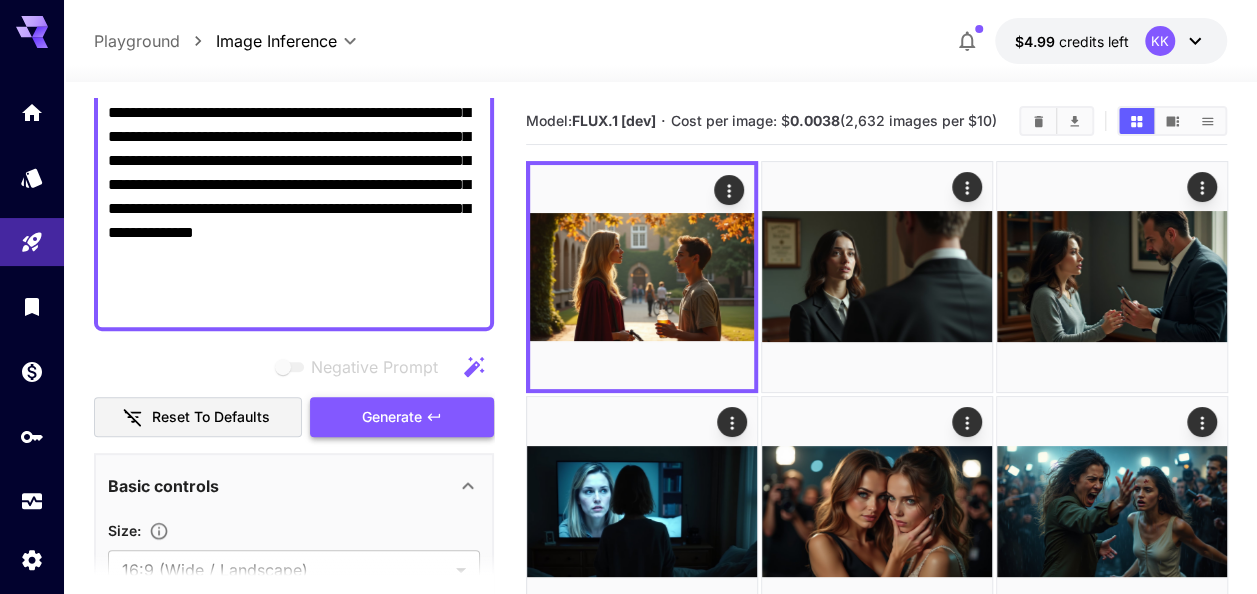 type on "**********" 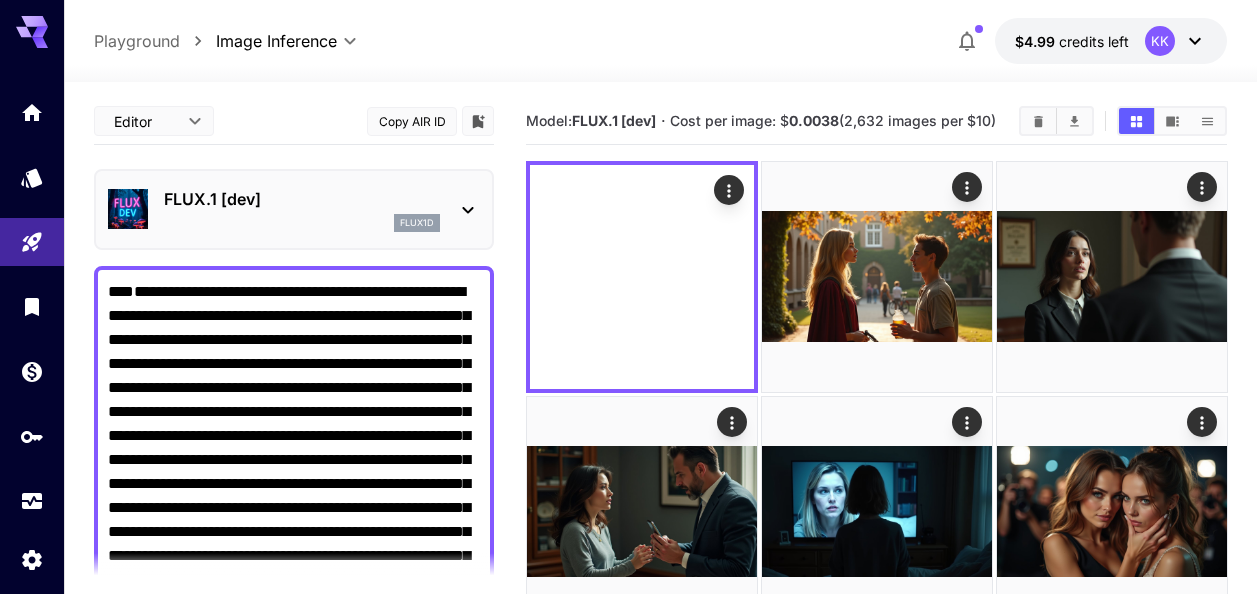 scroll, scrollTop: 0, scrollLeft: 0, axis: both 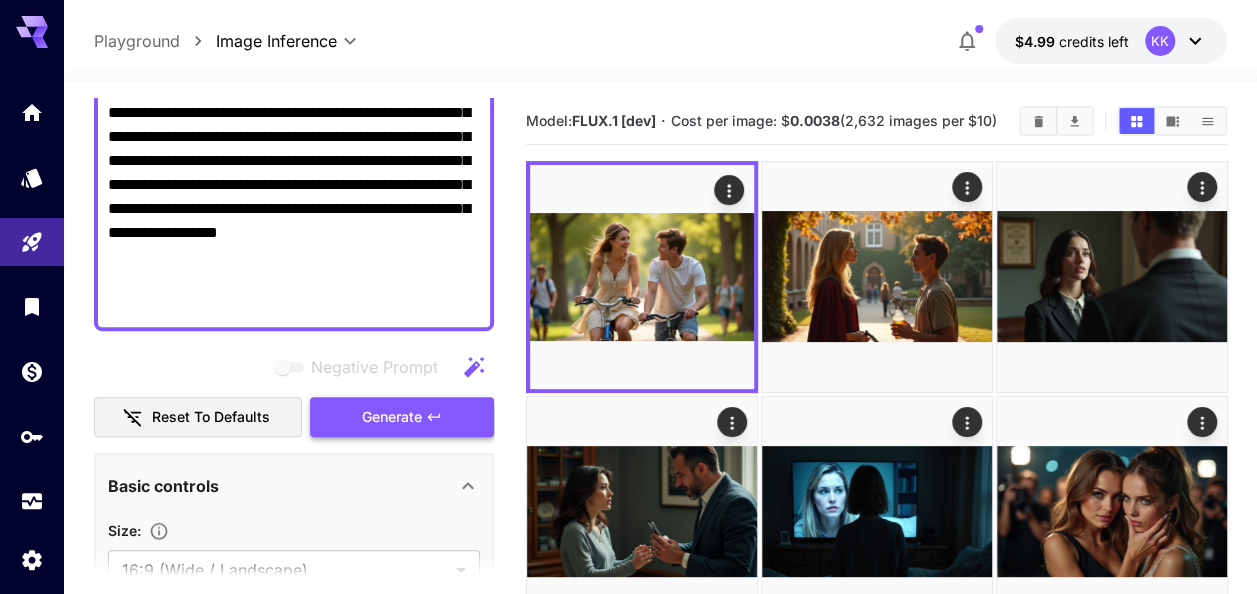 click on "Generate" at bounding box center [392, 417] 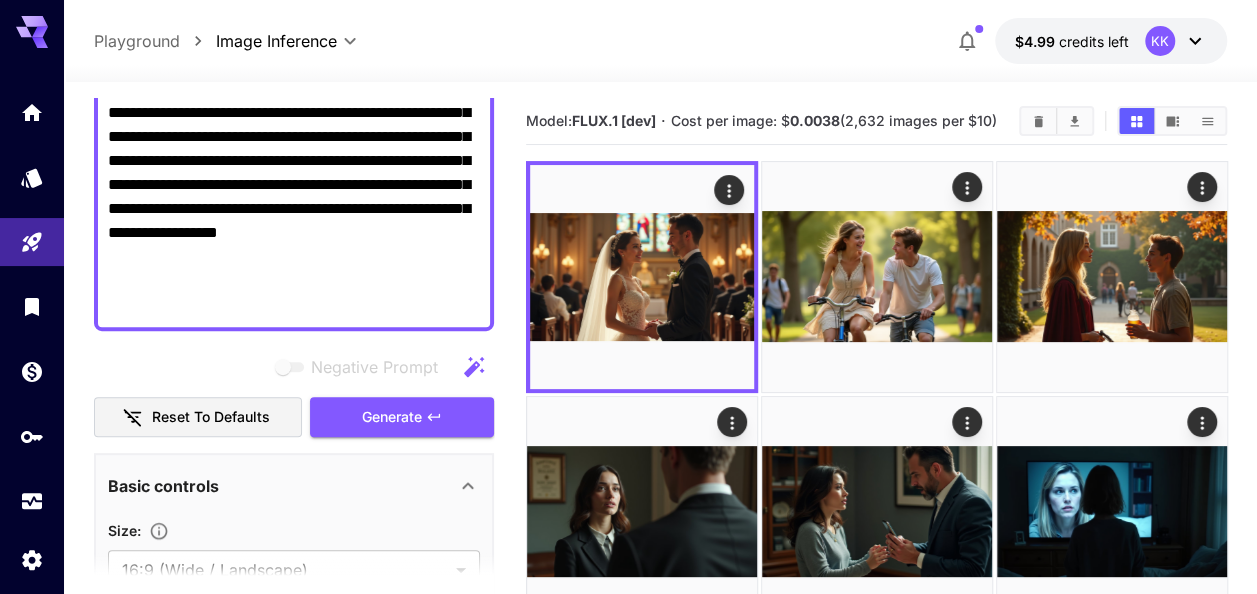 click on "**********" at bounding box center (294, 101) 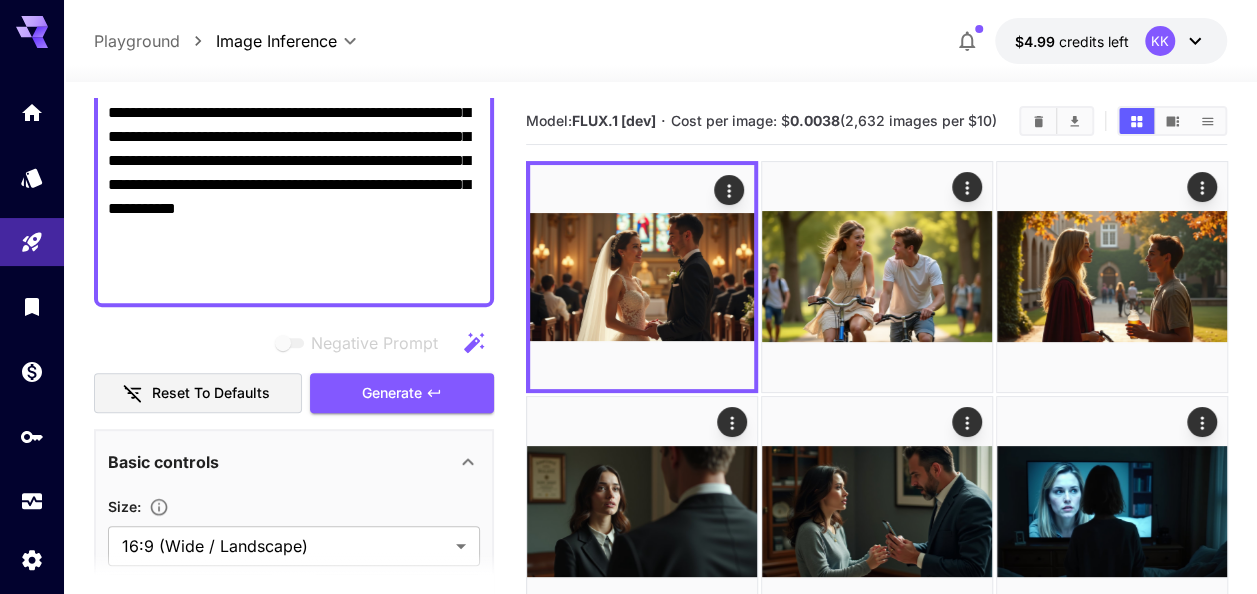 click on "Generate" at bounding box center [402, 393] 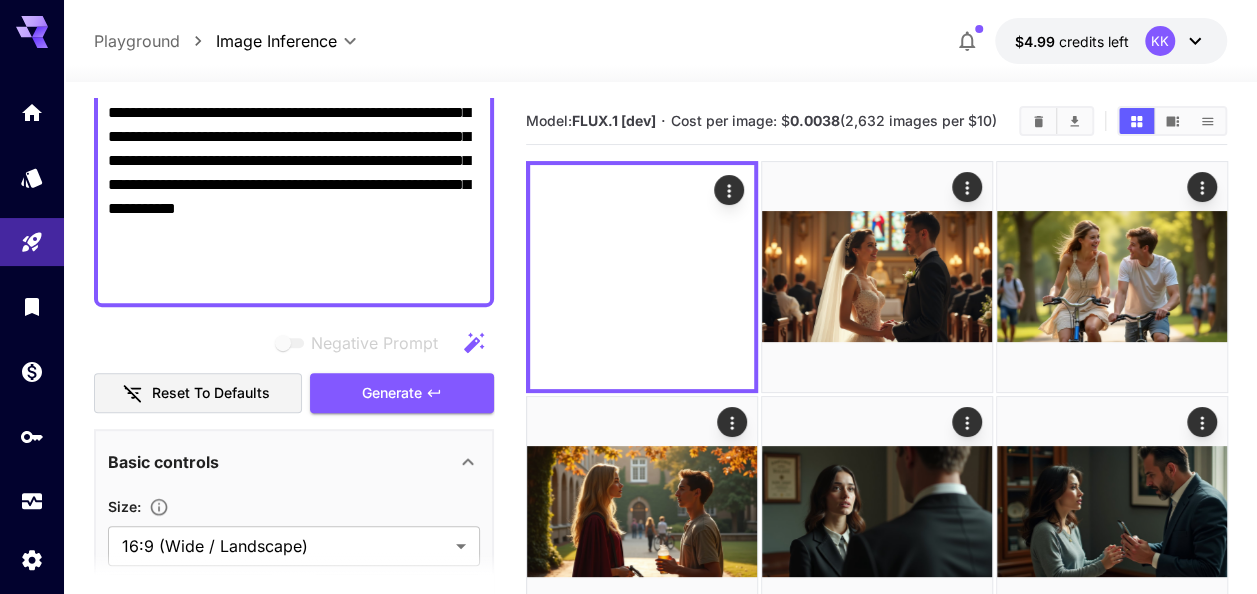click on "**********" at bounding box center (294, 89) 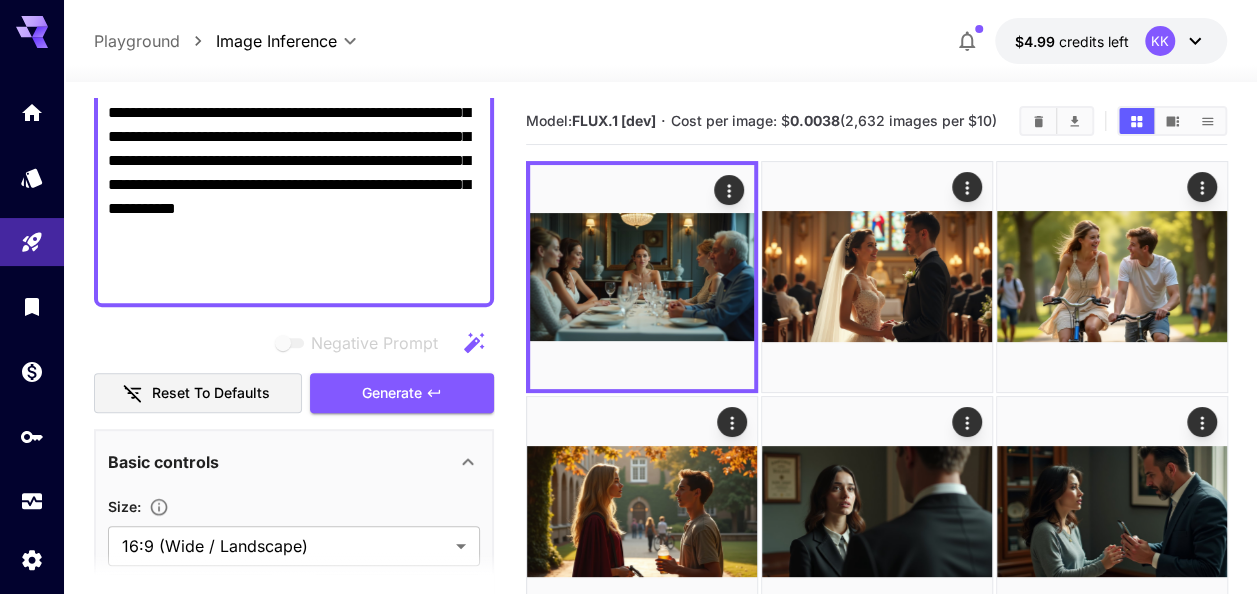 paste on "**********" 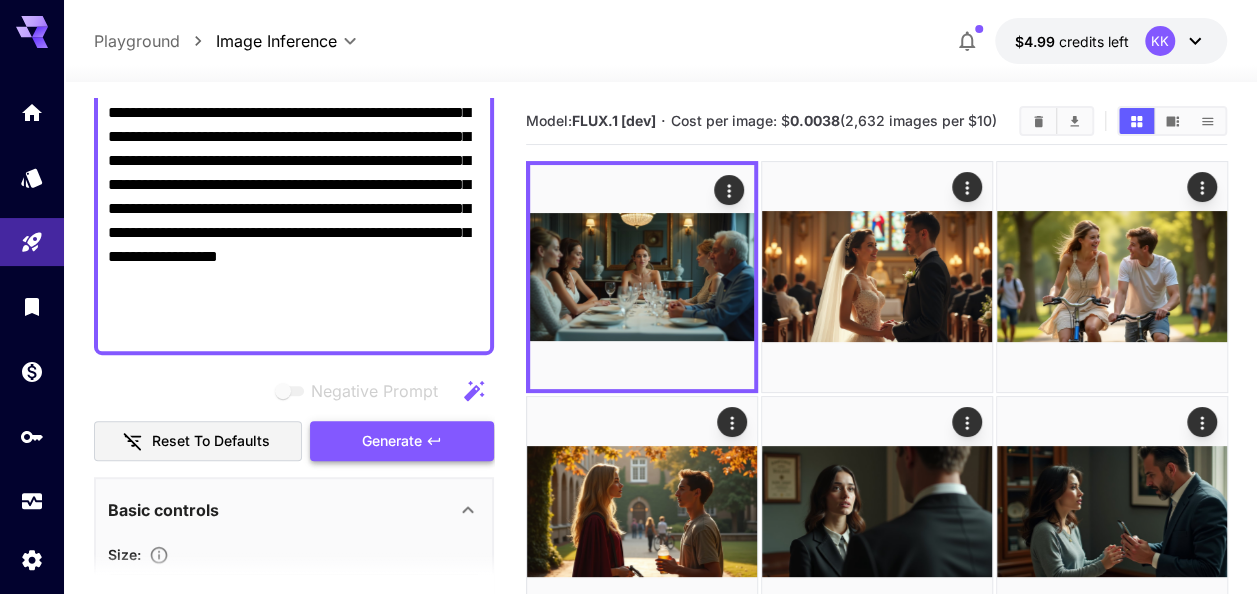 type on "**********" 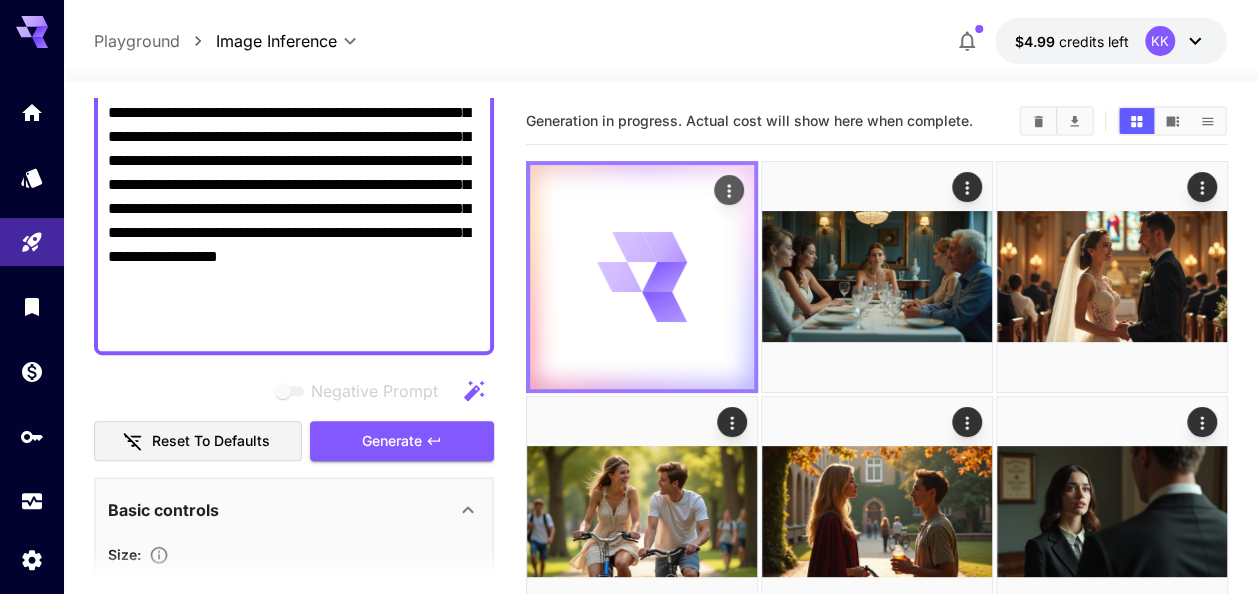 scroll, scrollTop: 100, scrollLeft: 0, axis: vertical 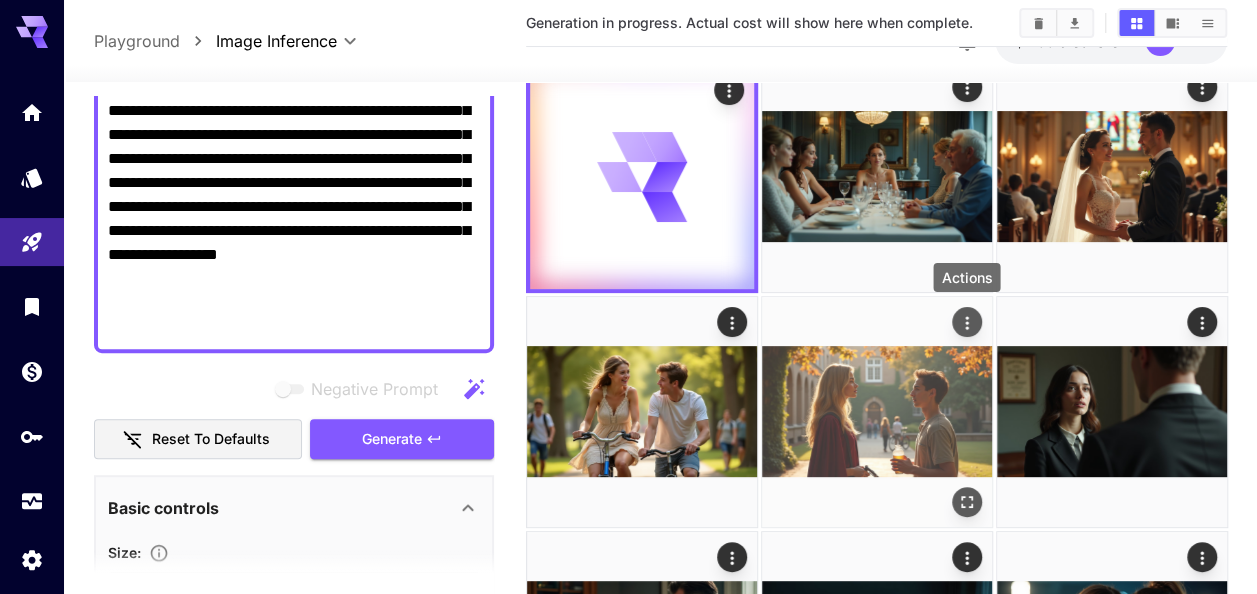 click 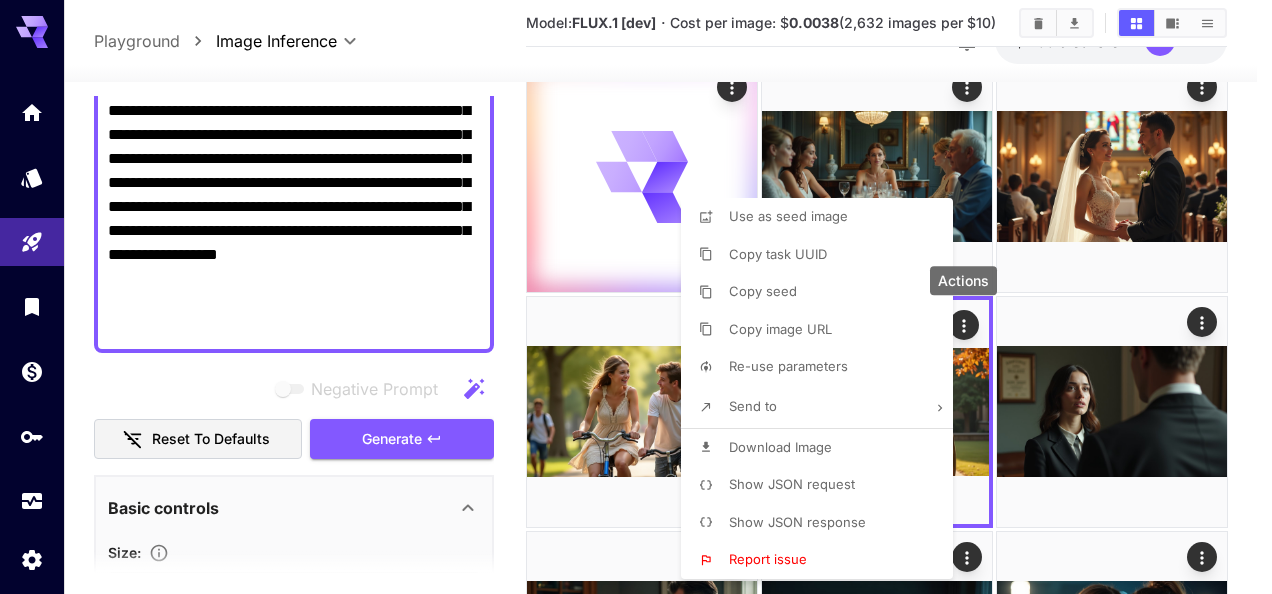 click on "Download Image" at bounding box center [780, 447] 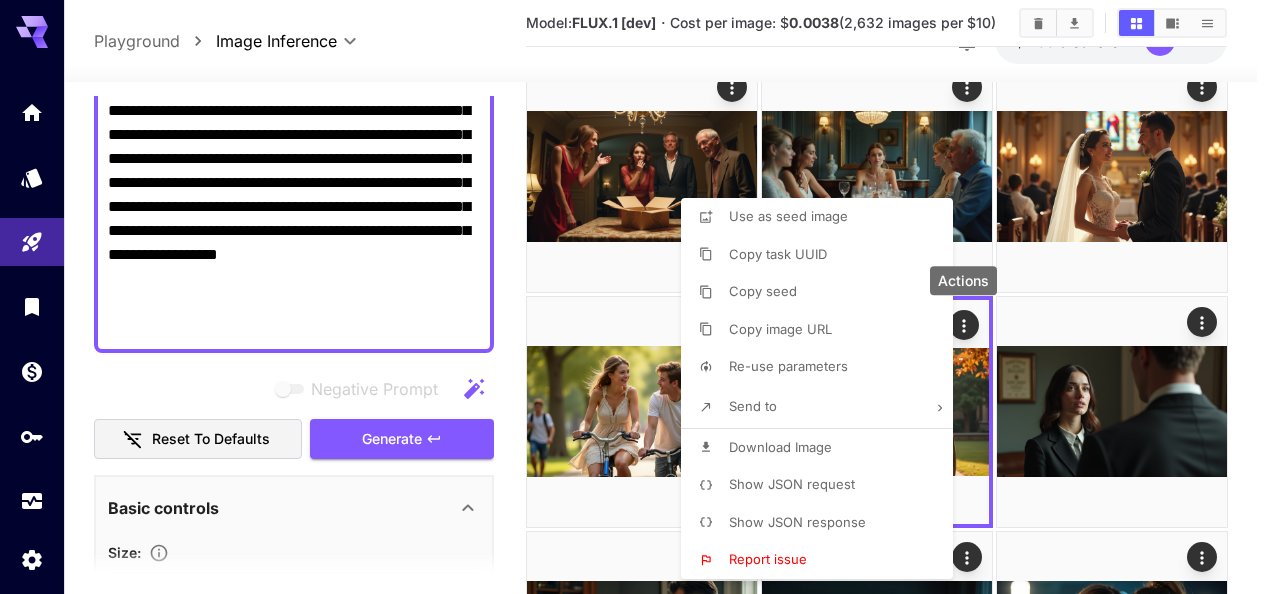 click at bounding box center [636, 297] 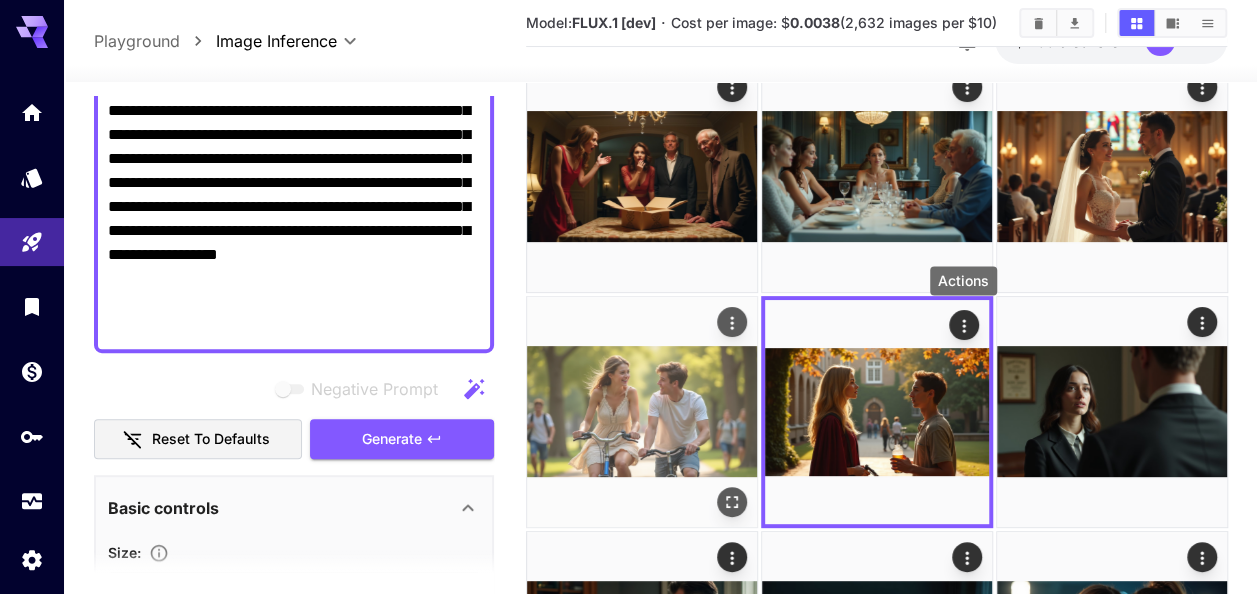 click at bounding box center [642, 412] 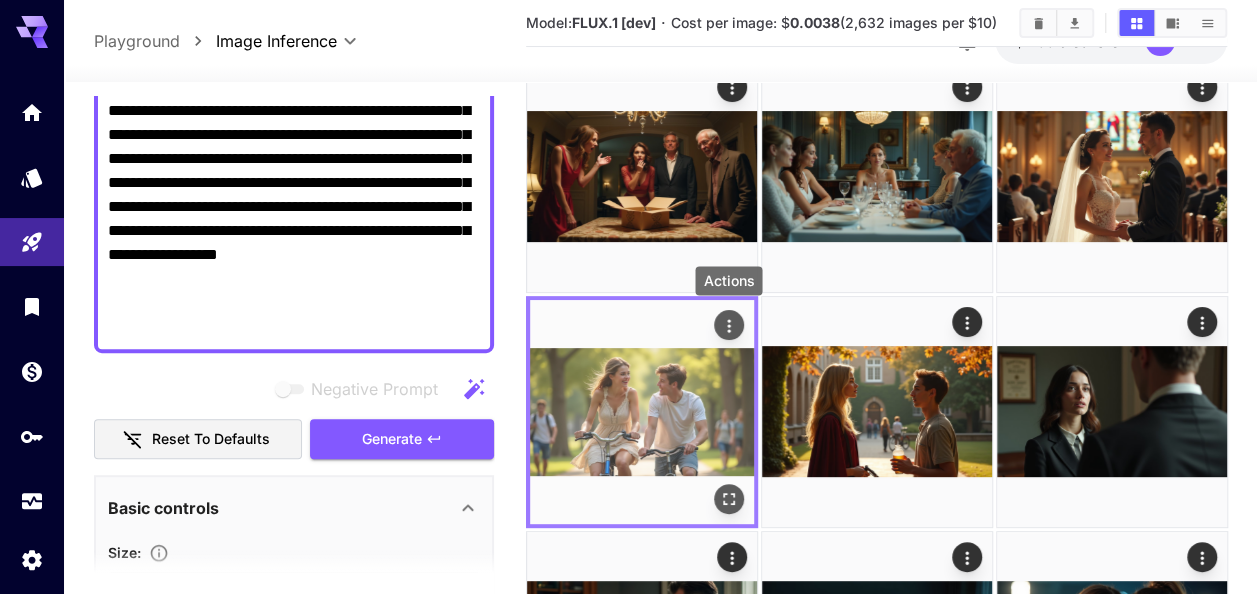 click 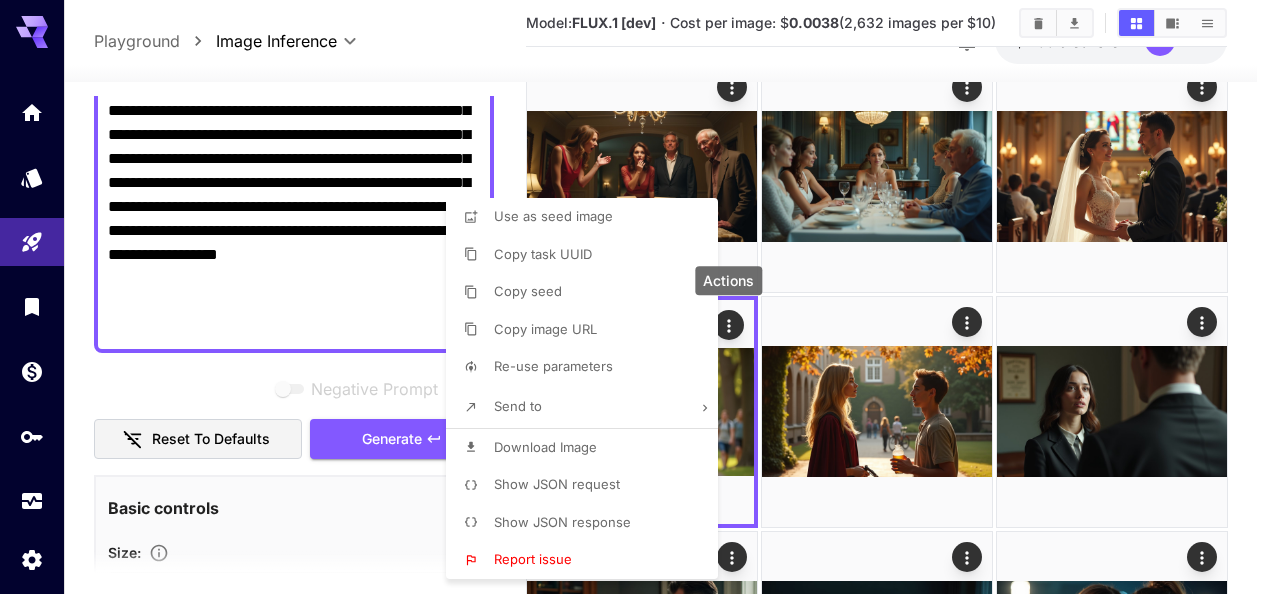 click on "Download Image" at bounding box center [545, 447] 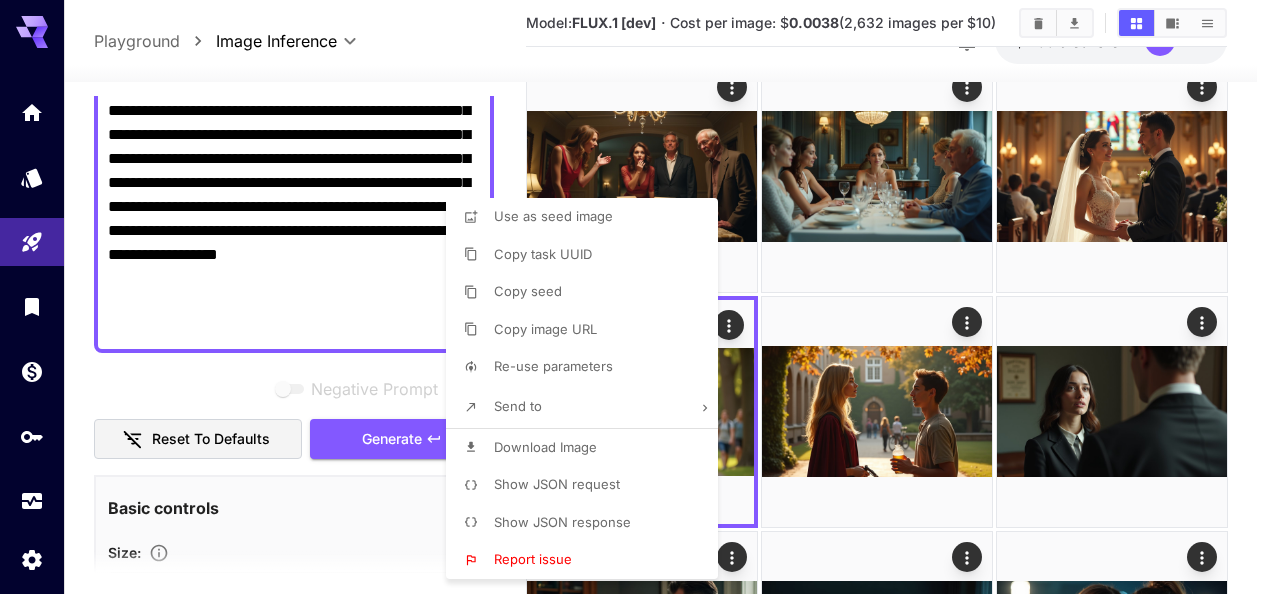 click at bounding box center (636, 297) 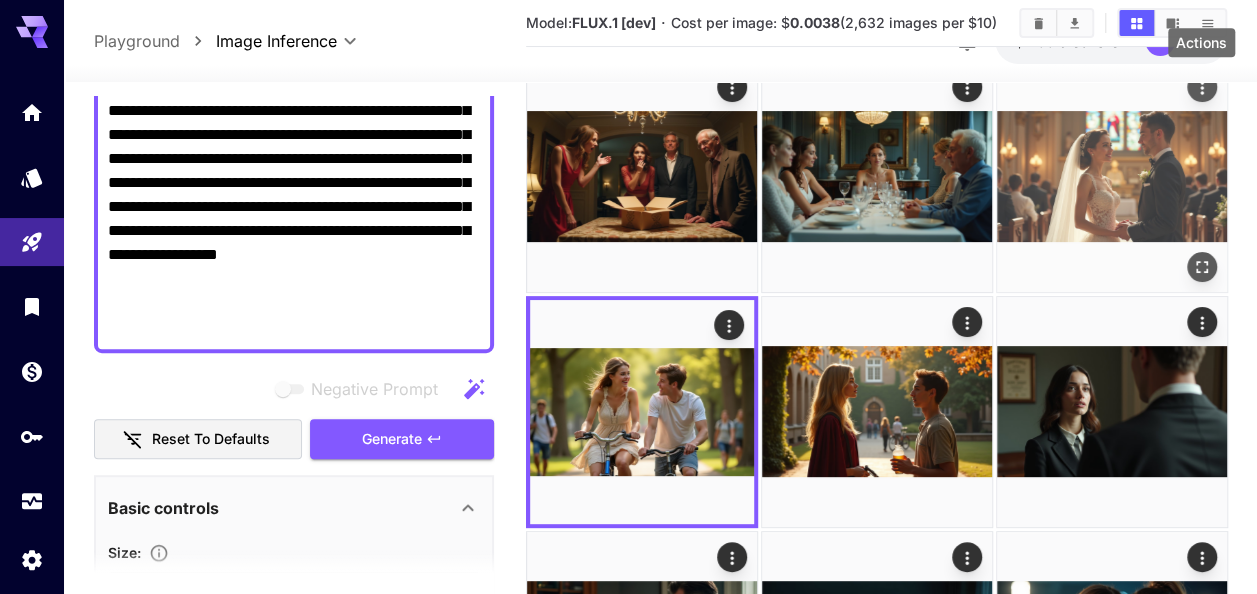 click 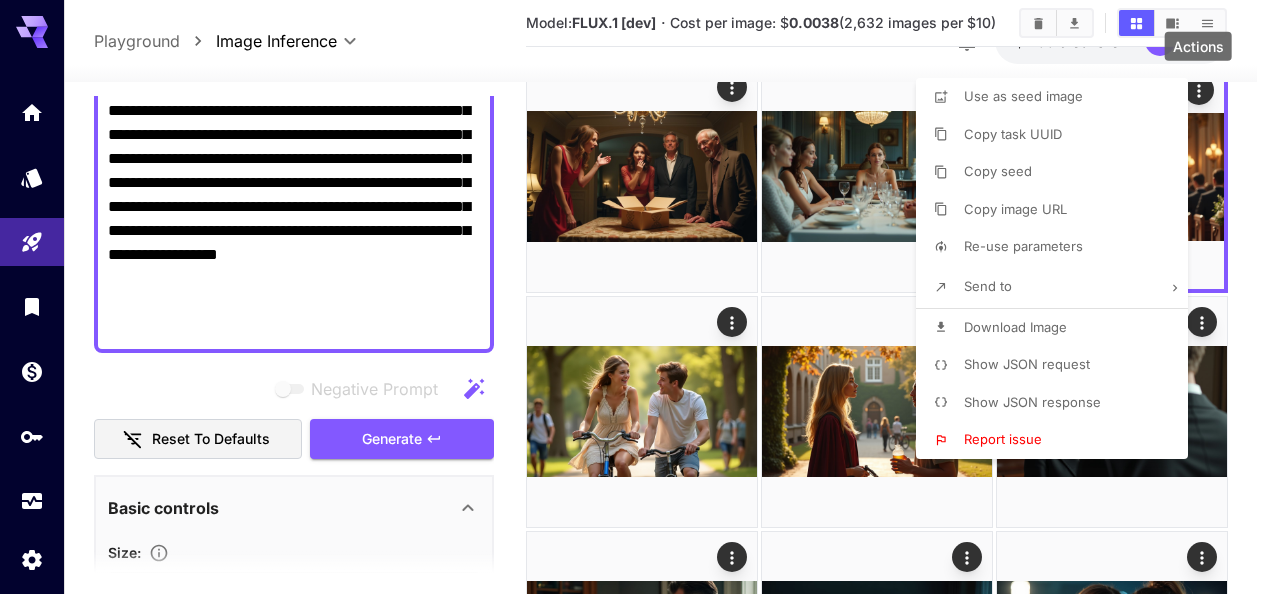 click on "Download Image" 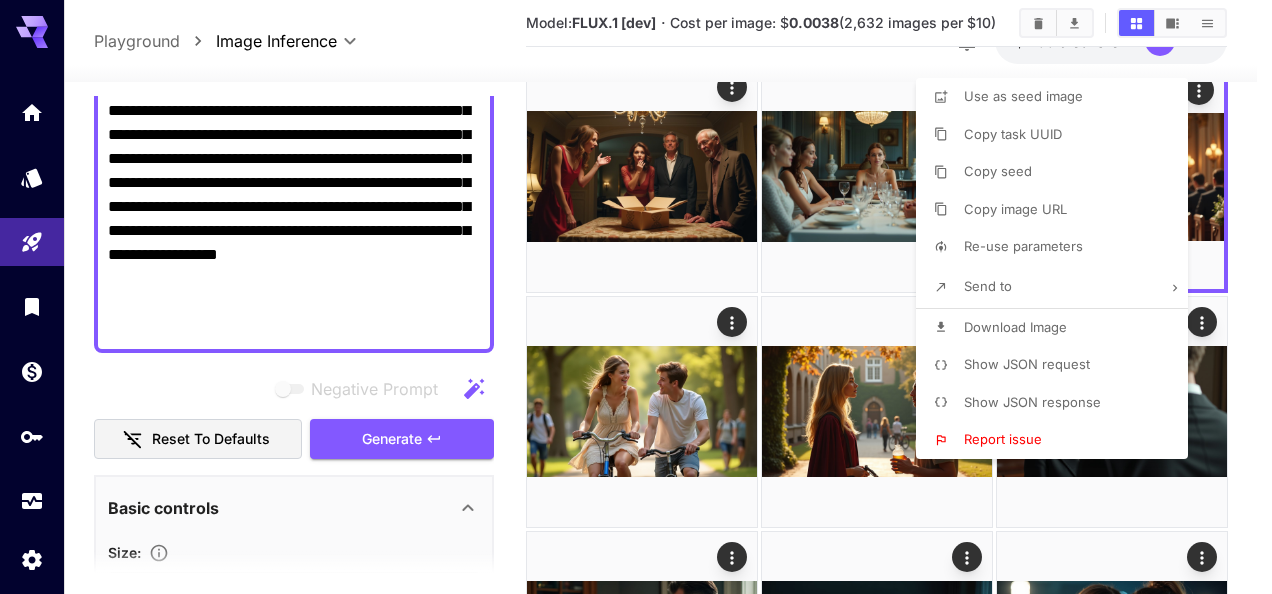 click 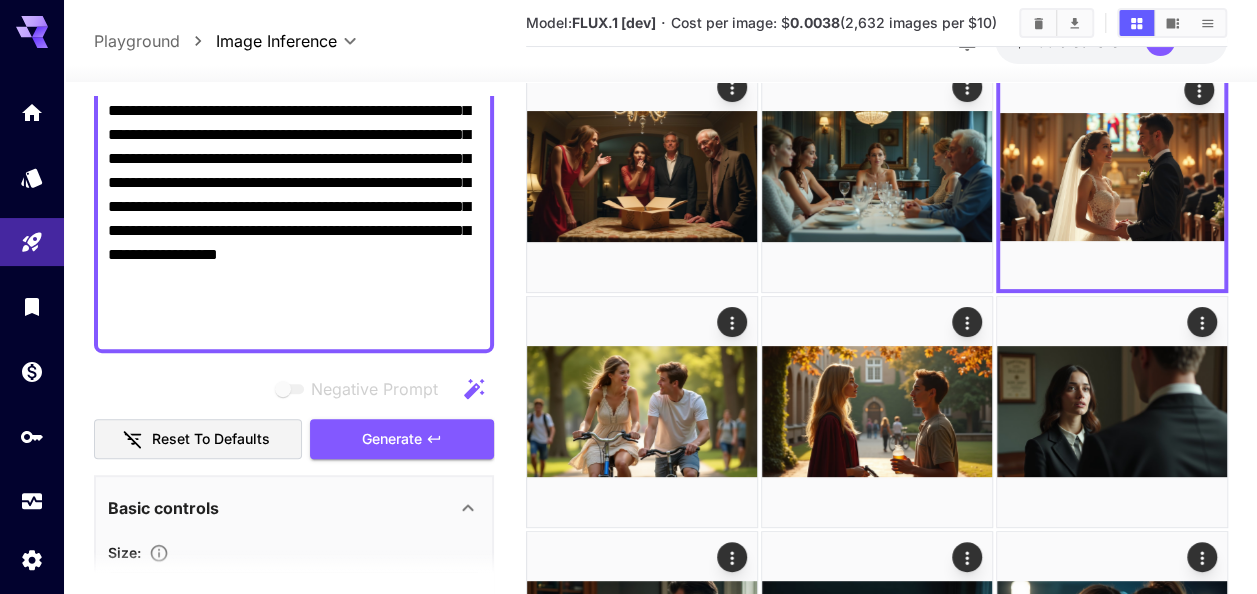 scroll, scrollTop: 0, scrollLeft: 0, axis: both 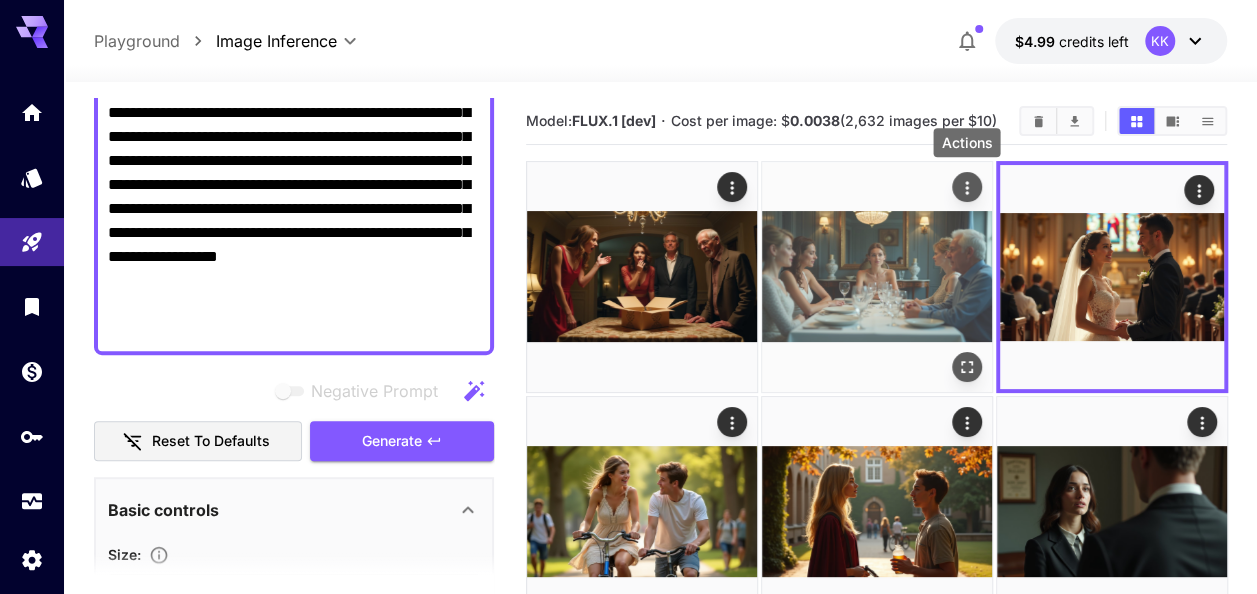 click 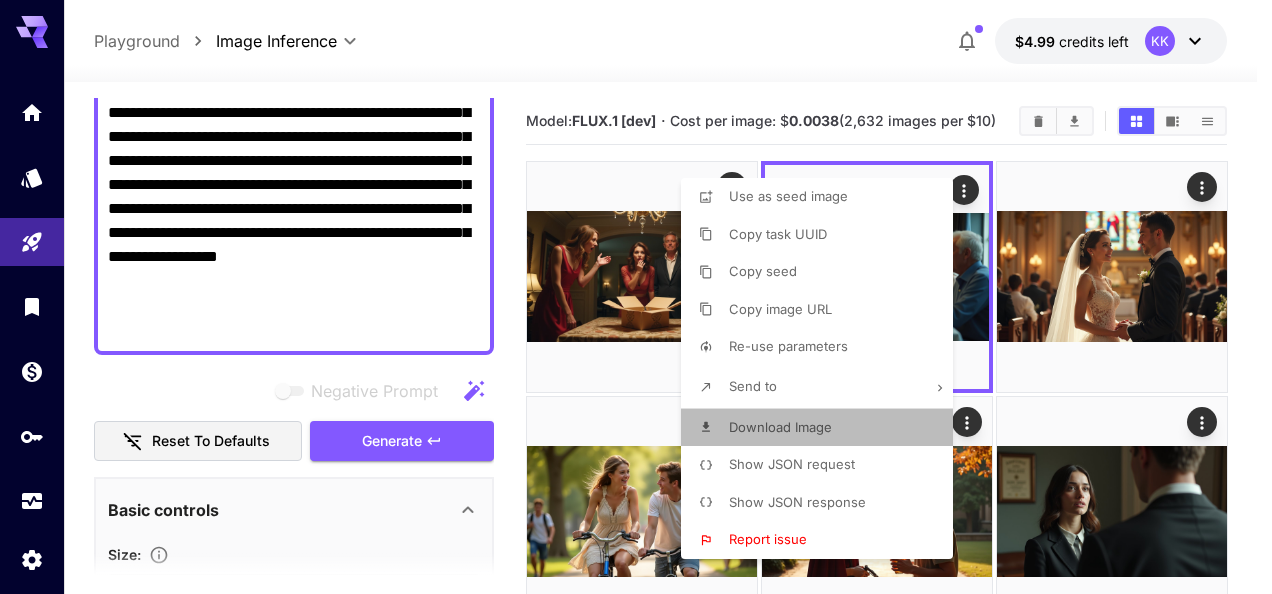 click on "Download Image" 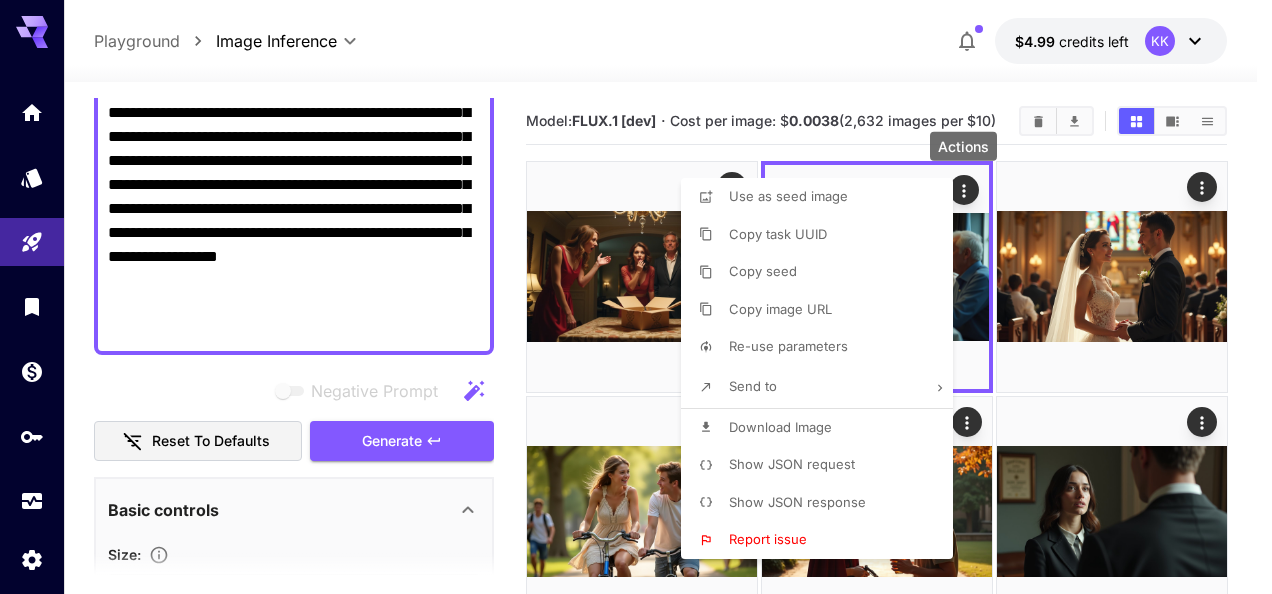 drag, startPoint x: 1244, startPoint y: 294, endPoint x: 1163, endPoint y: 283, distance: 81.7435 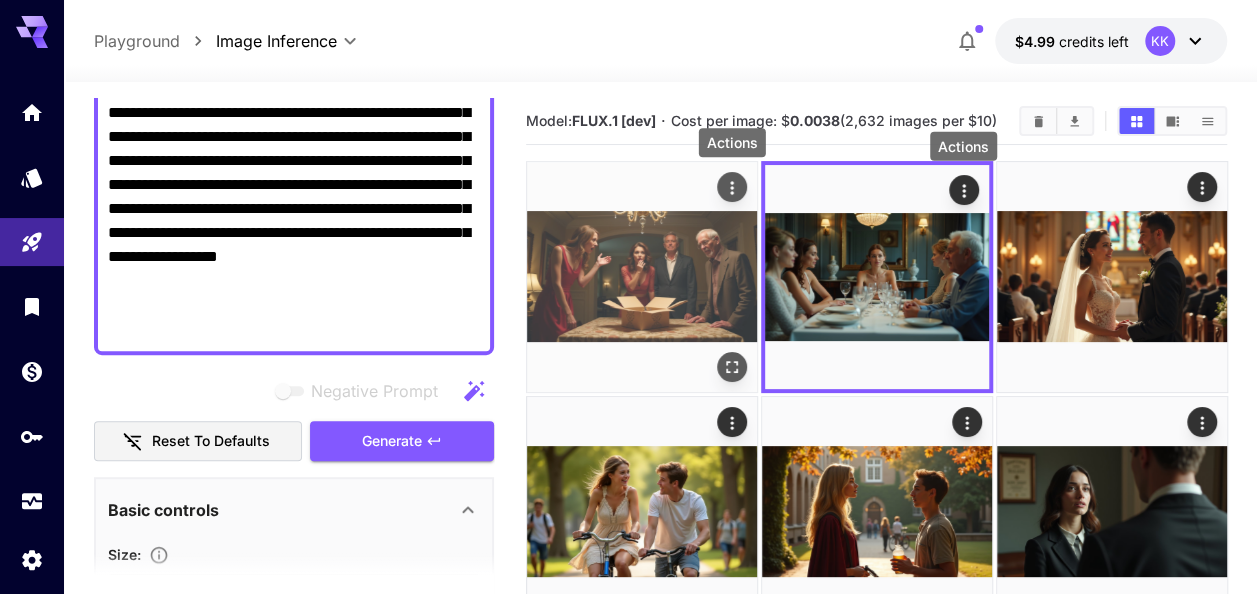 click 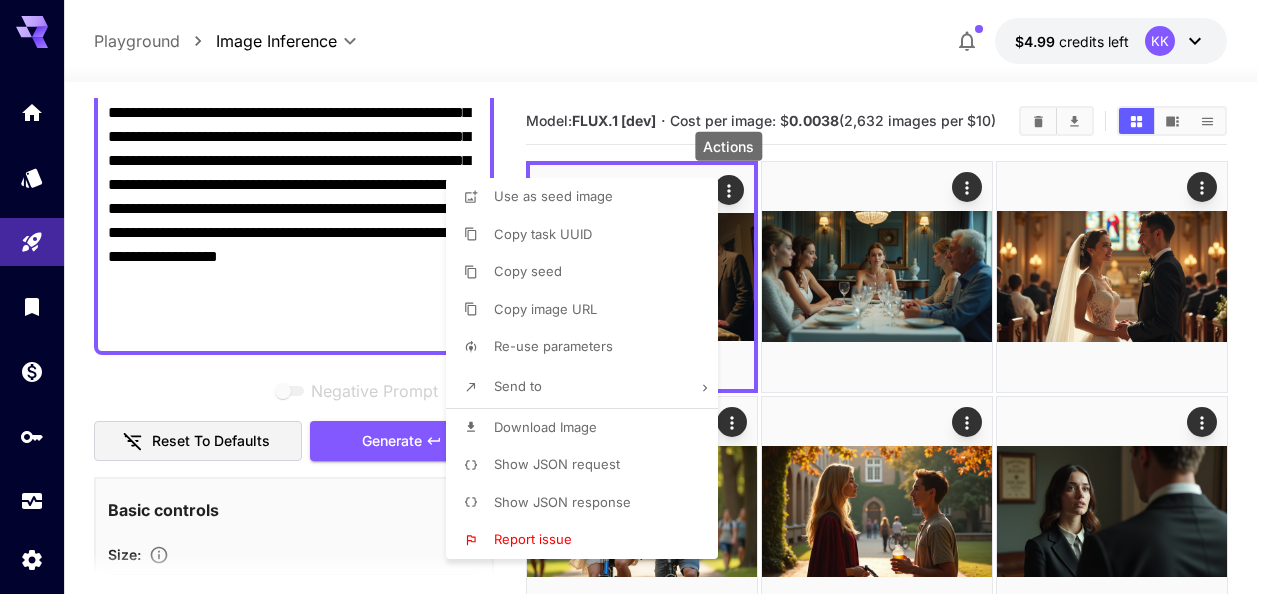 click on "Download Image" 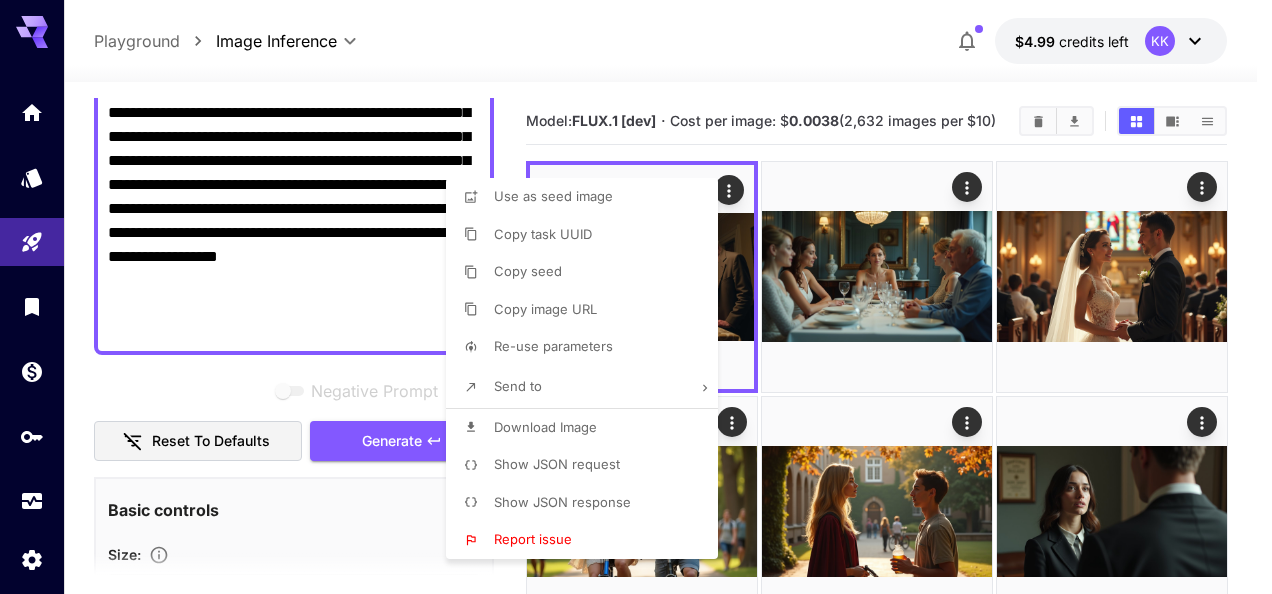 click 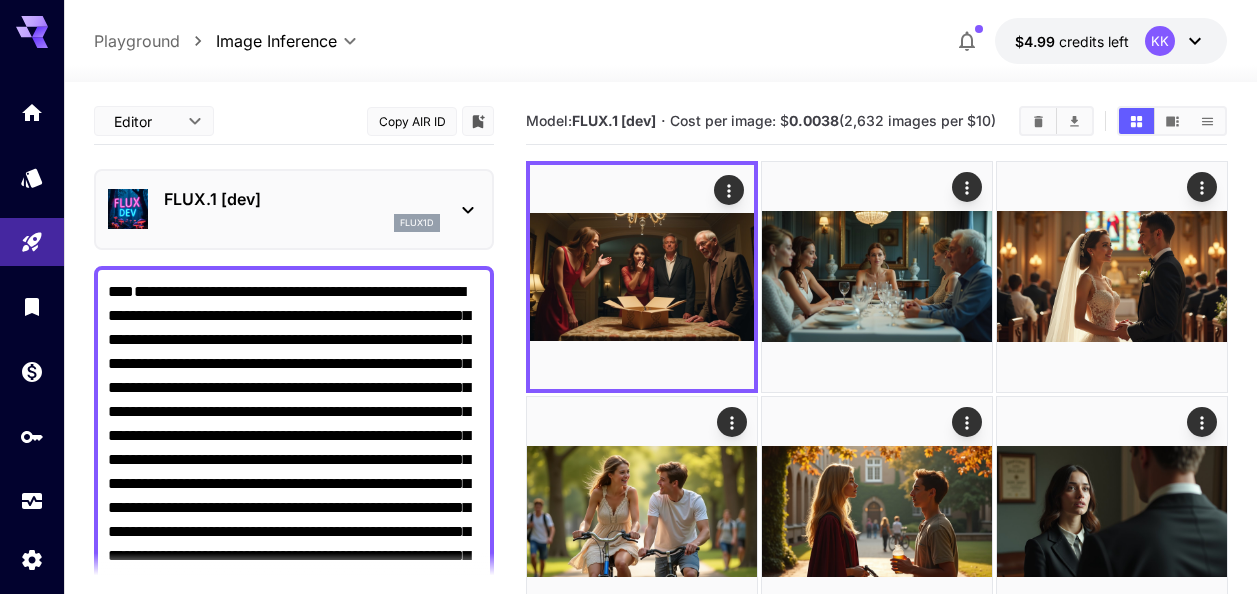 scroll, scrollTop: 0, scrollLeft: 0, axis: both 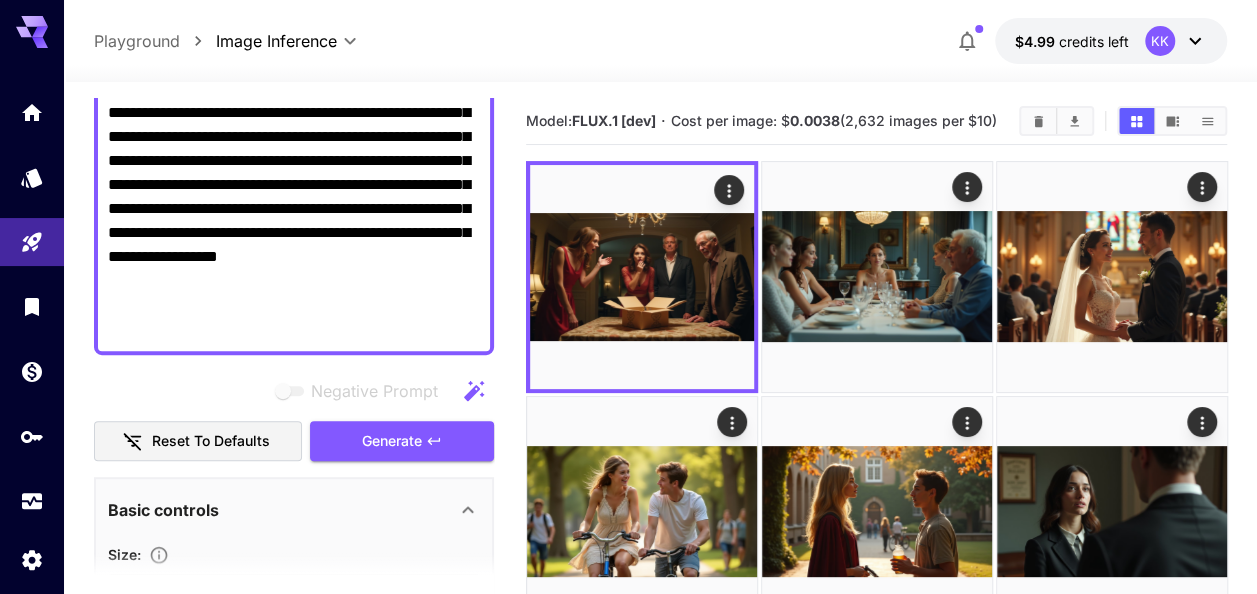 click on "**********" at bounding box center [294, 113] 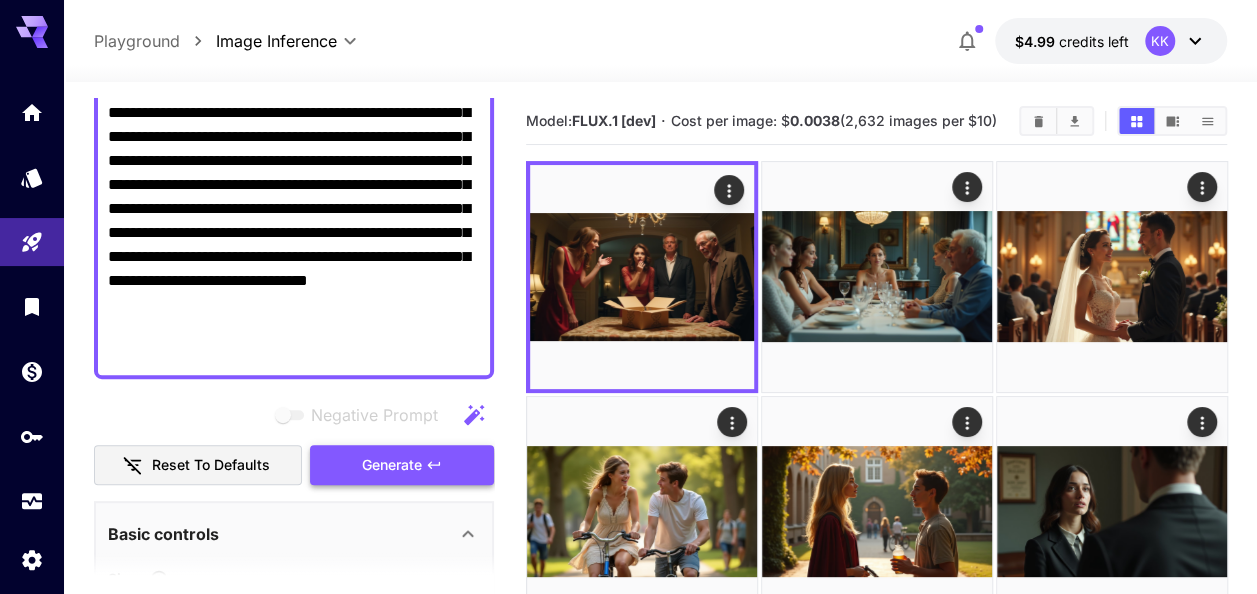 click on "Generate" at bounding box center [392, 465] 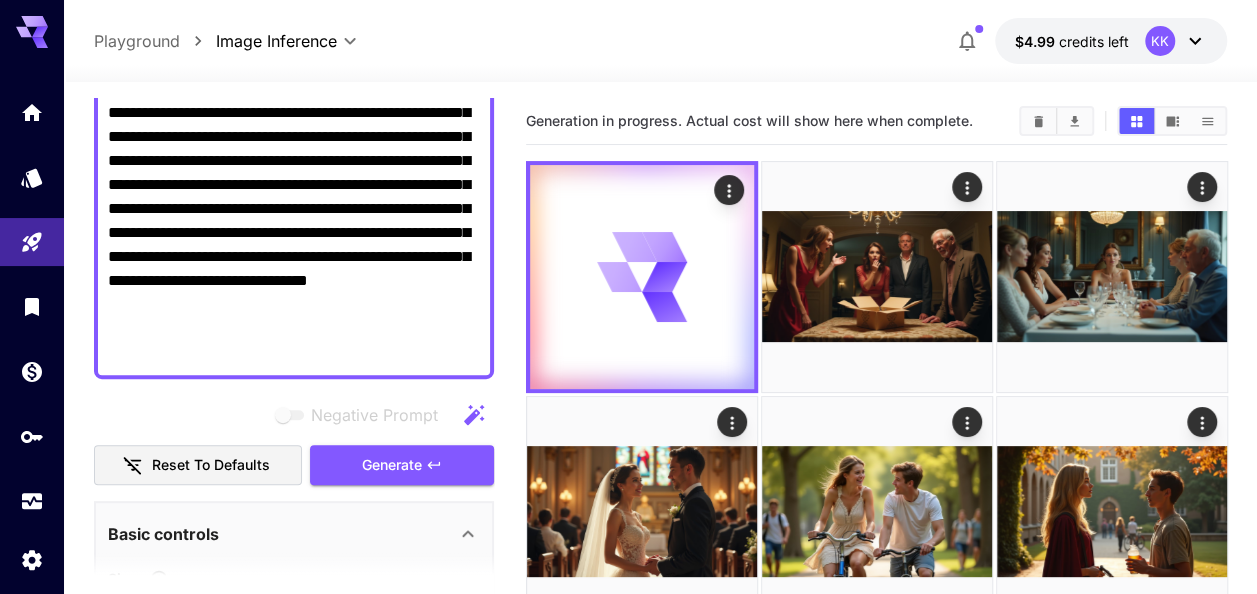 click on "**********" at bounding box center [294, 125] 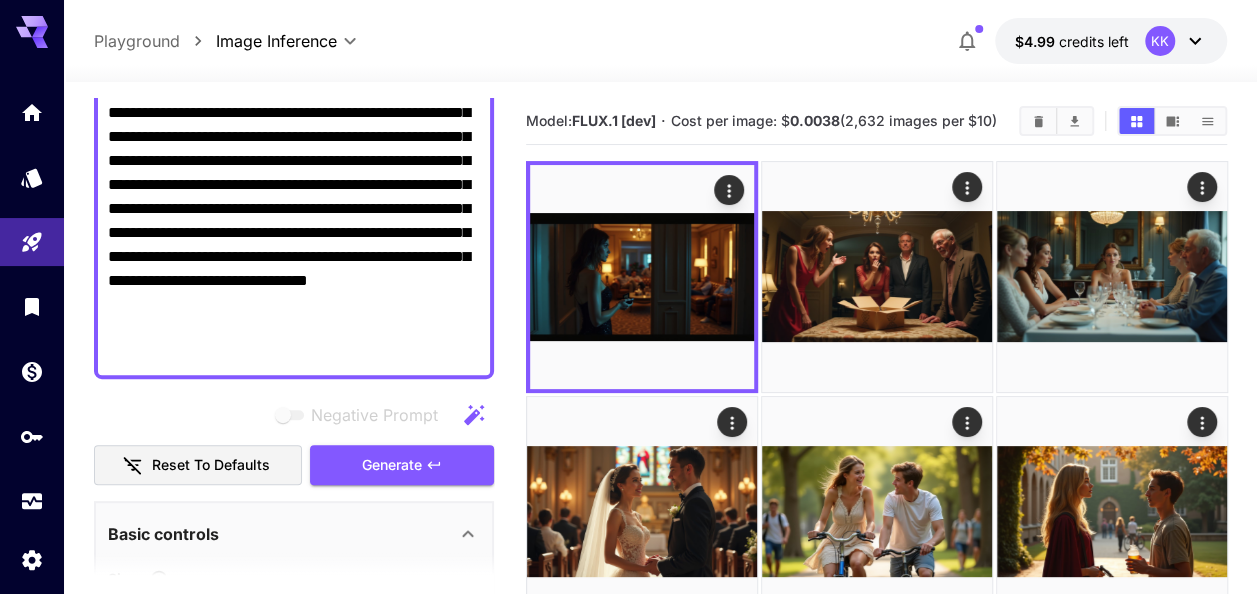 paste 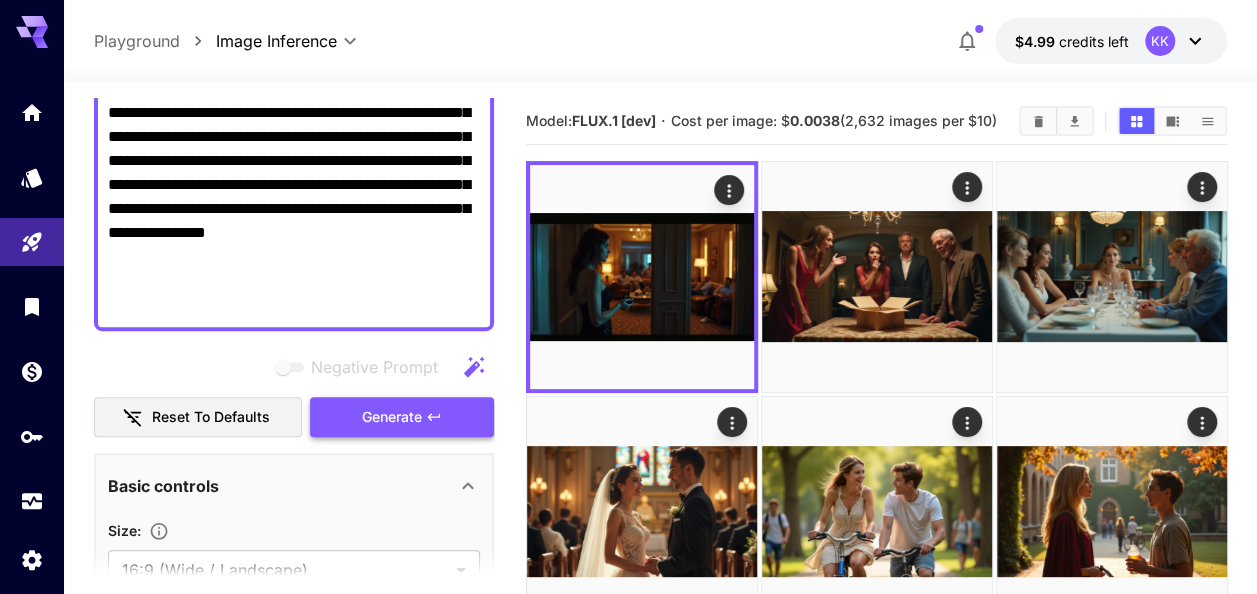 click on "Generate" at bounding box center [392, 417] 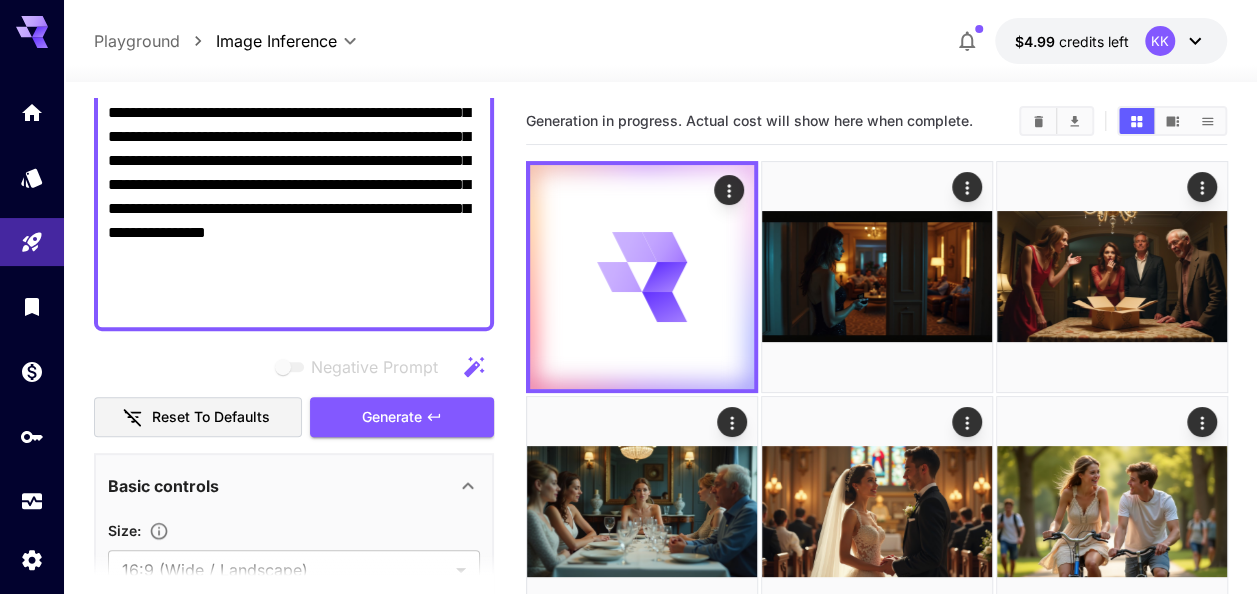 click on "**********" at bounding box center [294, 101] 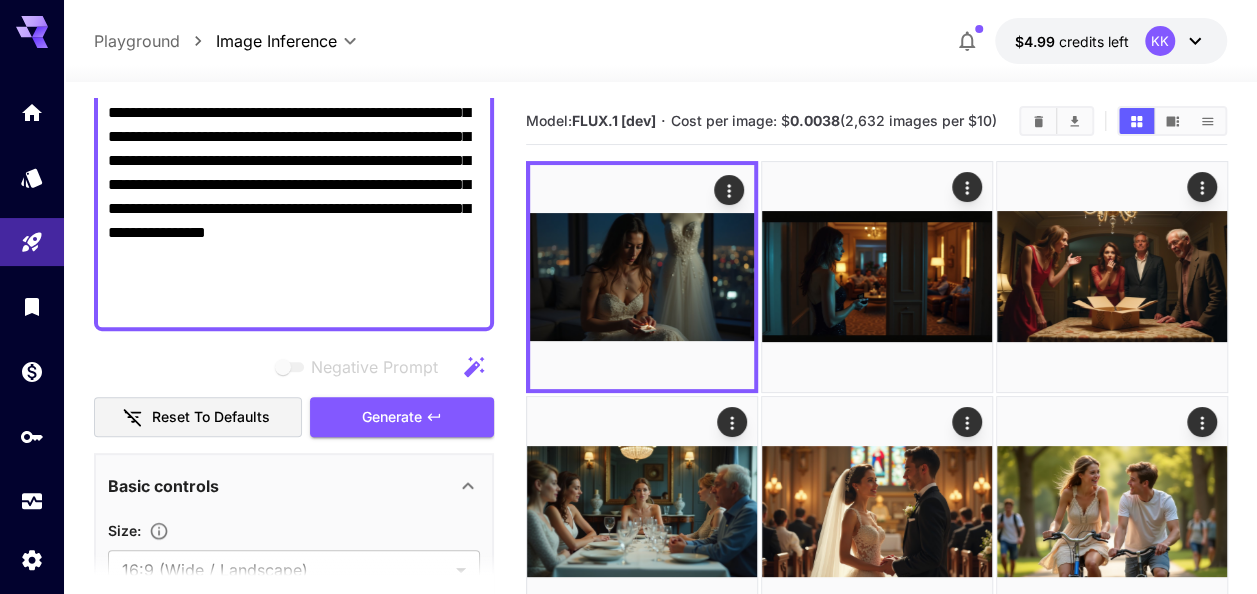 paste on "**********" 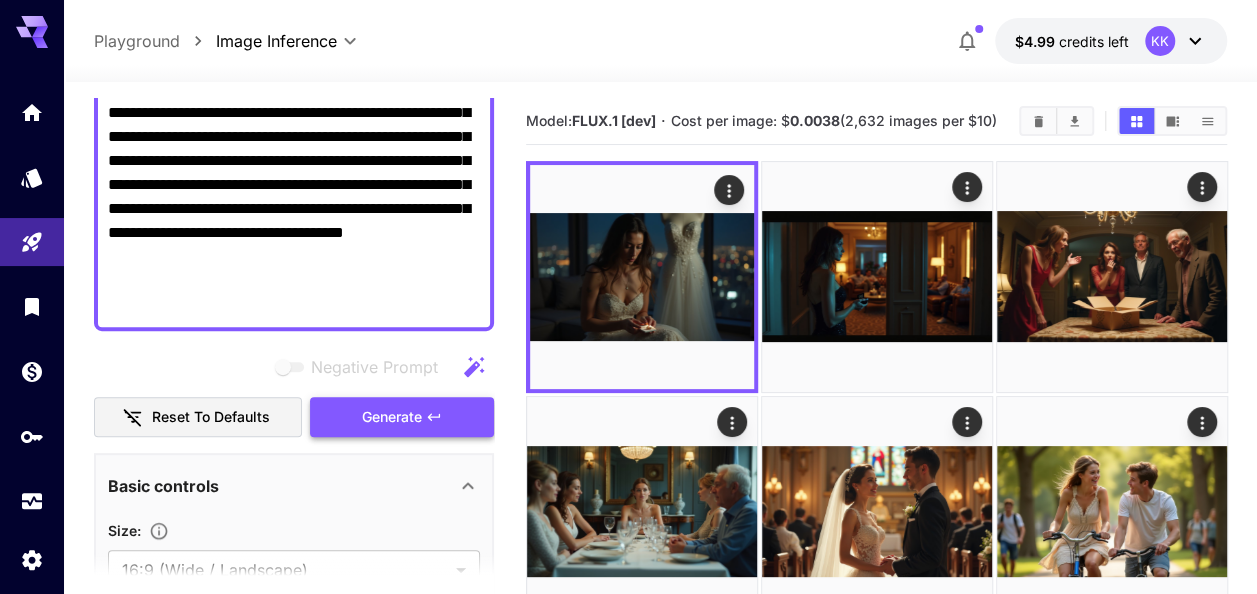 click on "Generate" at bounding box center [392, 417] 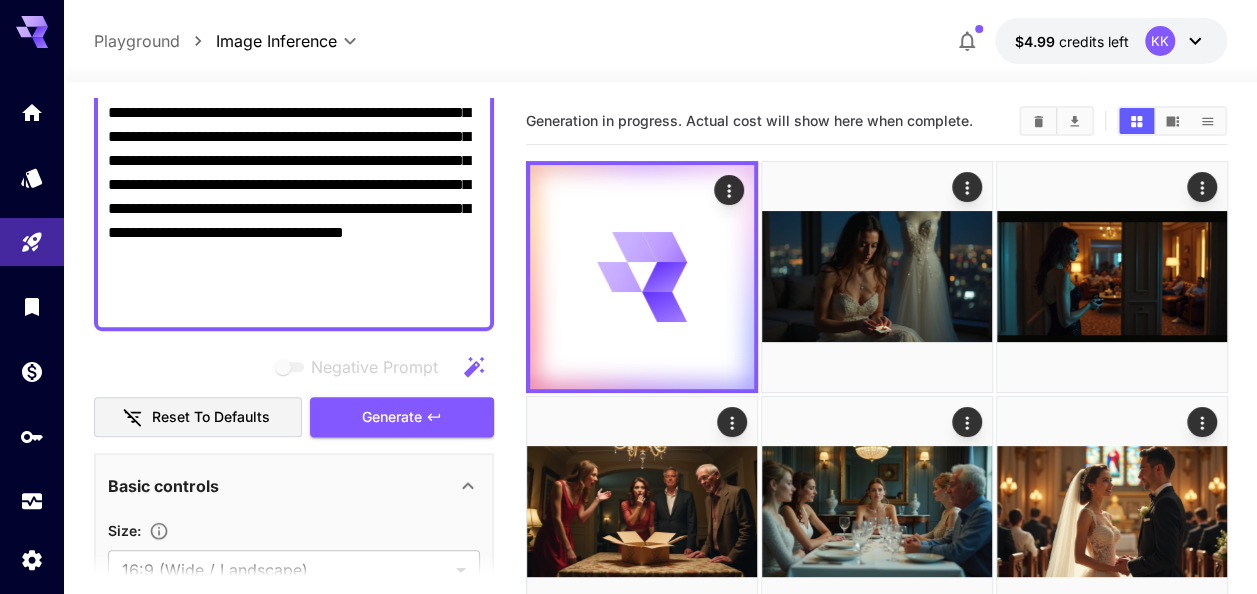 click on "**********" at bounding box center (294, 101) 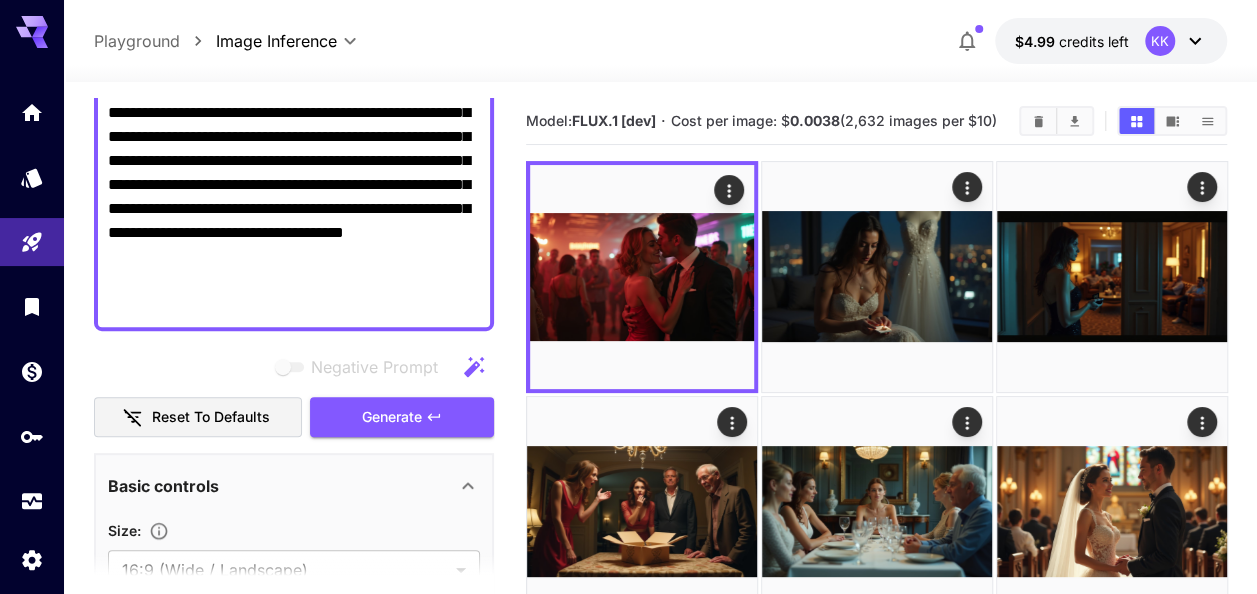 paste 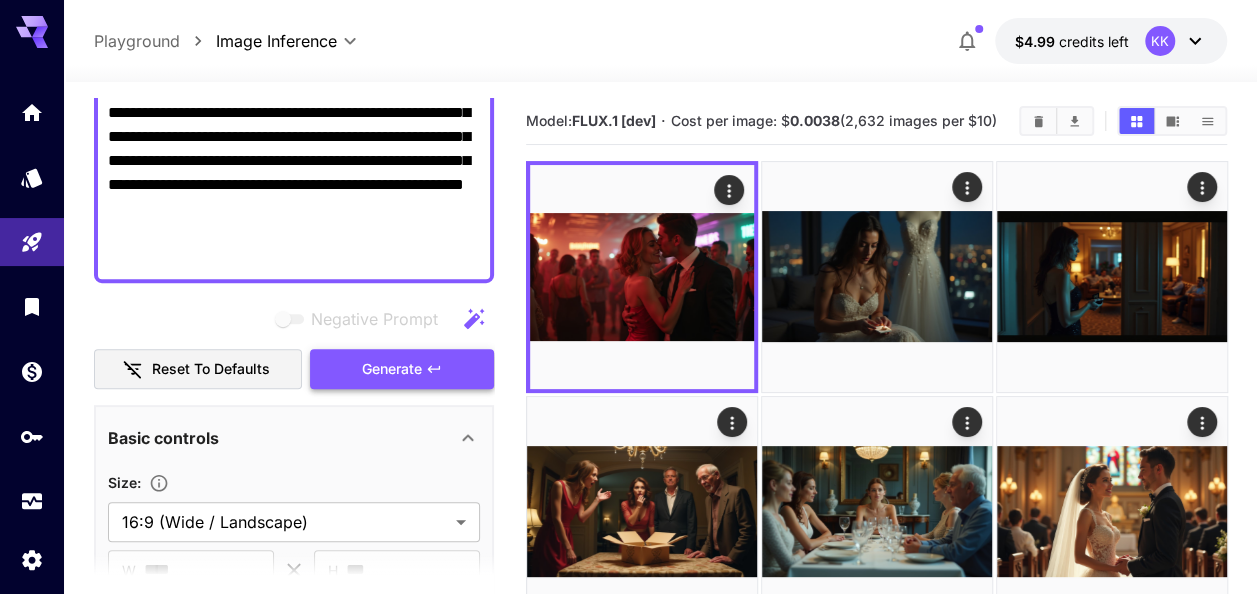 click on "Generate" at bounding box center [392, 369] 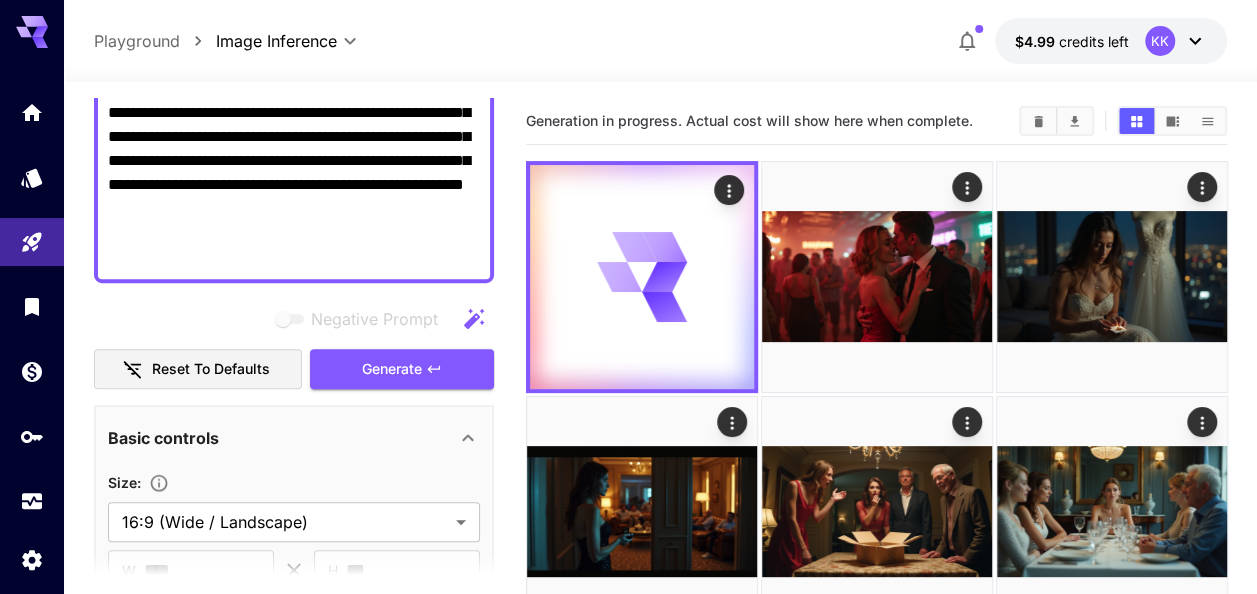 click on "**********" at bounding box center [294, 77] 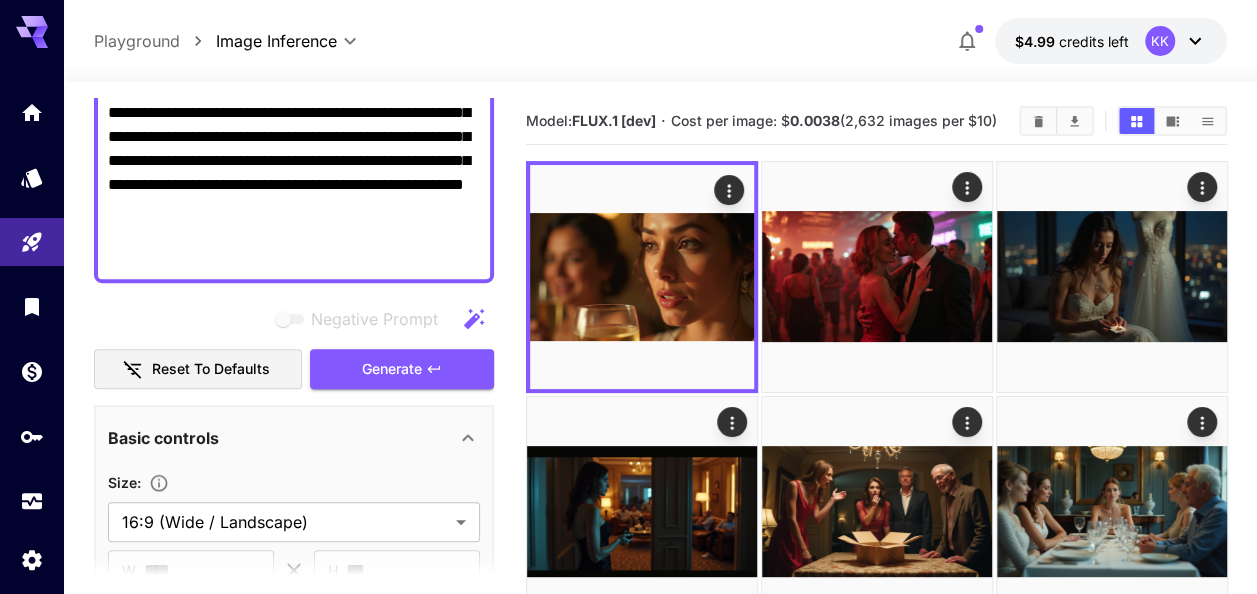 paste on "**********" 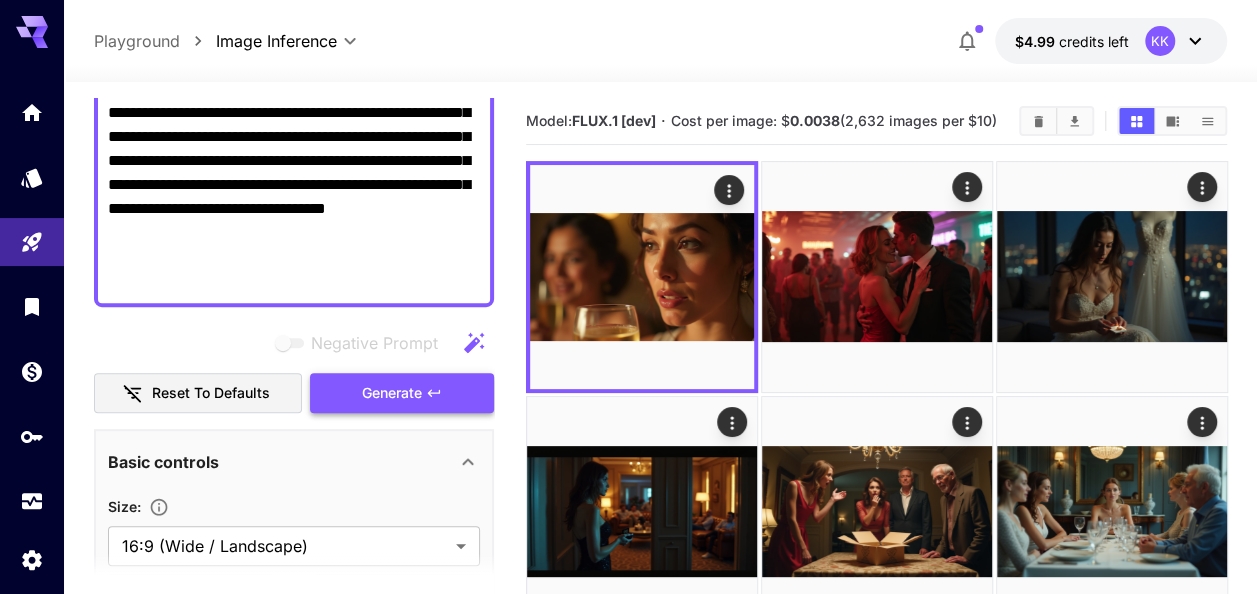 type on "**********" 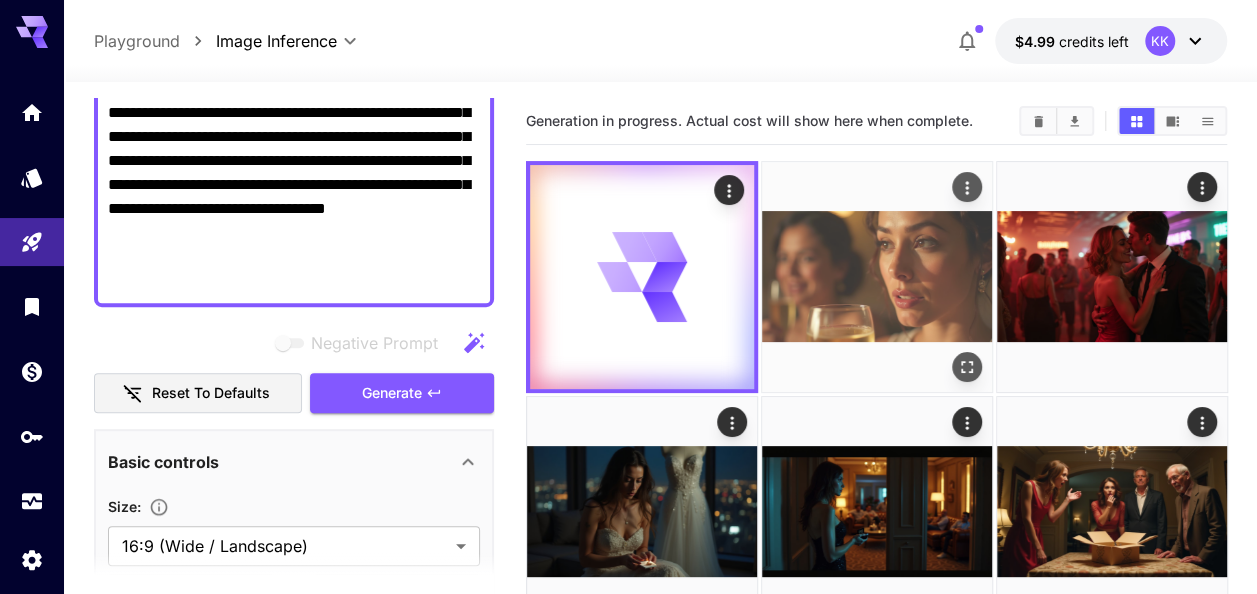 scroll, scrollTop: 100, scrollLeft: 0, axis: vertical 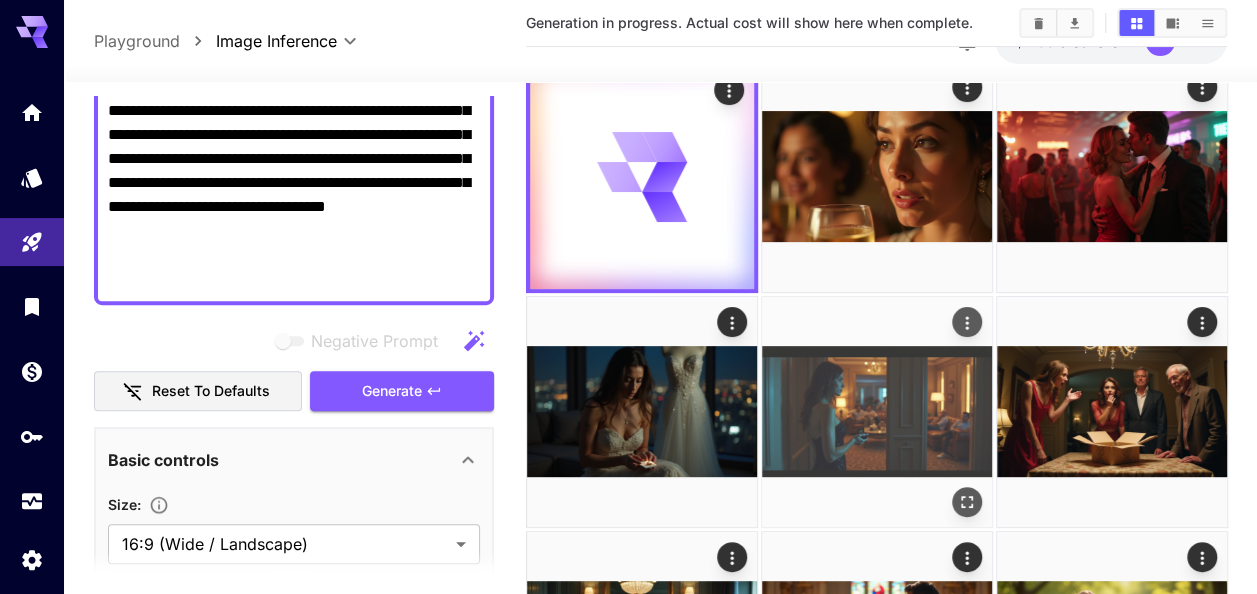 click 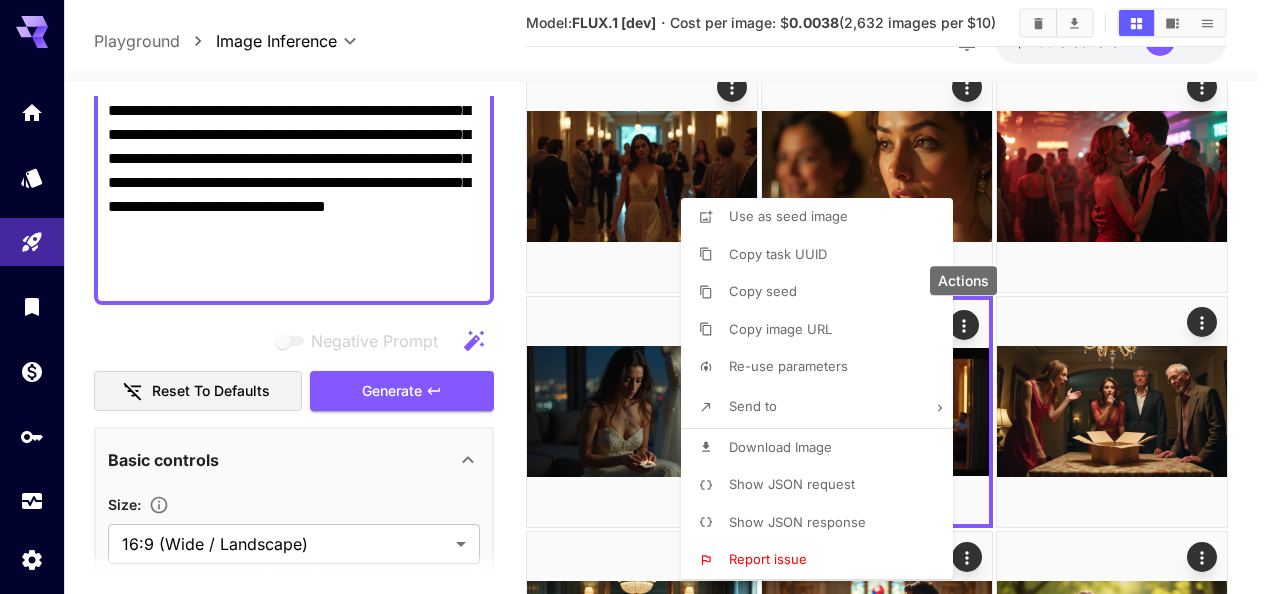 click on "Download Image" at bounding box center [780, 447] 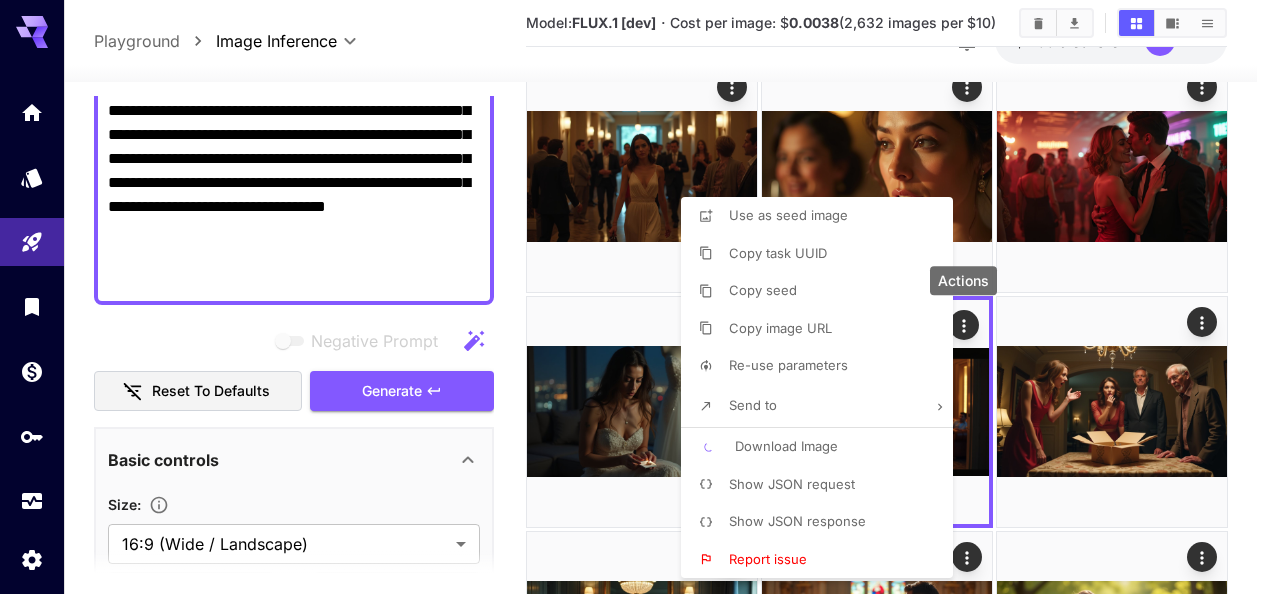 drag, startPoint x: 1240, startPoint y: 326, endPoint x: 891, endPoint y: 311, distance: 349.3222 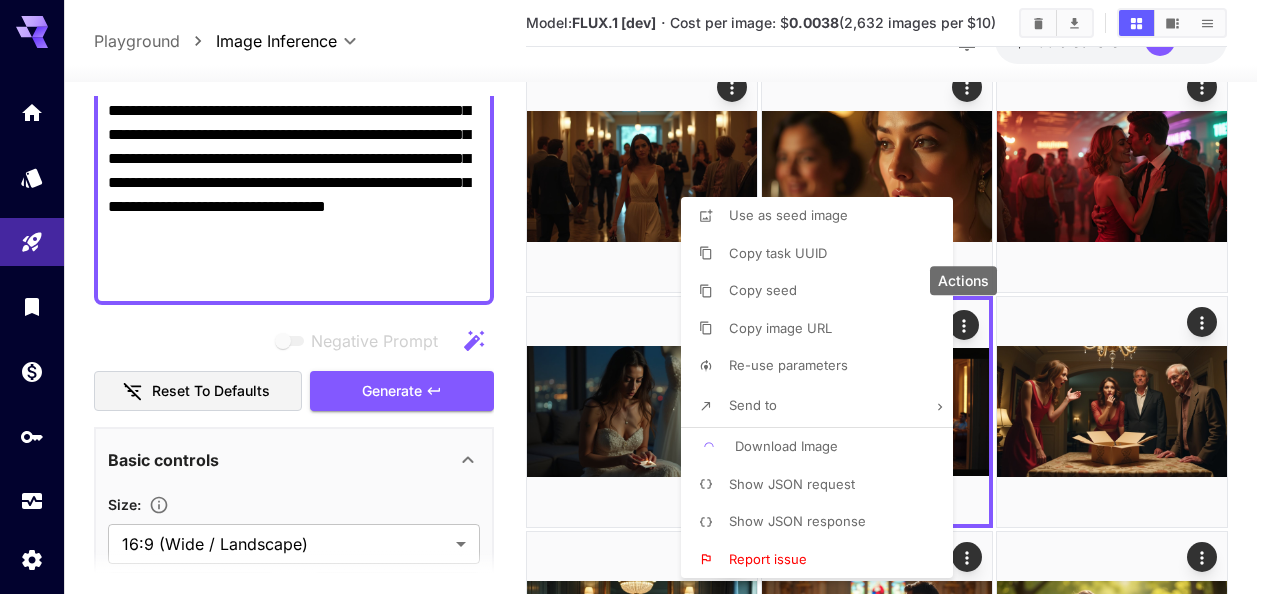 click at bounding box center [636, 297] 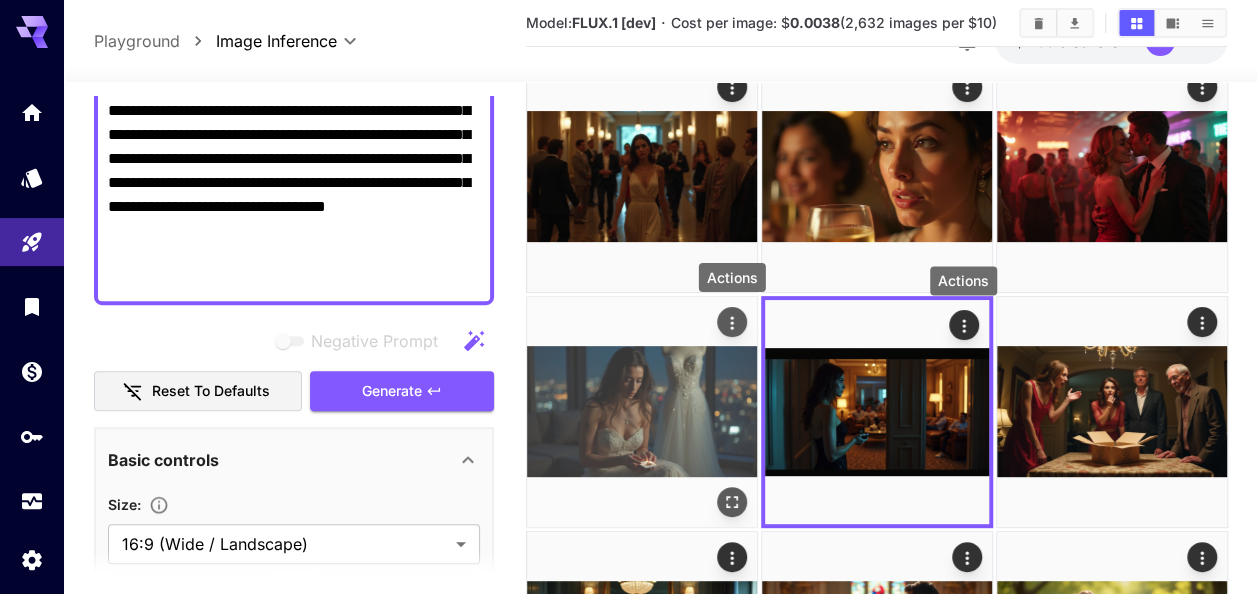 click 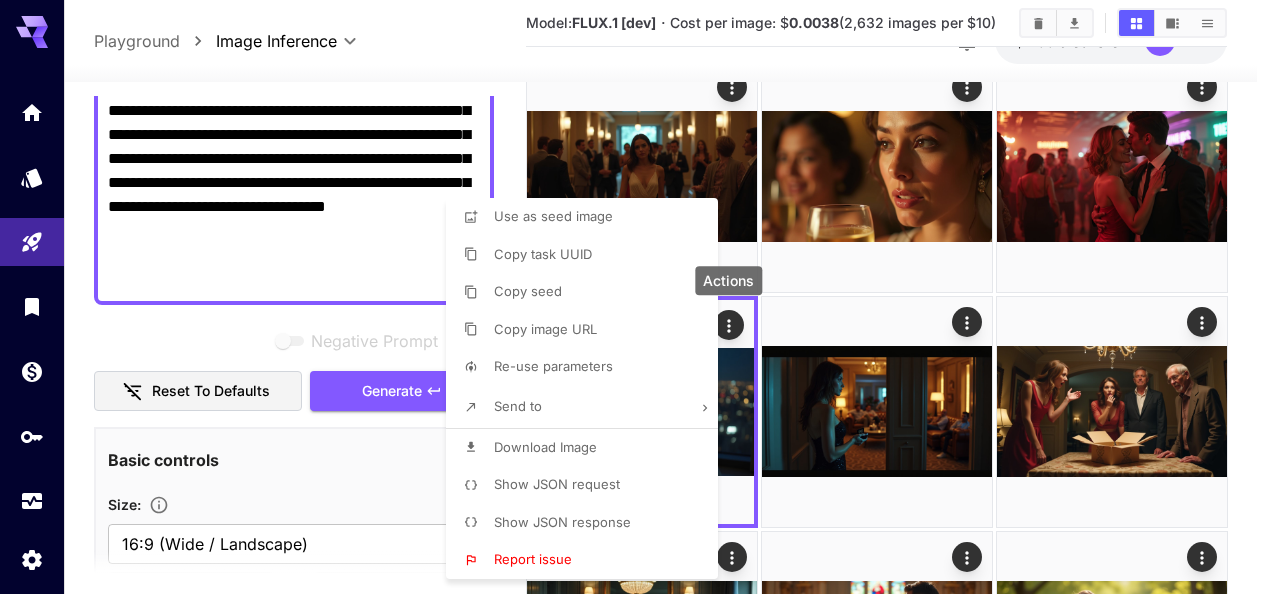 click on "Download Image" at bounding box center [545, 447] 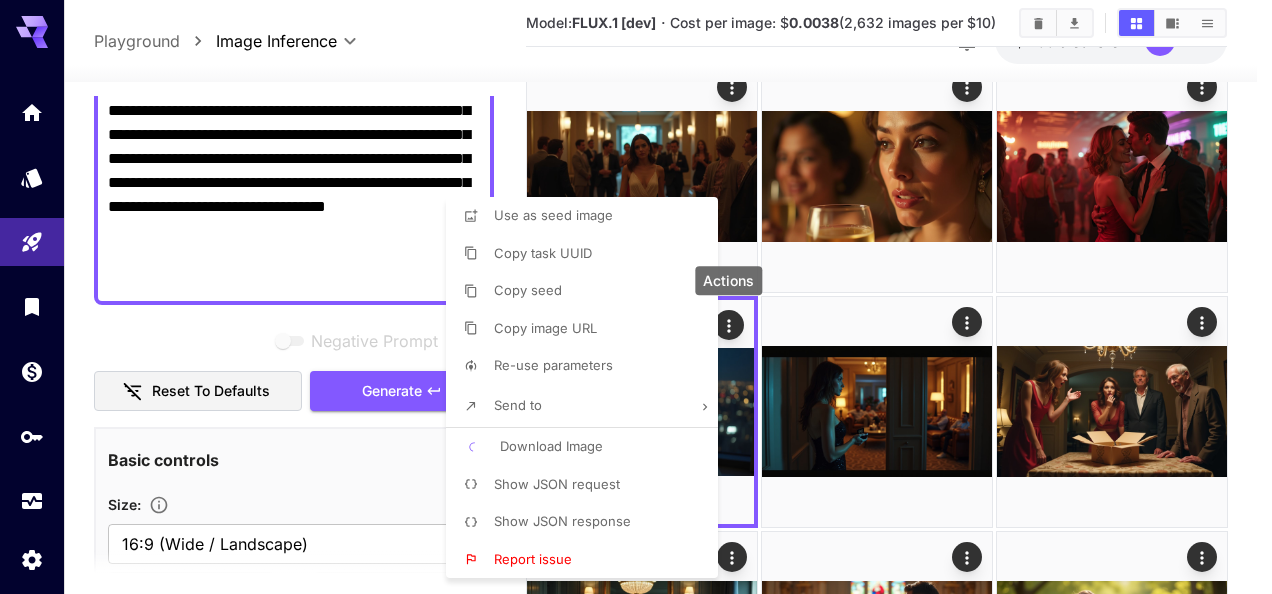 click at bounding box center (636, 297) 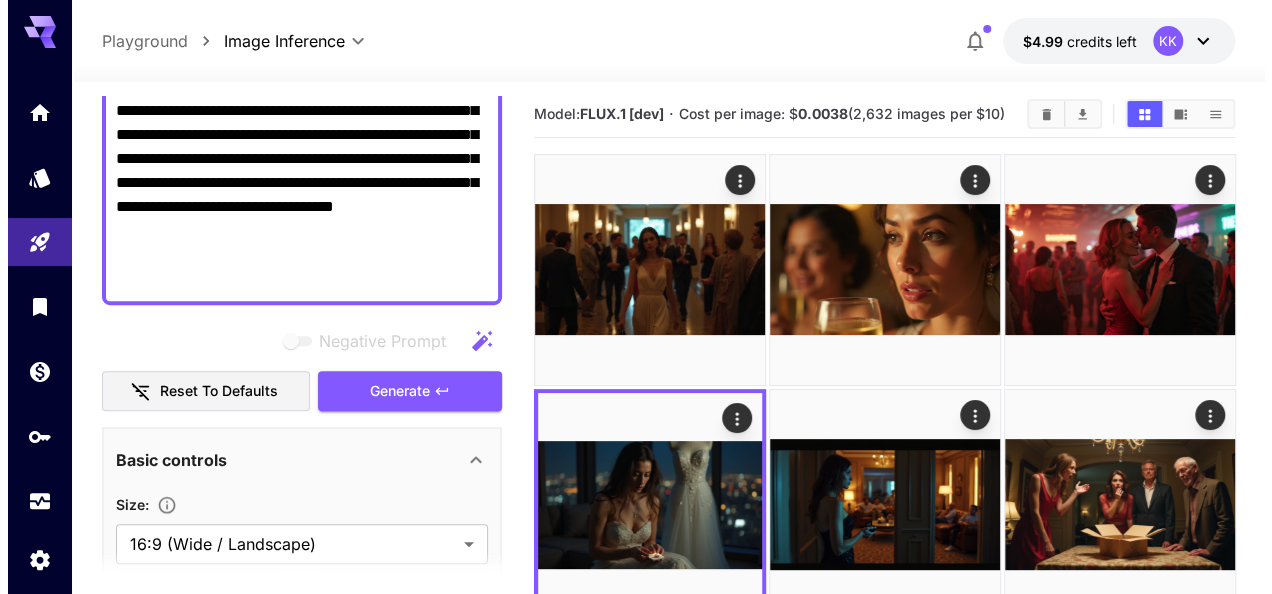 scroll, scrollTop: 0, scrollLeft: 0, axis: both 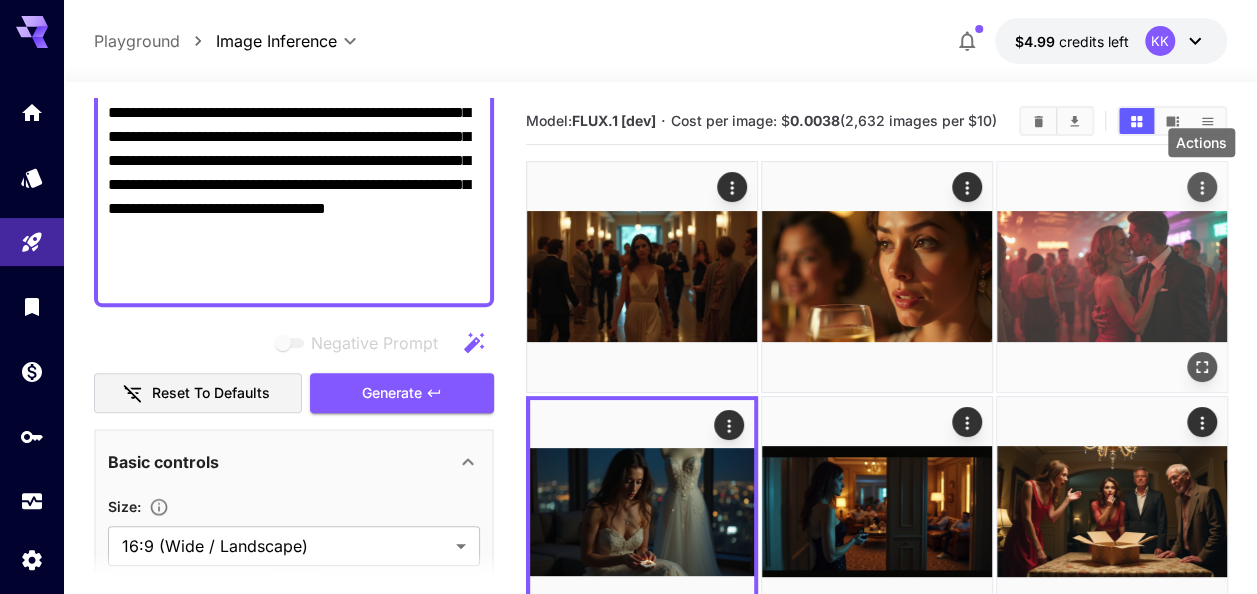 click 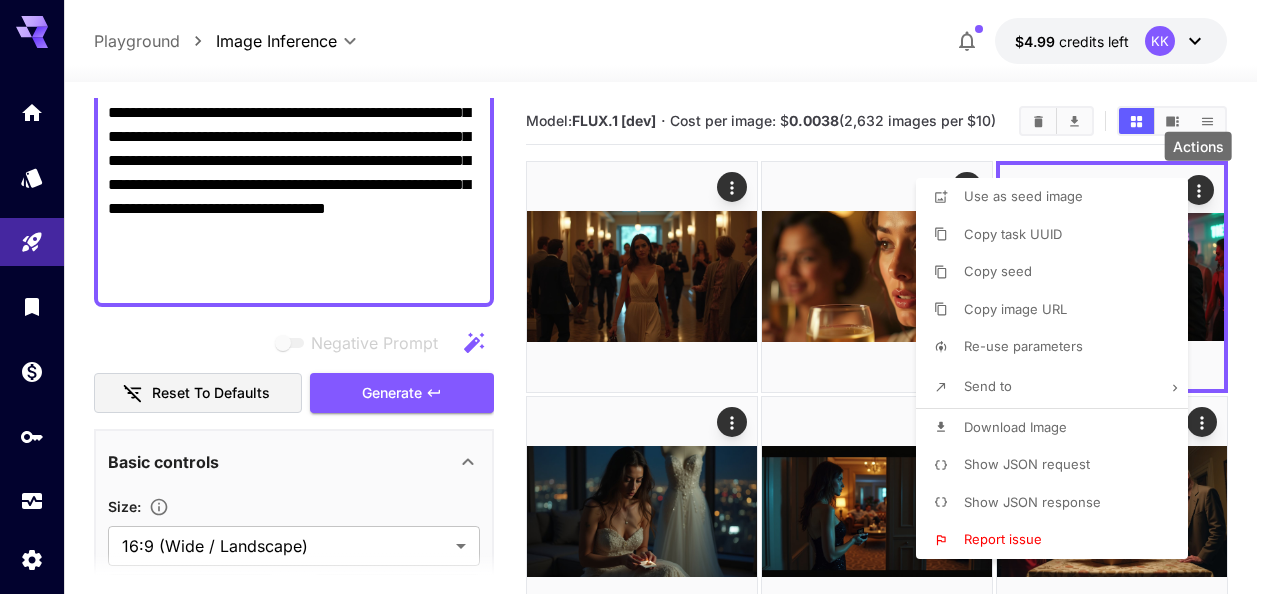 click on "Download Image" at bounding box center [1015, 427] 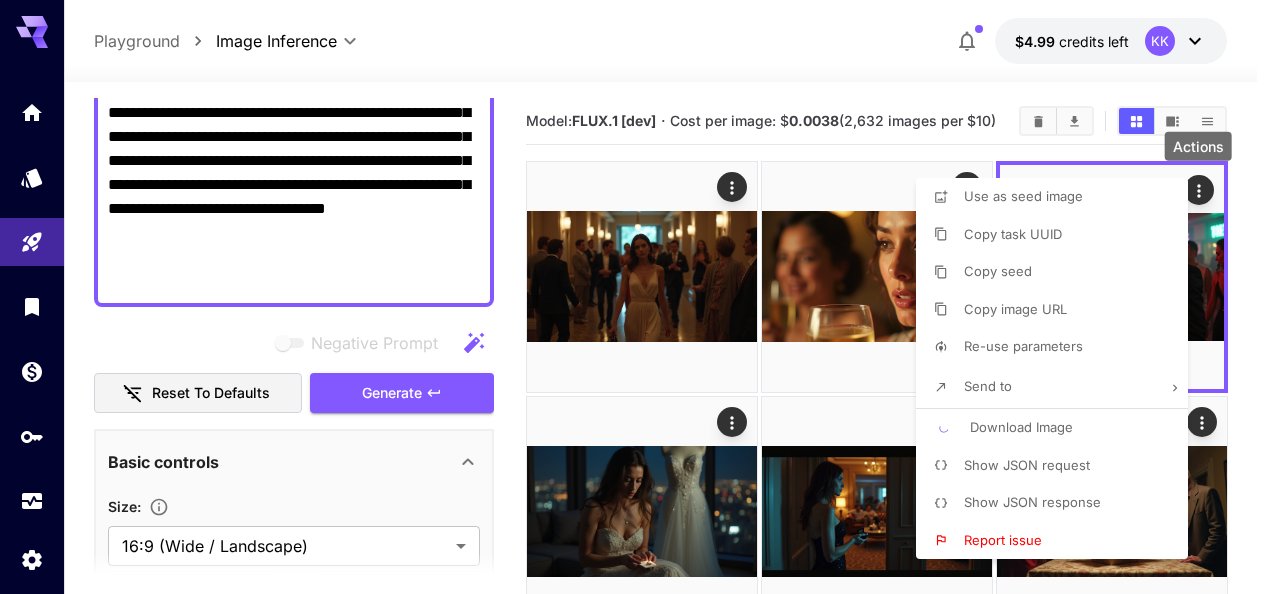 click at bounding box center (636, 297) 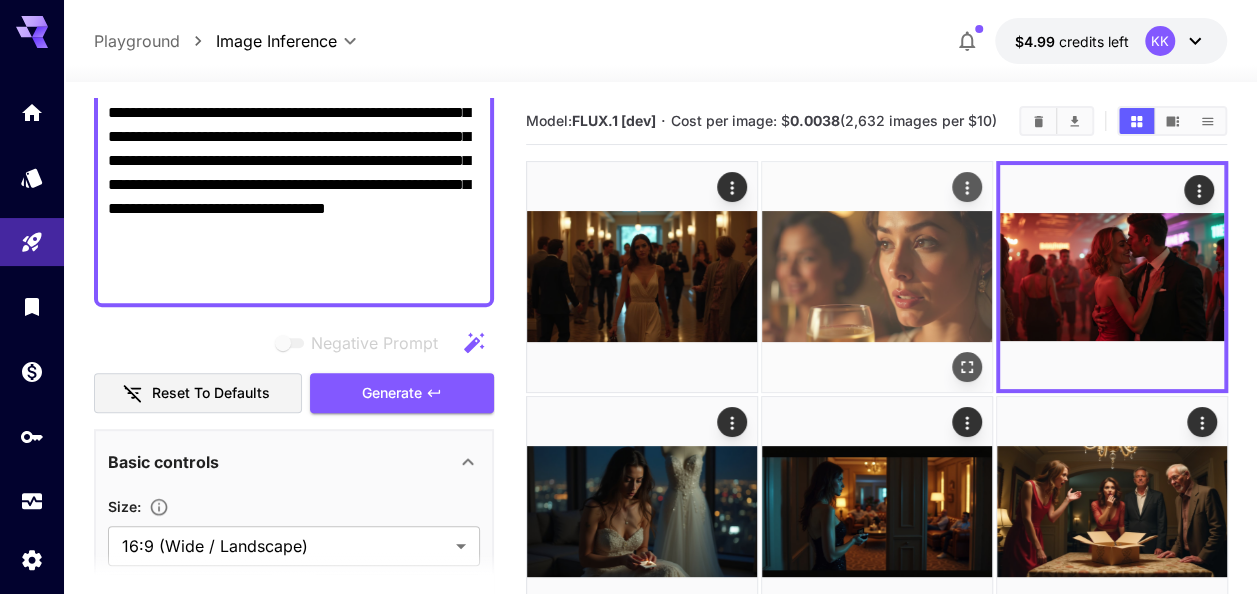 click 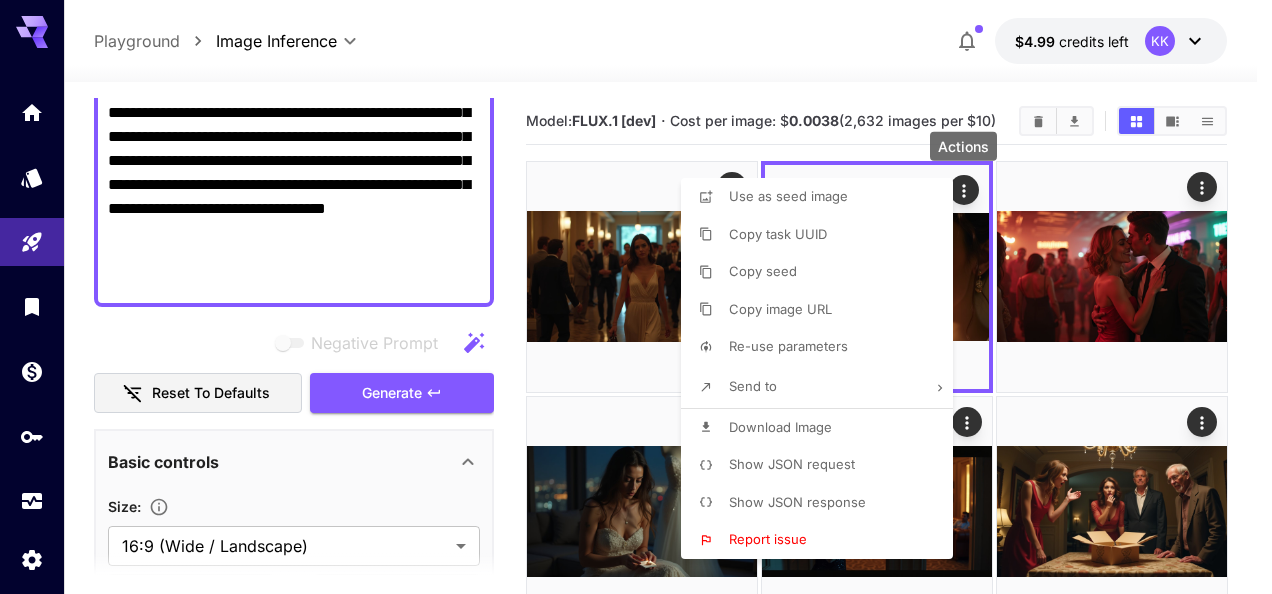 click on "Download Image" at bounding box center [780, 427] 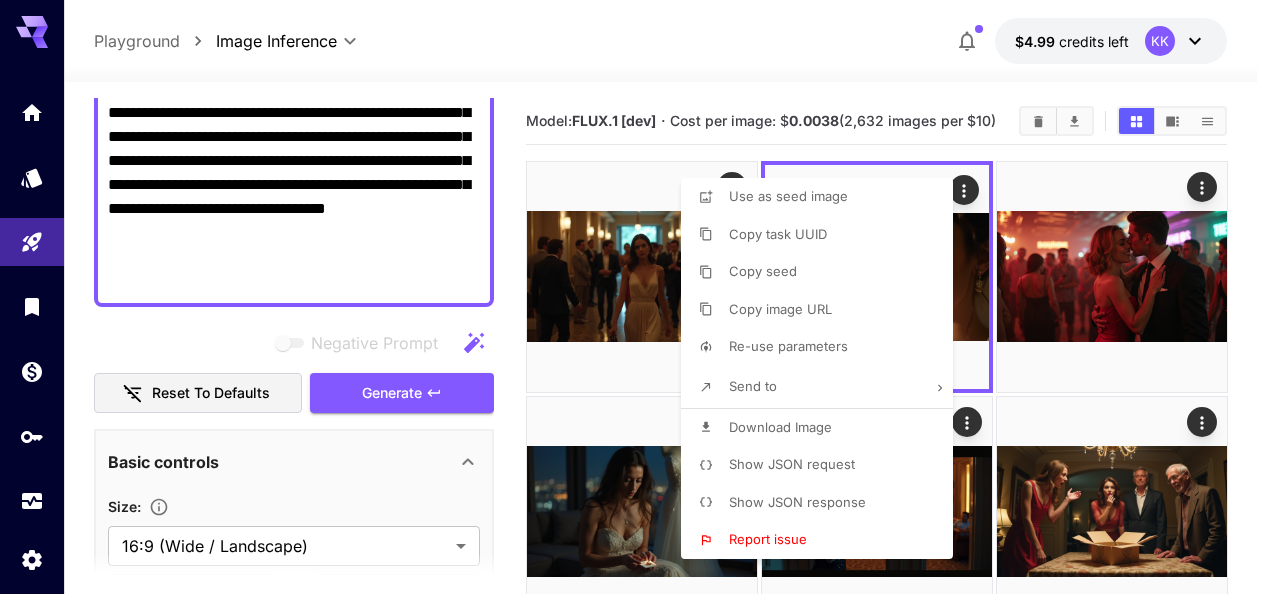 click at bounding box center [636, 297] 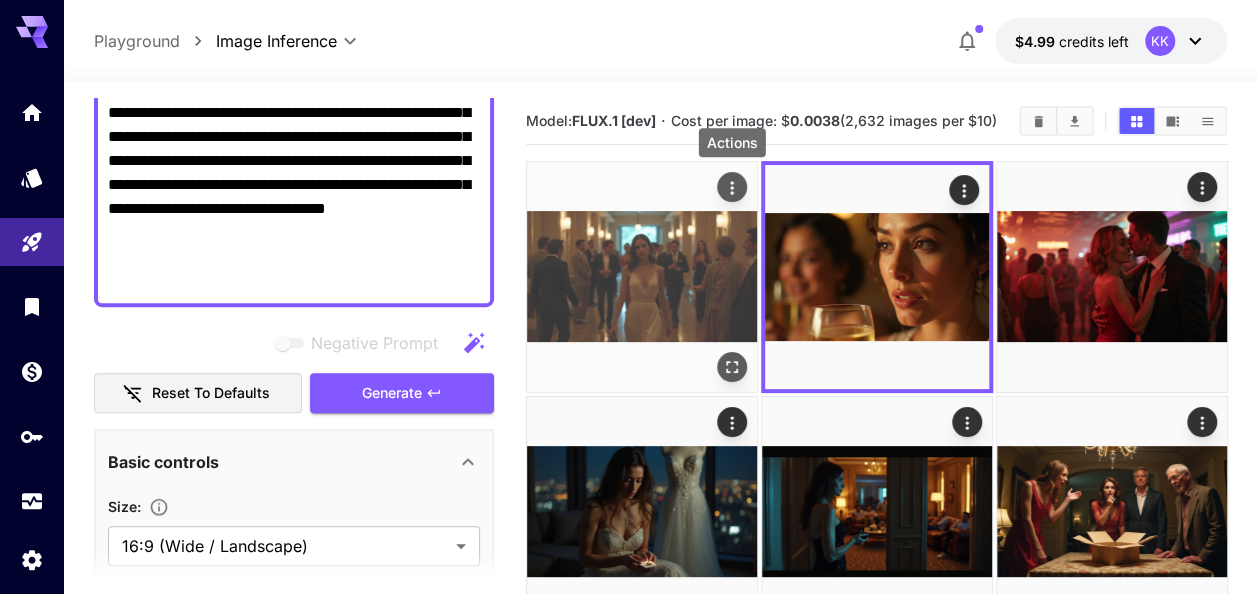 click at bounding box center (731, 187) 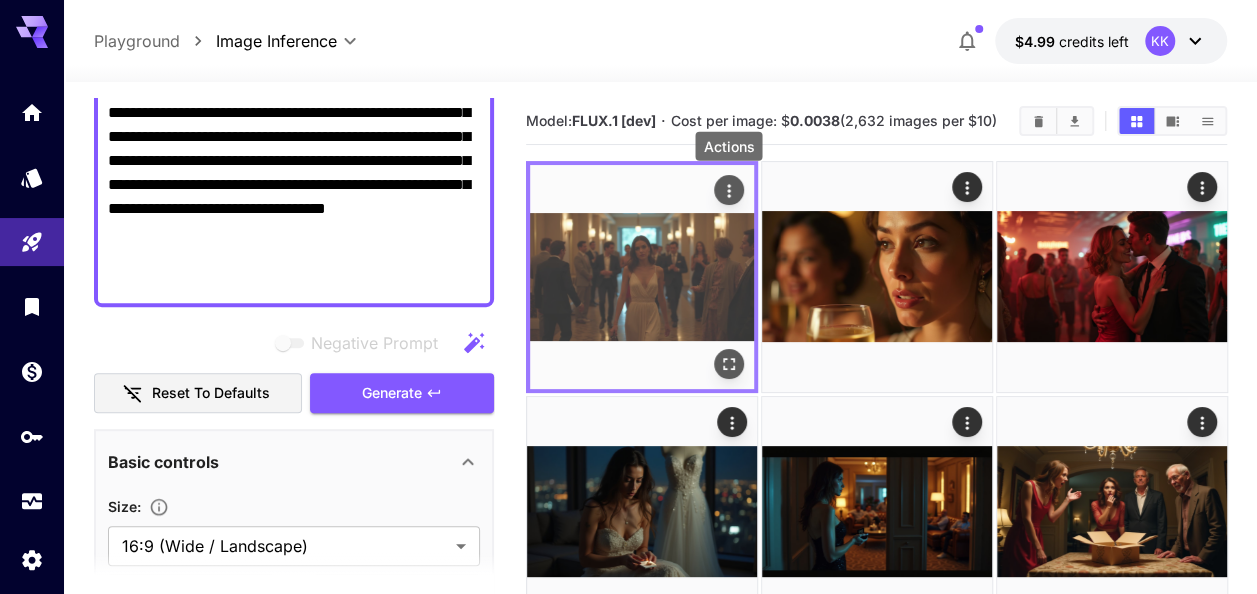 click 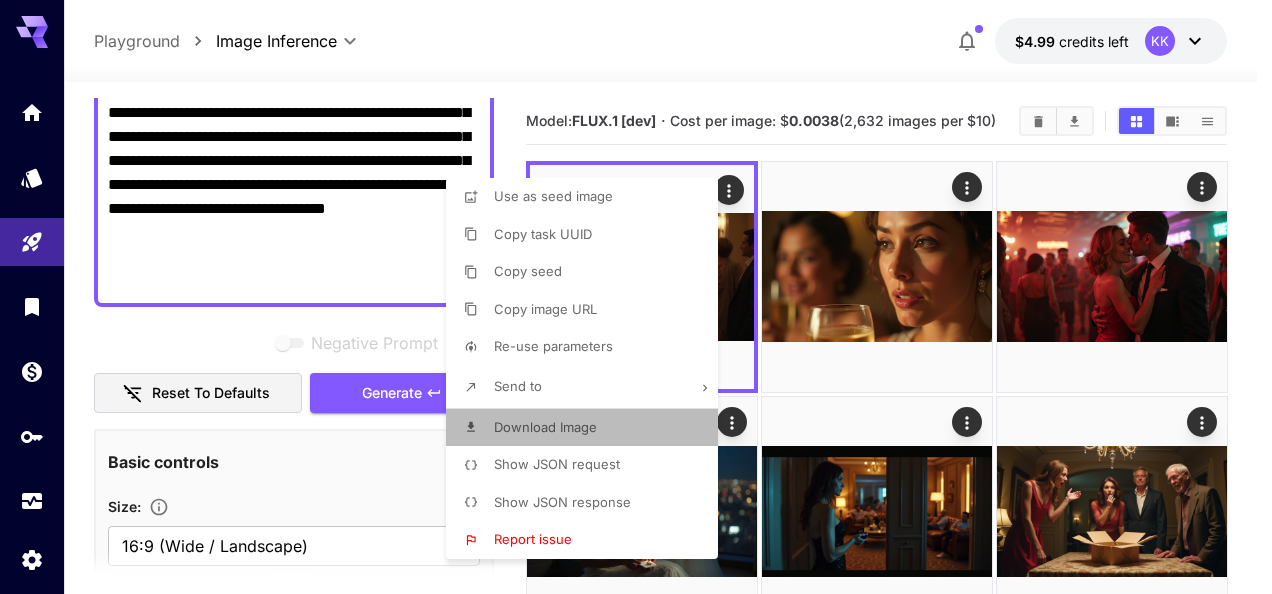 click on "Download Image" at bounding box center [588, 428] 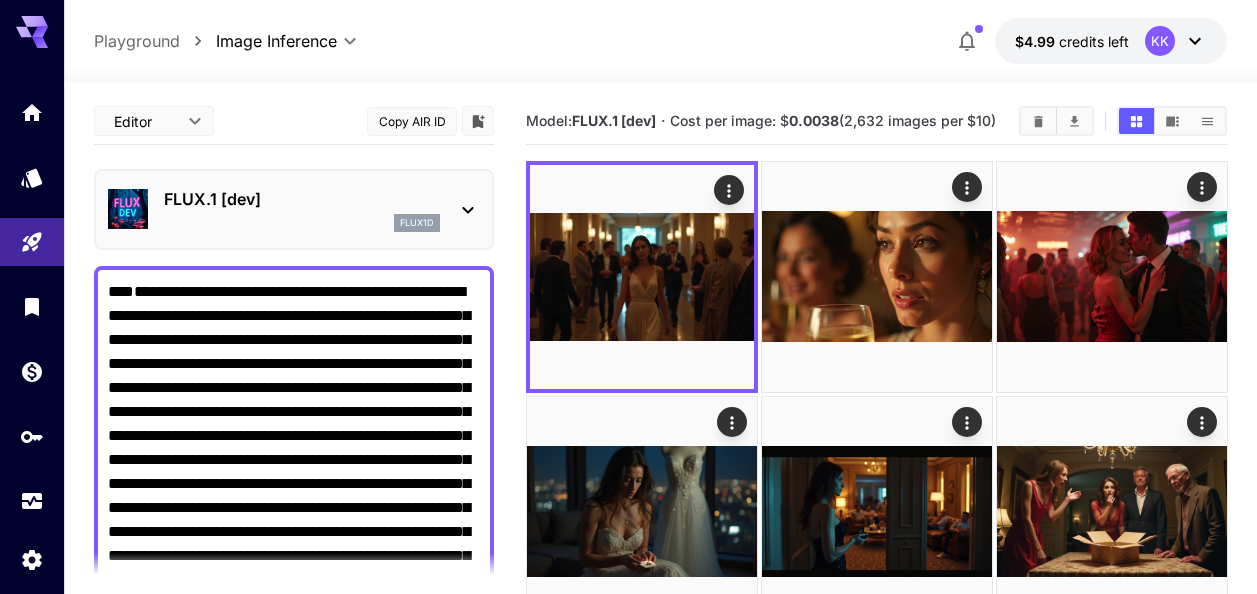 scroll, scrollTop: 0, scrollLeft: 0, axis: both 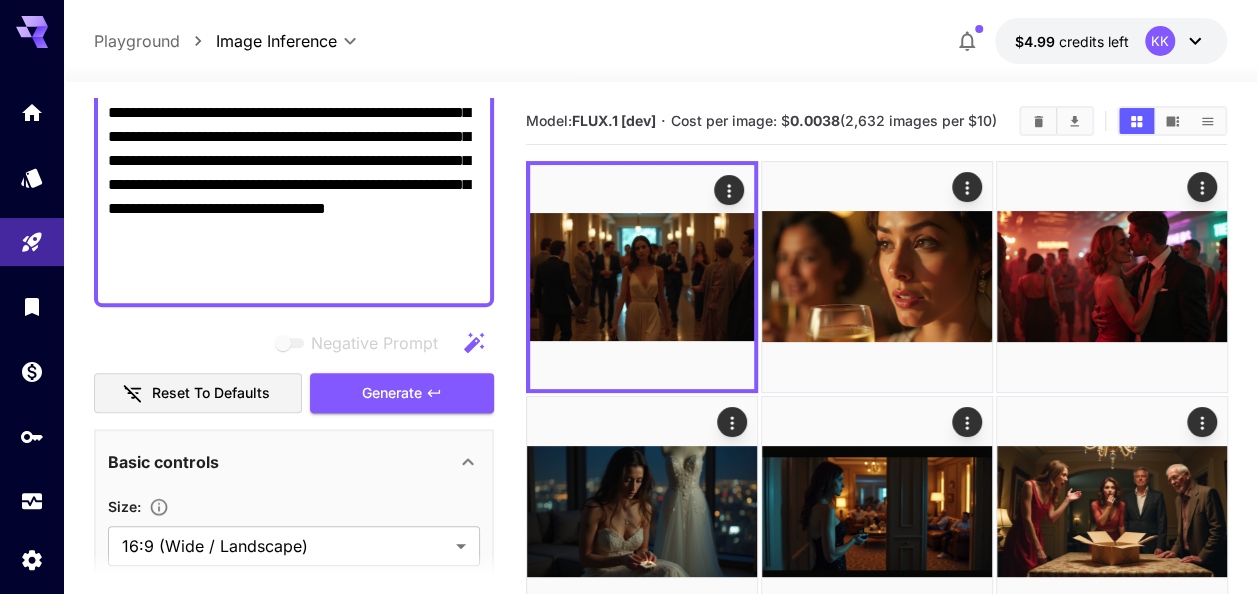 click on "**********" at bounding box center (294, 89) 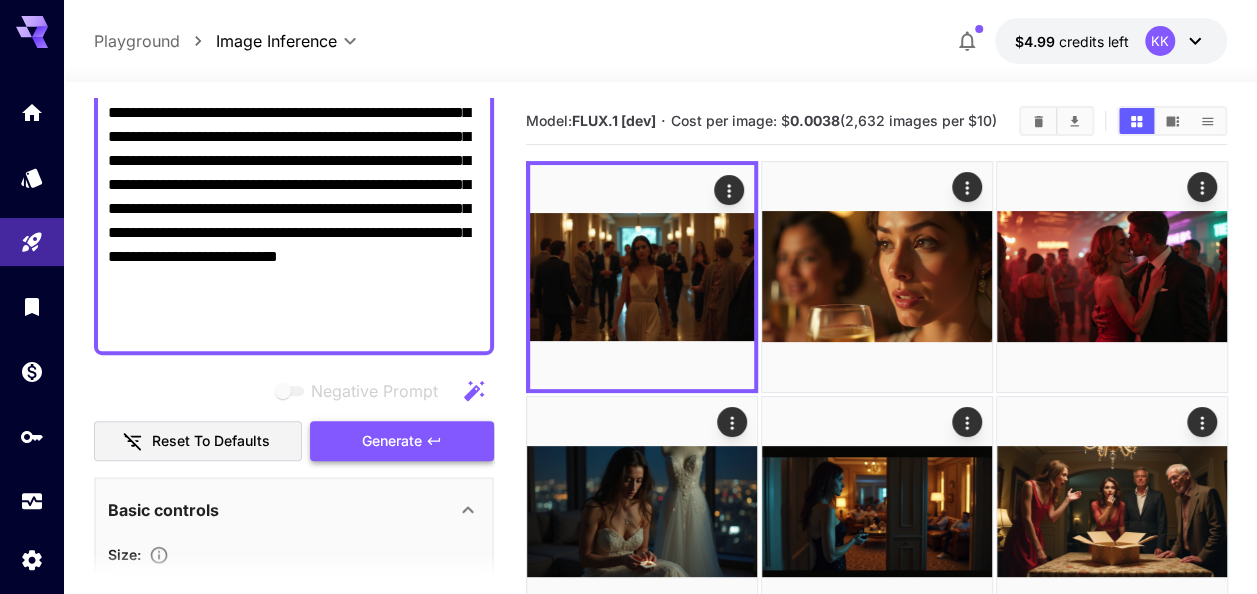 click on "Generate" at bounding box center (392, 441) 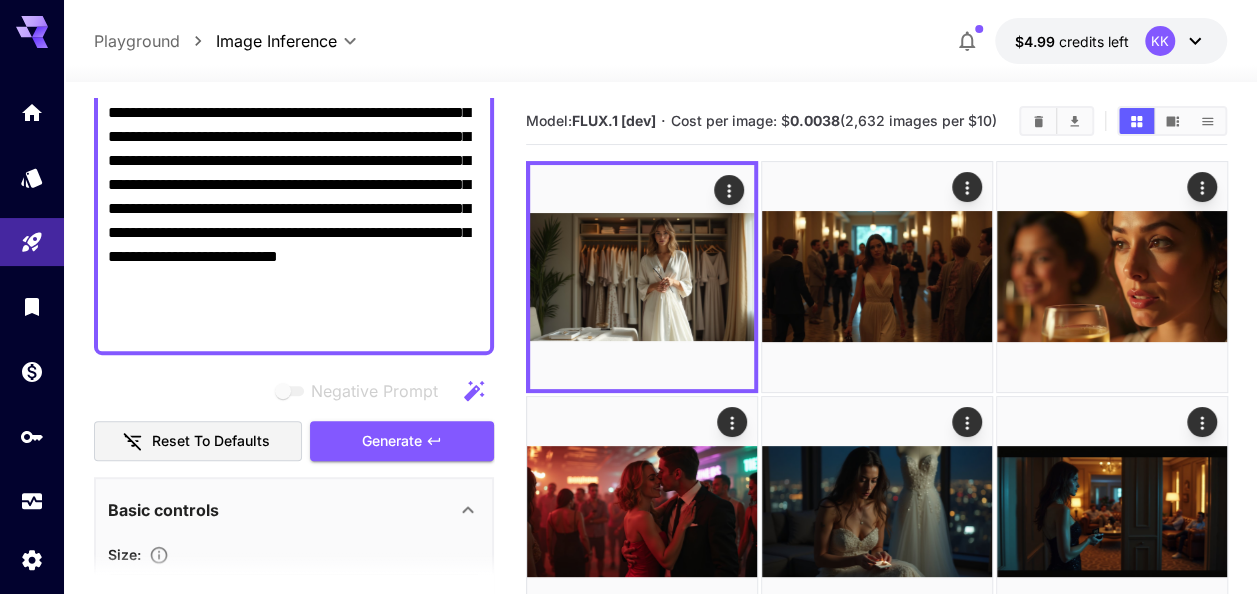 click on "**********" at bounding box center [294, 113] 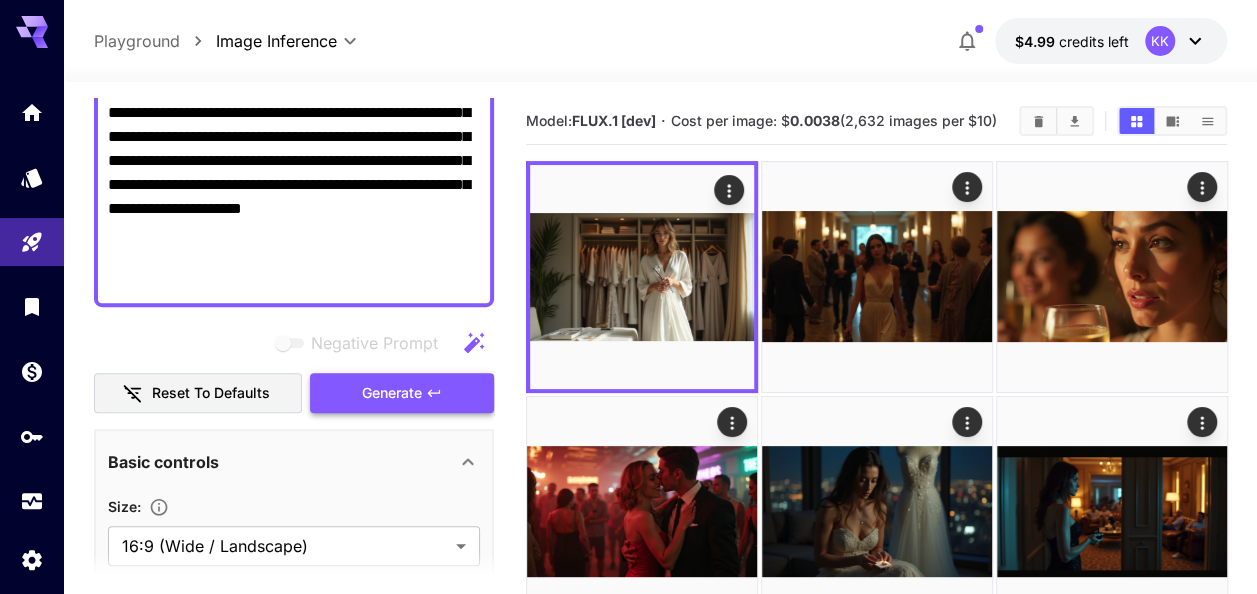click on "Generate" at bounding box center [392, 393] 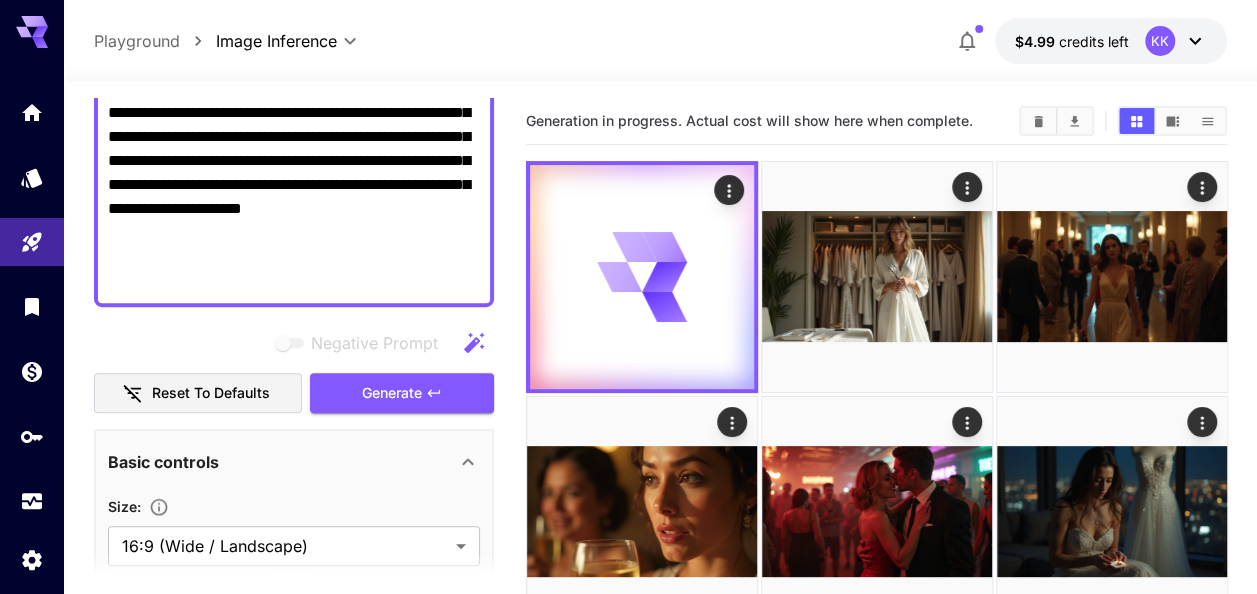 click on "**********" at bounding box center [294, 89] 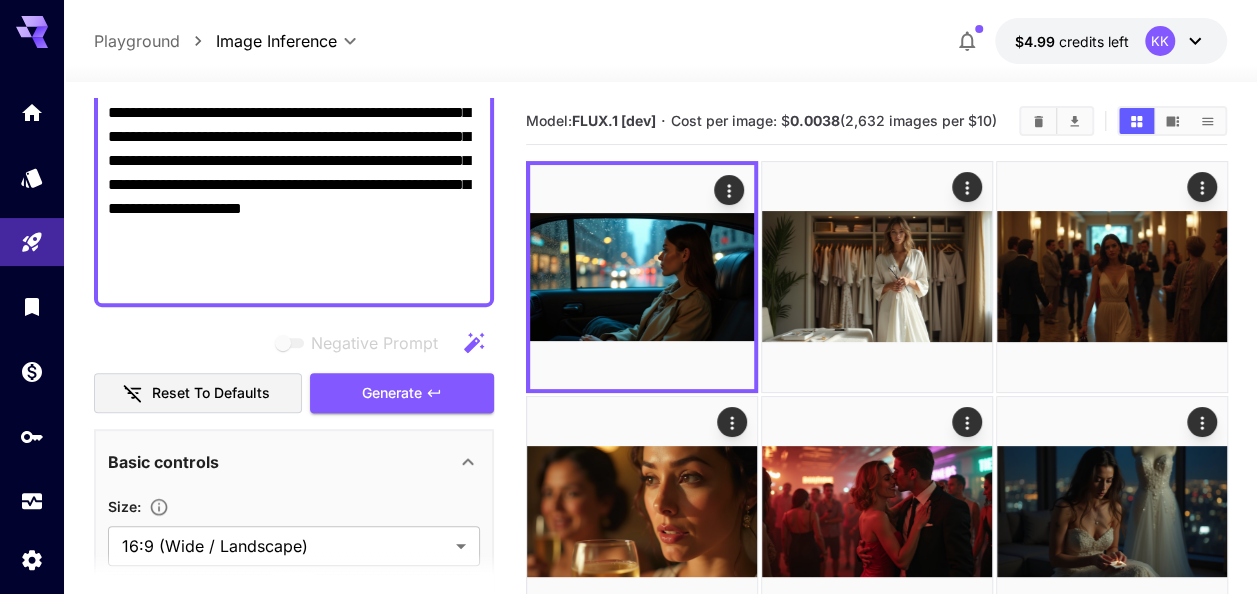 paste 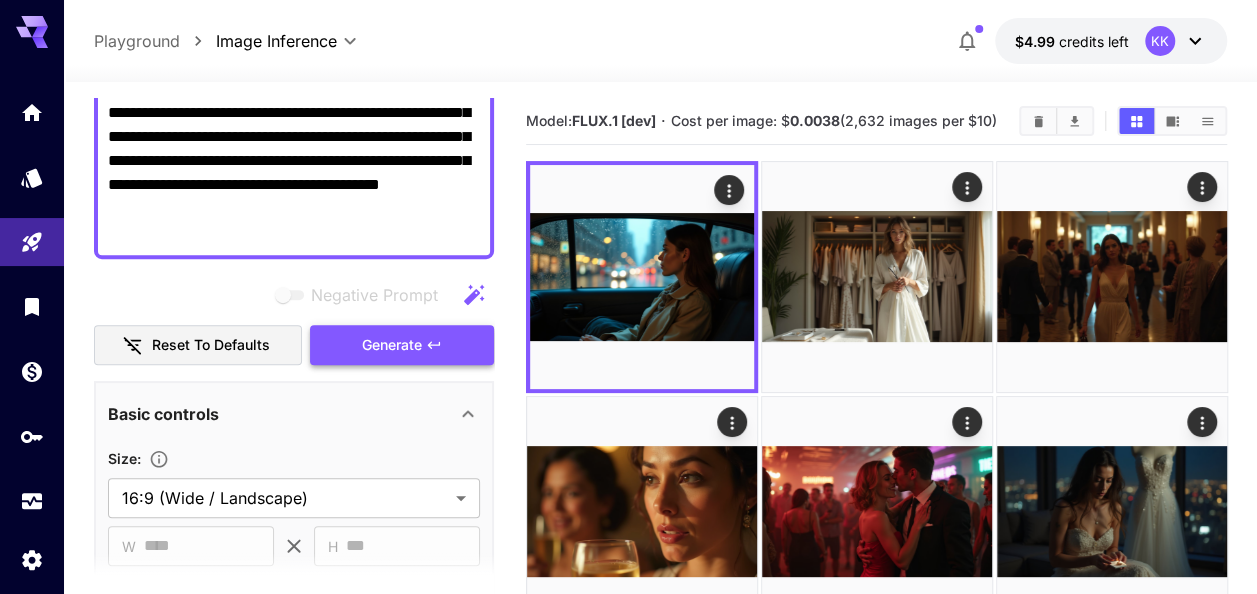 click on "Generate" at bounding box center (402, 345) 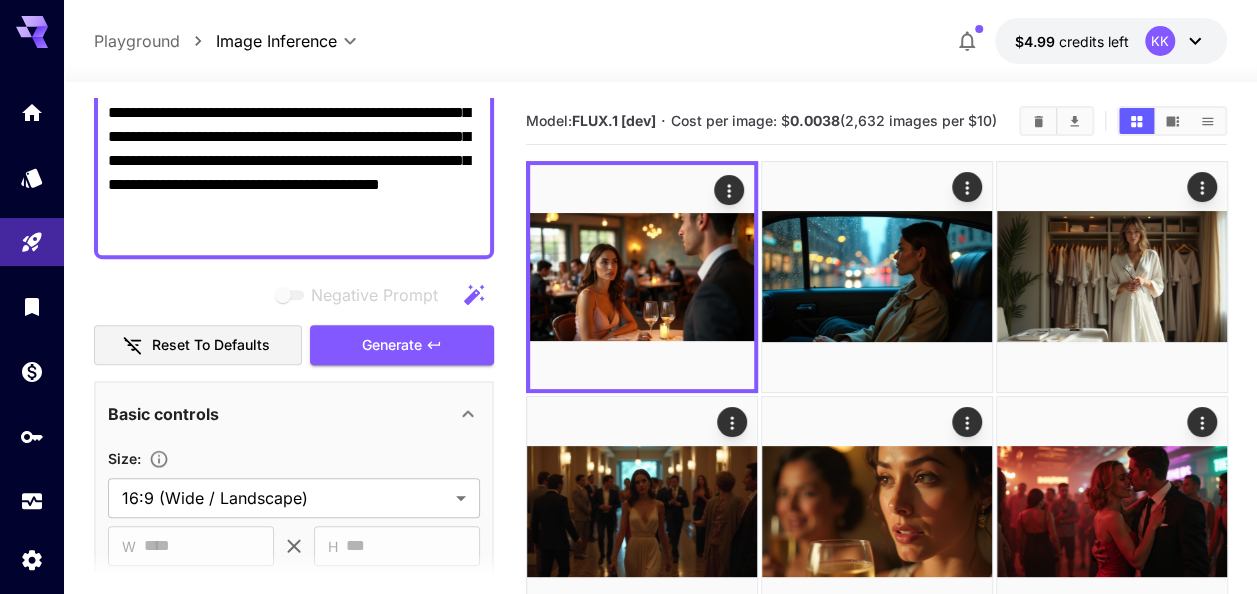click on "**********" at bounding box center [294, 65] 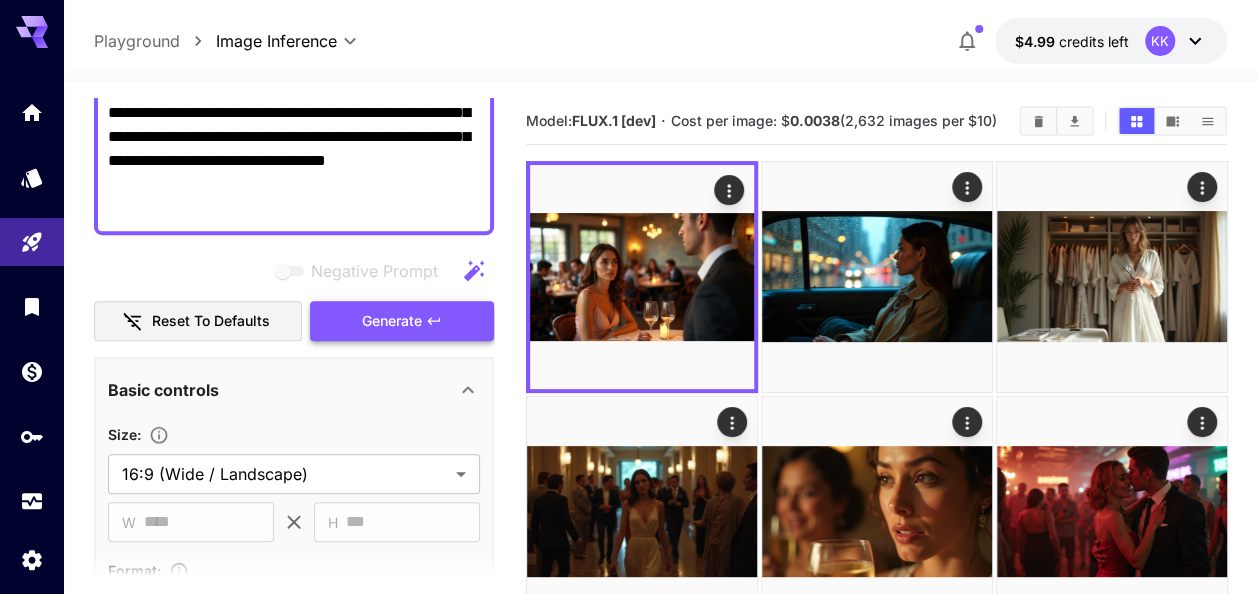 click on "Generate" at bounding box center (402, 321) 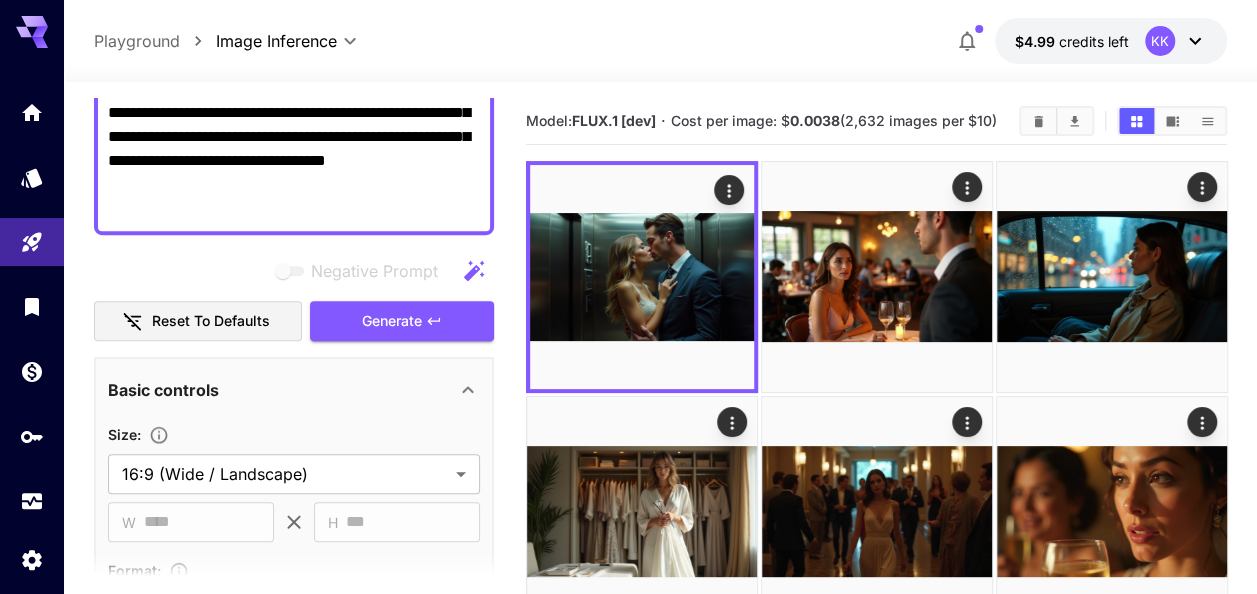 click on "**********" at bounding box center (294, 53) 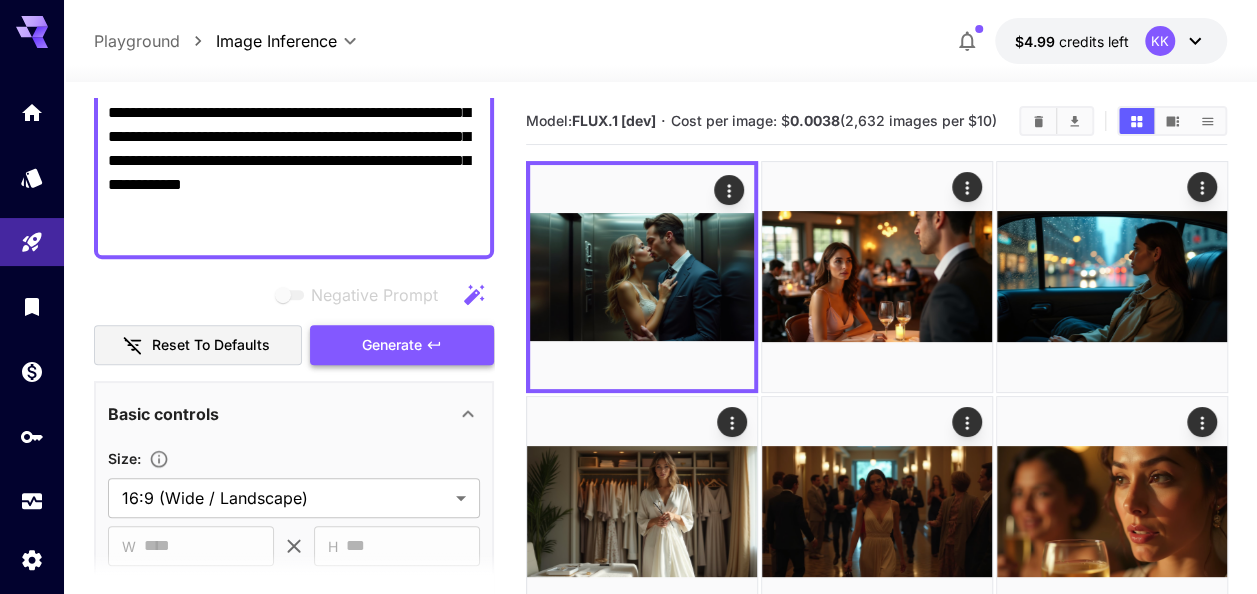 type on "**********" 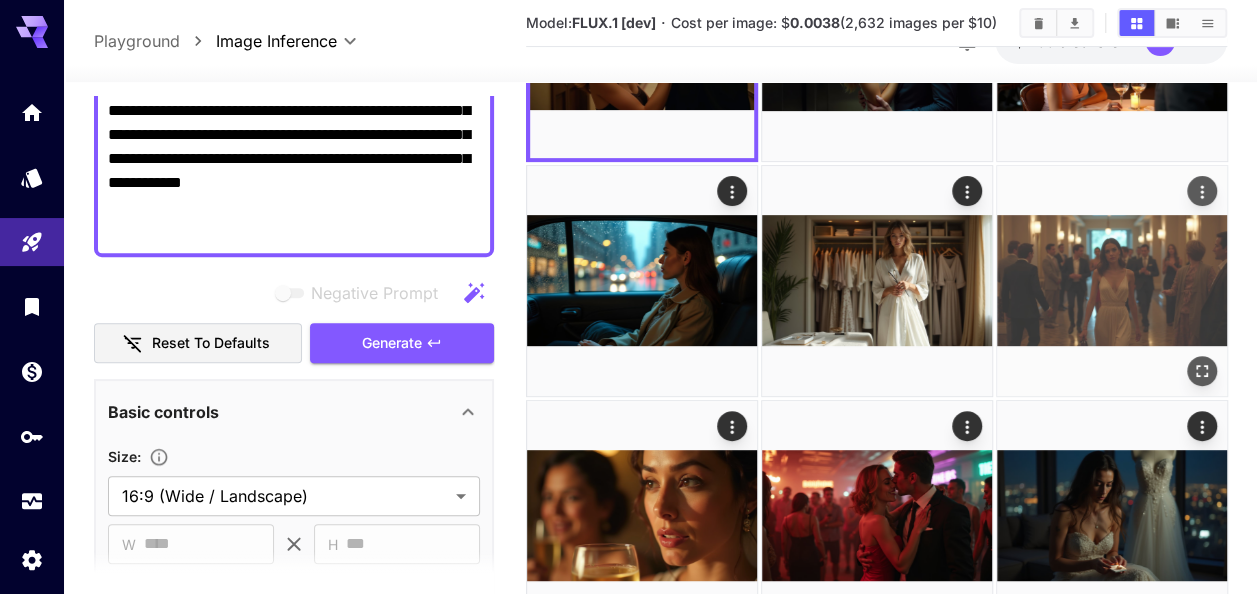 scroll, scrollTop: 200, scrollLeft: 0, axis: vertical 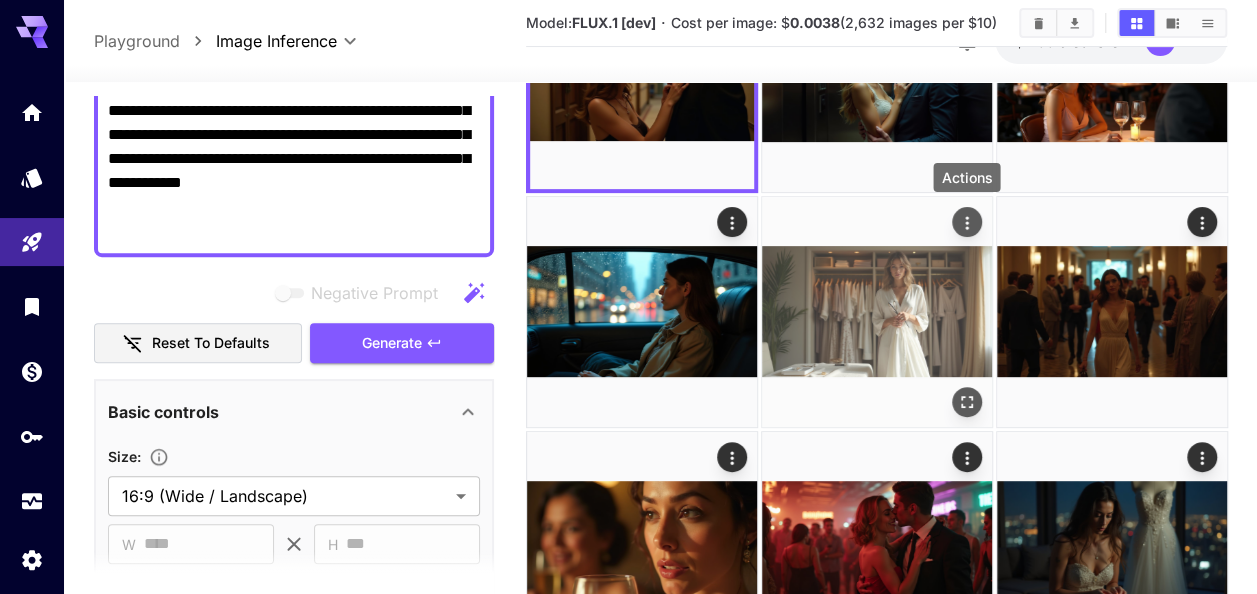 click 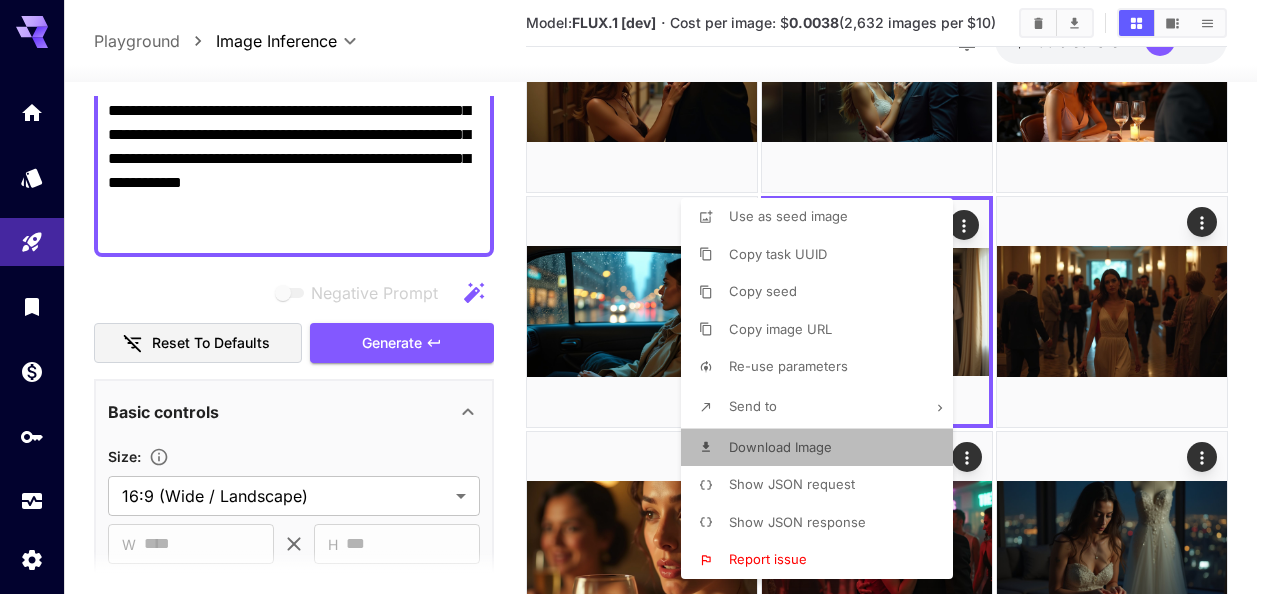 click on "Download Image" at bounding box center (780, 447) 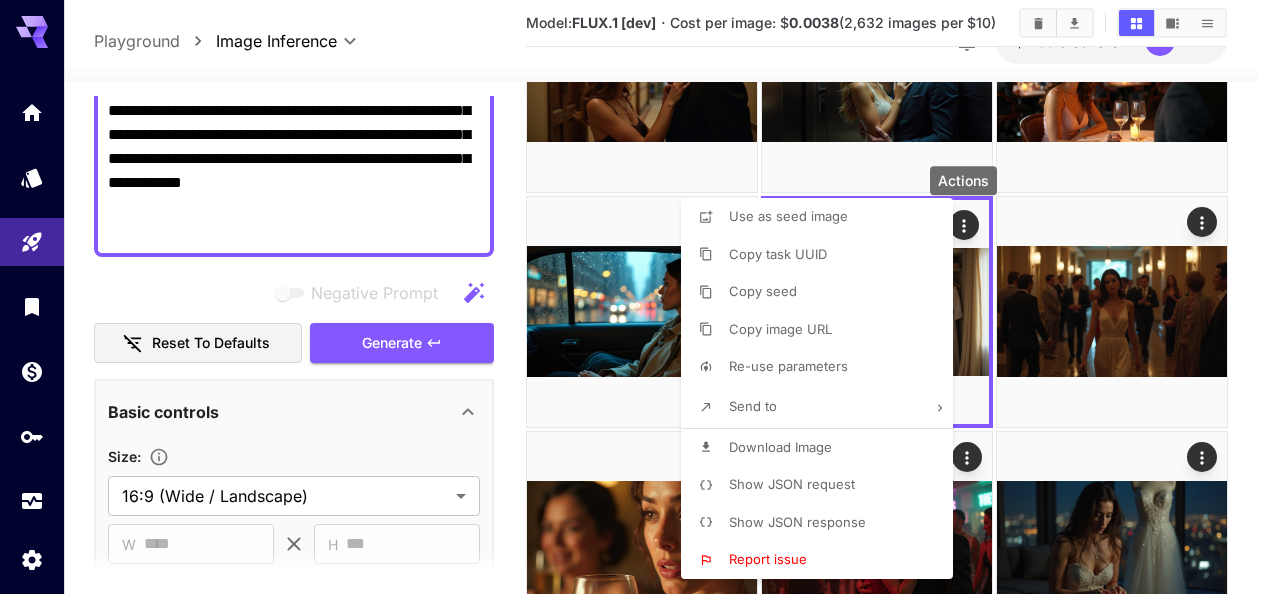 drag, startPoint x: 1255, startPoint y: 334, endPoint x: 1068, endPoint y: 406, distance: 200.38214 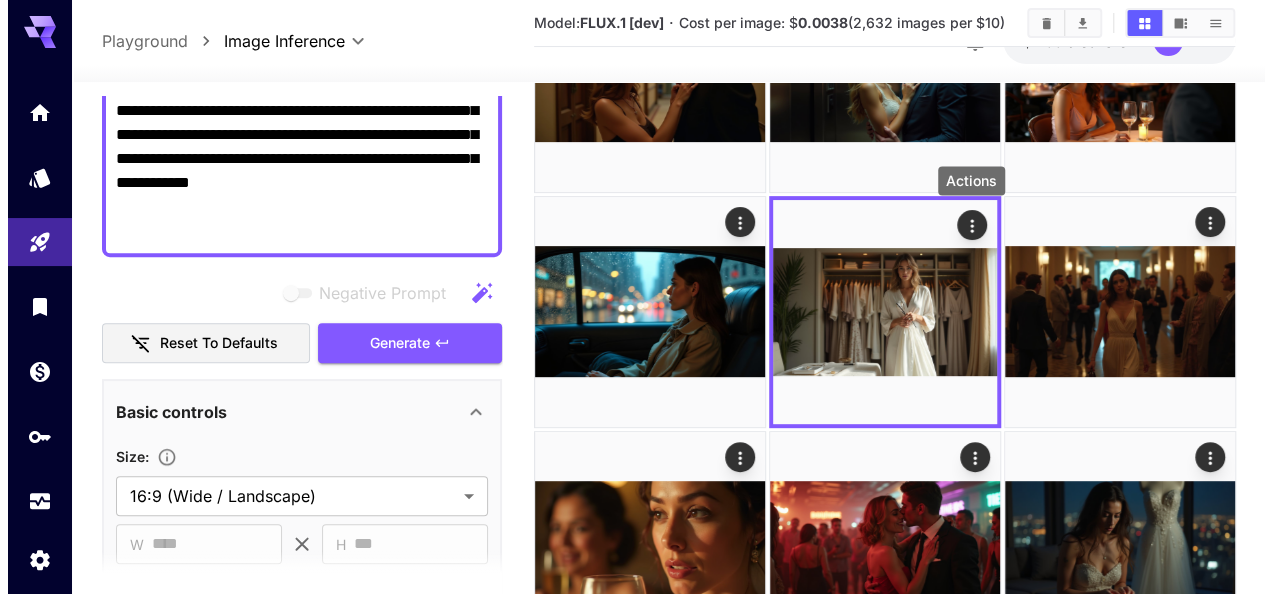 scroll, scrollTop: 0, scrollLeft: 0, axis: both 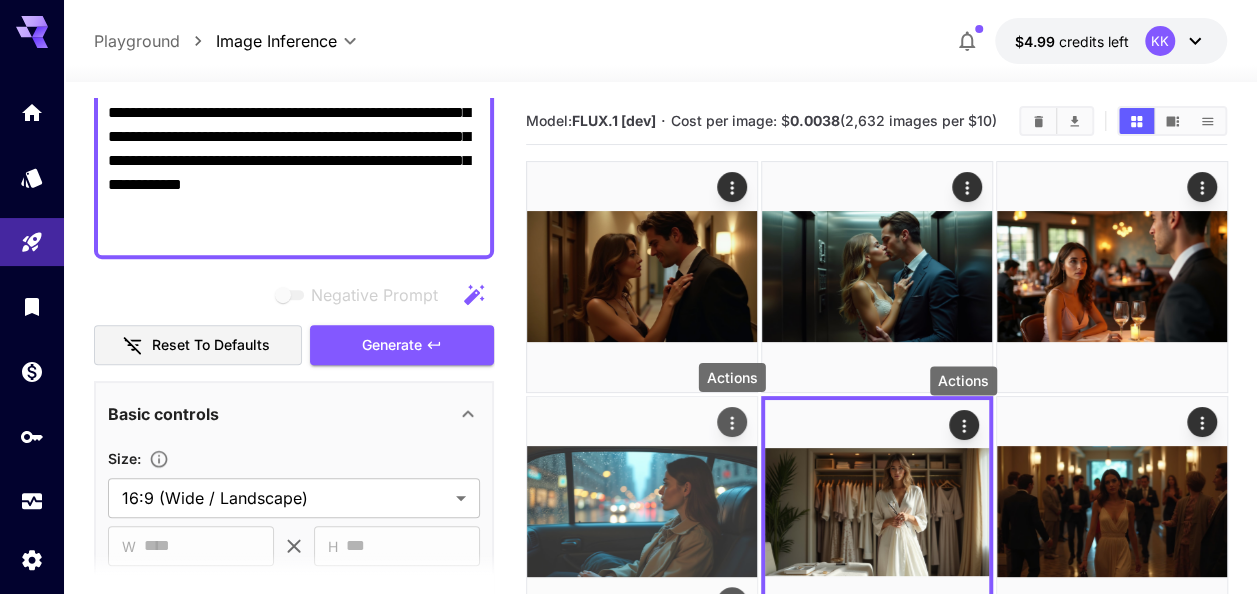 click 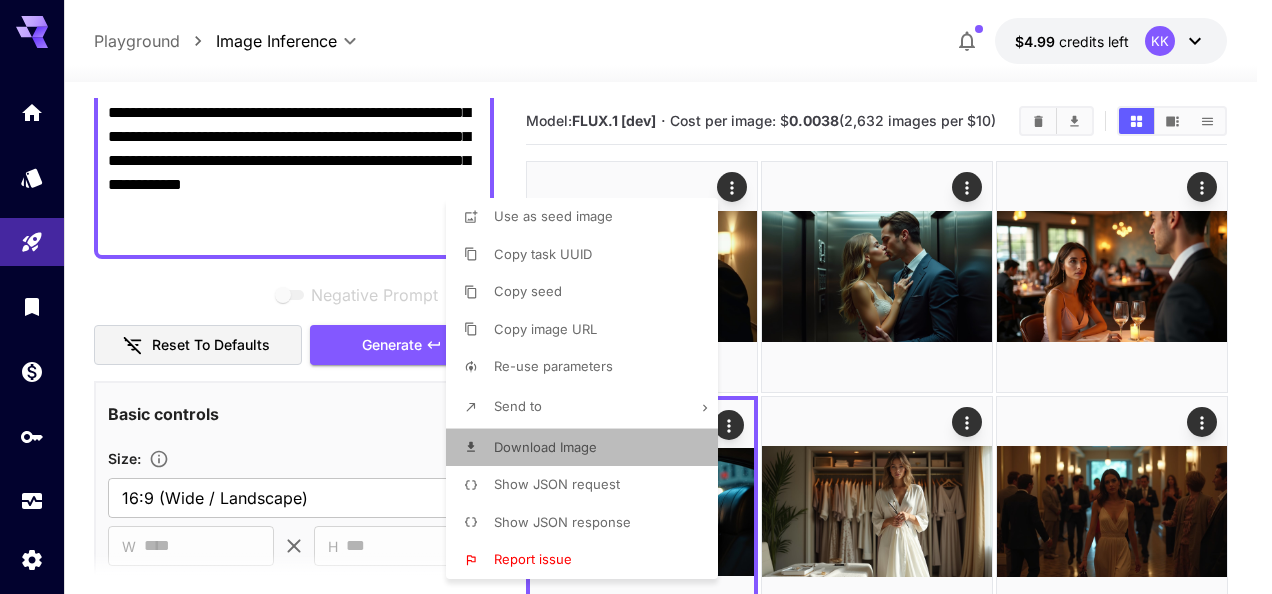click on "Download Image" at bounding box center (588, 448) 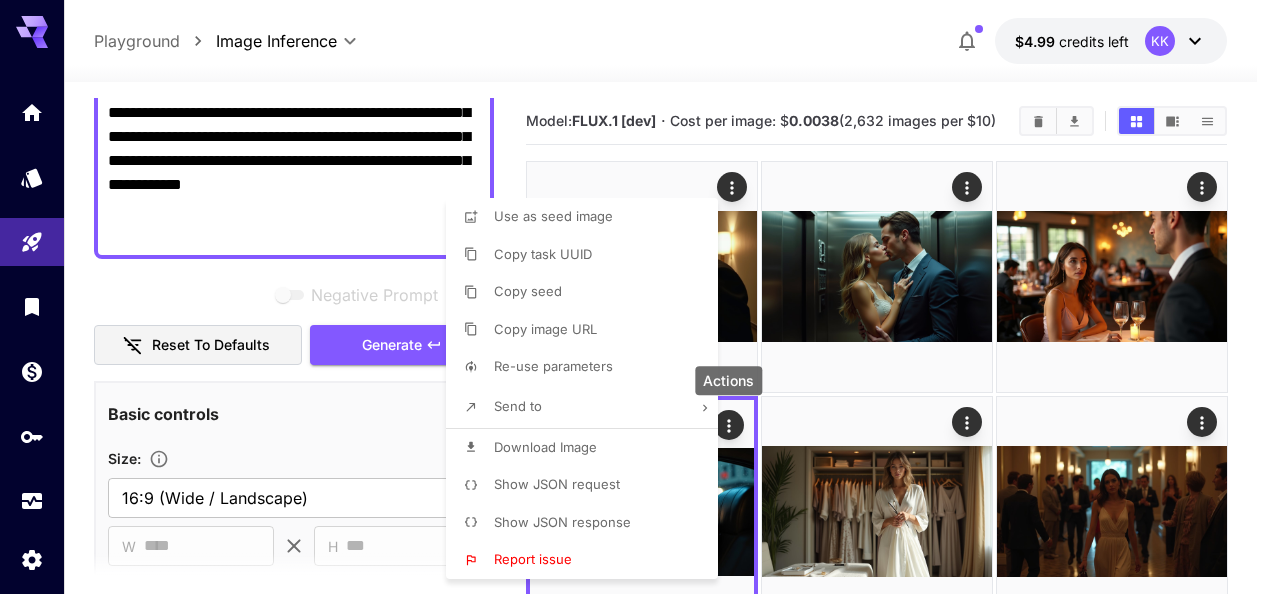 drag, startPoint x: 1263, startPoint y: 342, endPoint x: 1262, endPoint y: 303, distance: 39.012817 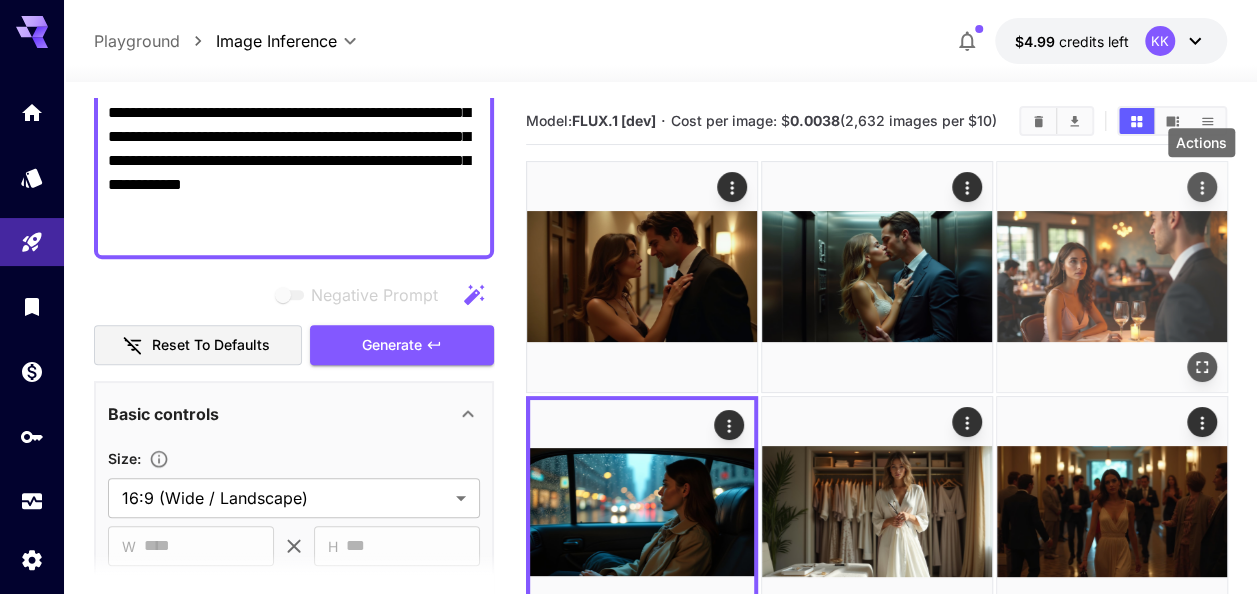 click 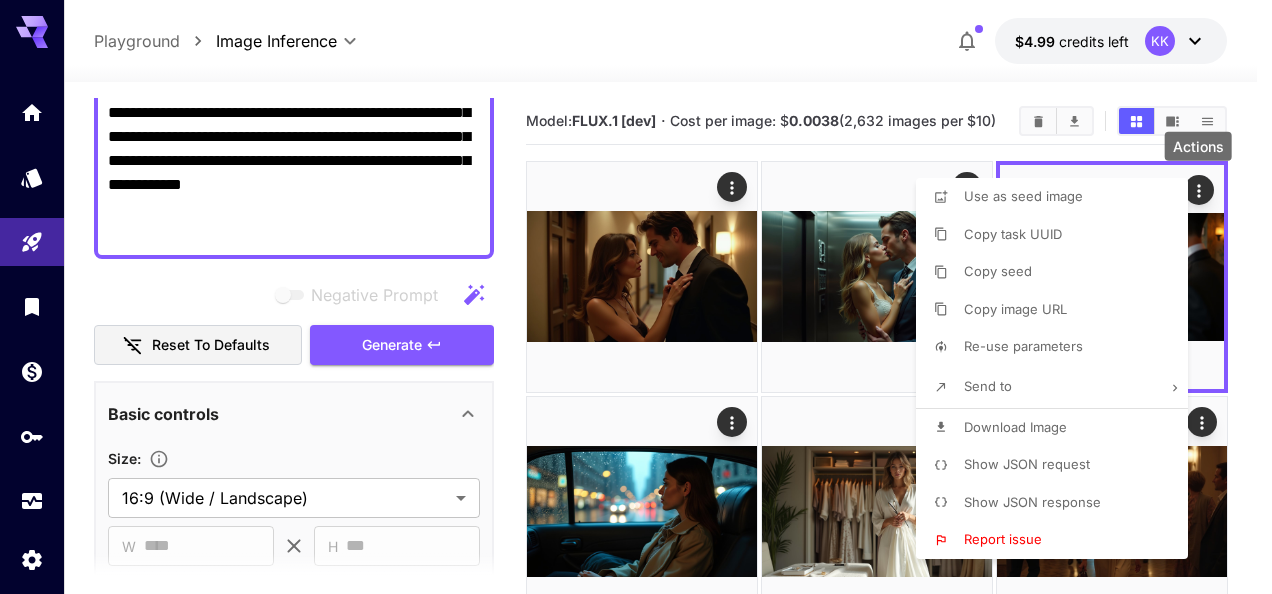click on "Download Image" at bounding box center [1015, 427] 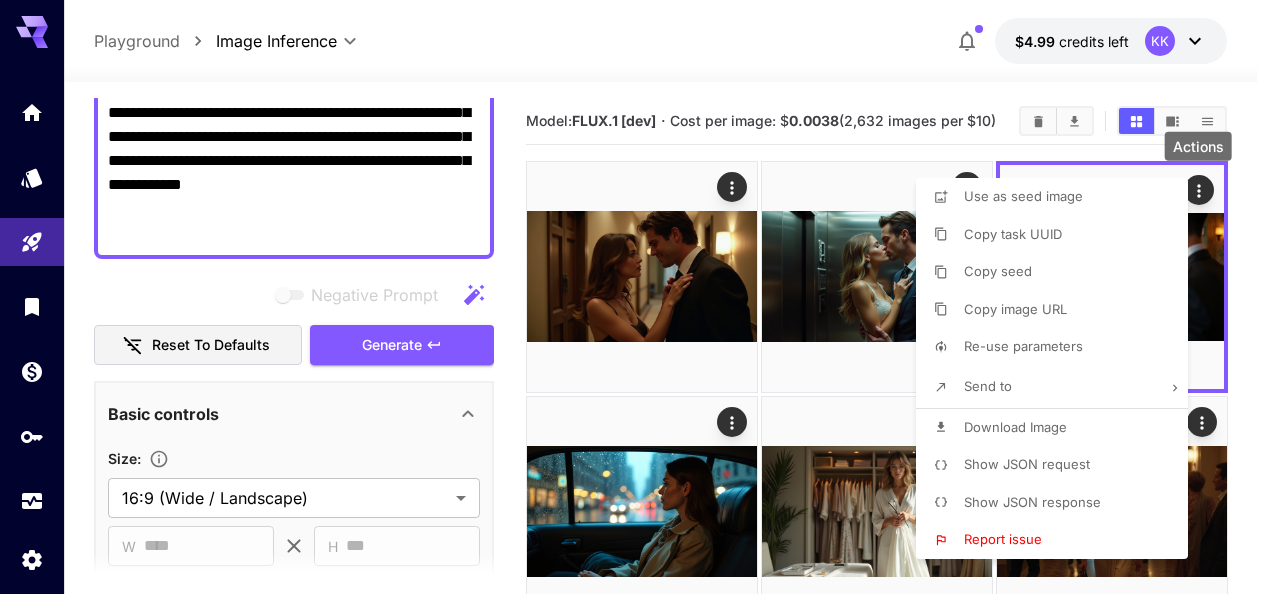 drag, startPoint x: 1252, startPoint y: 310, endPoint x: 1170, endPoint y: 281, distance: 86.977005 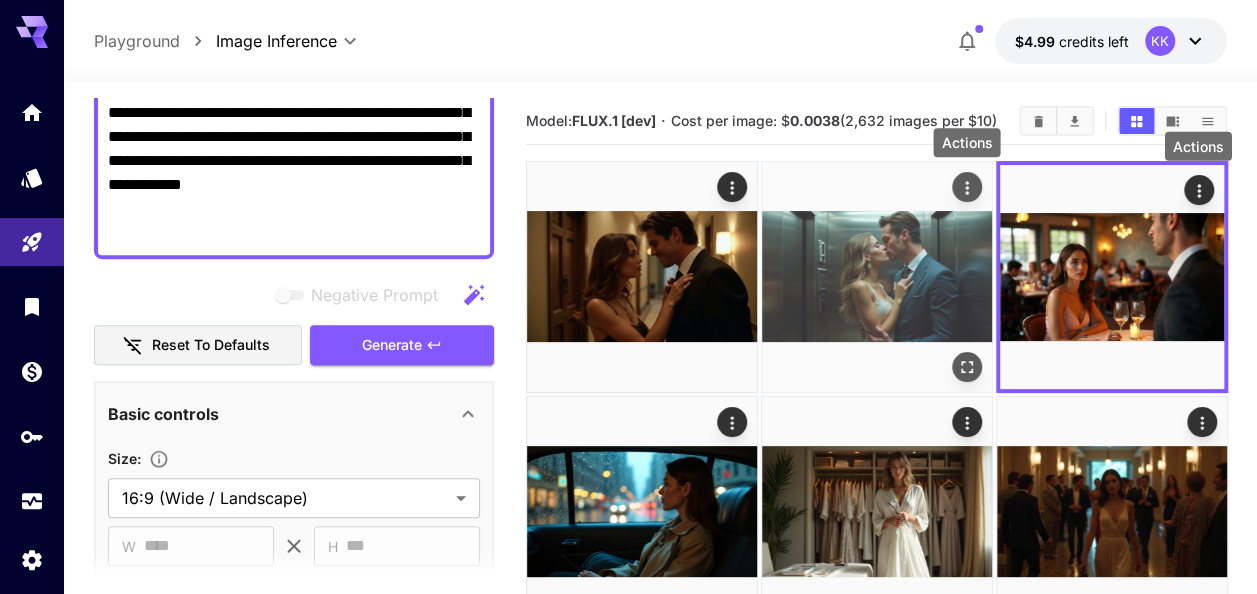 click 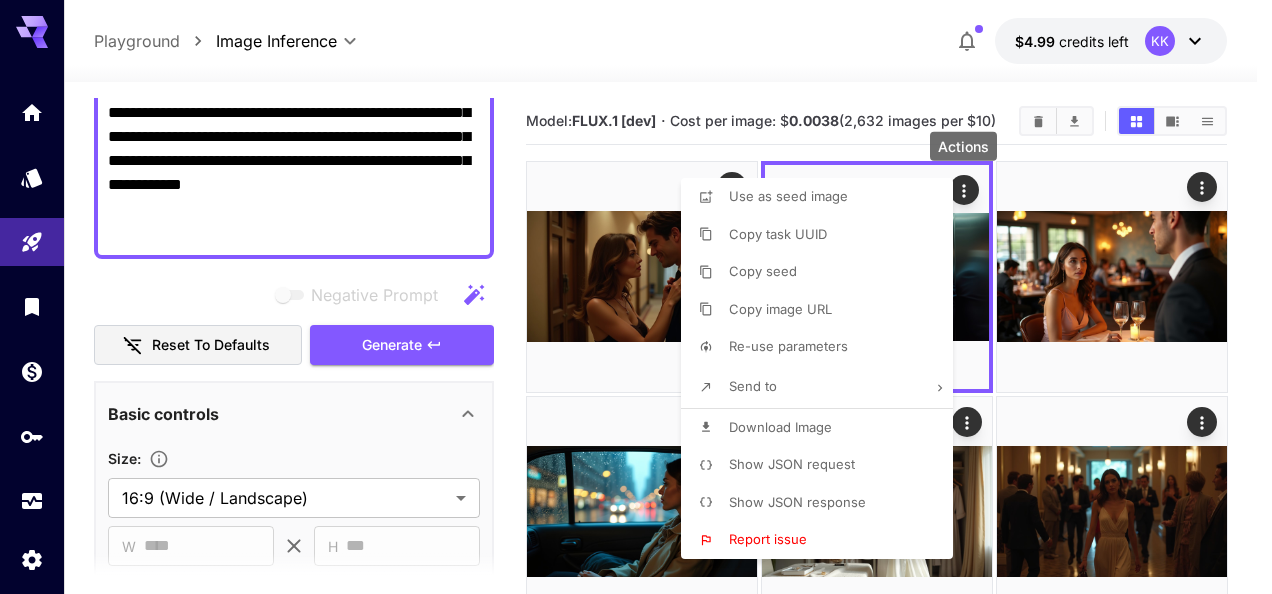 click on "Download Image" at bounding box center [780, 427] 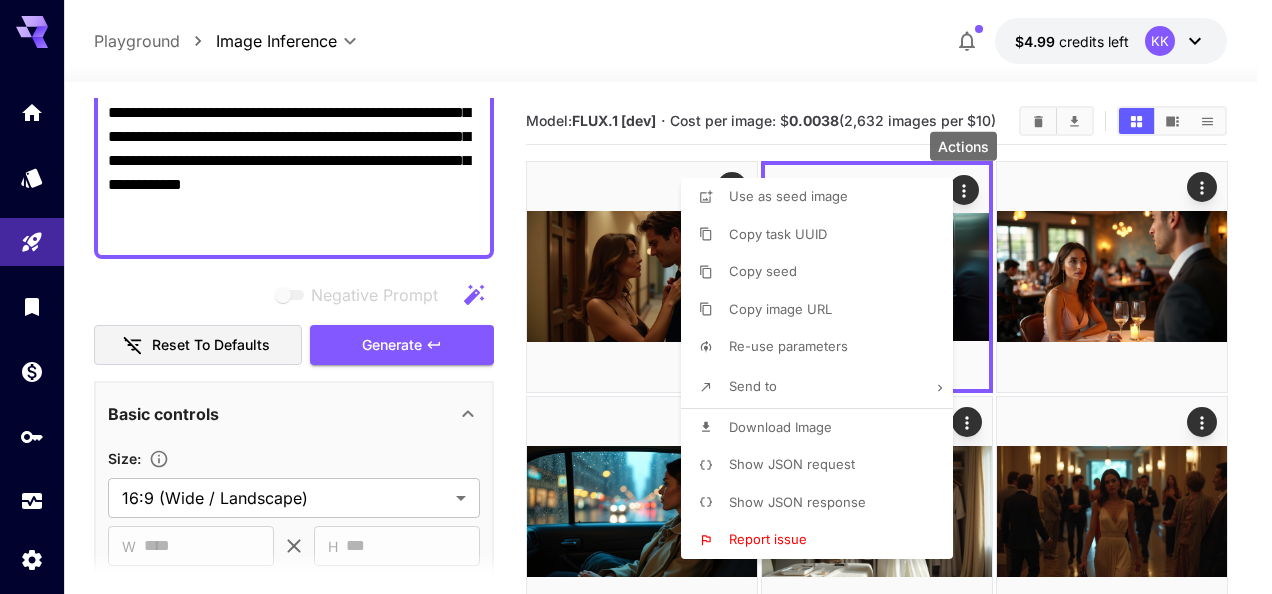 click at bounding box center [636, 297] 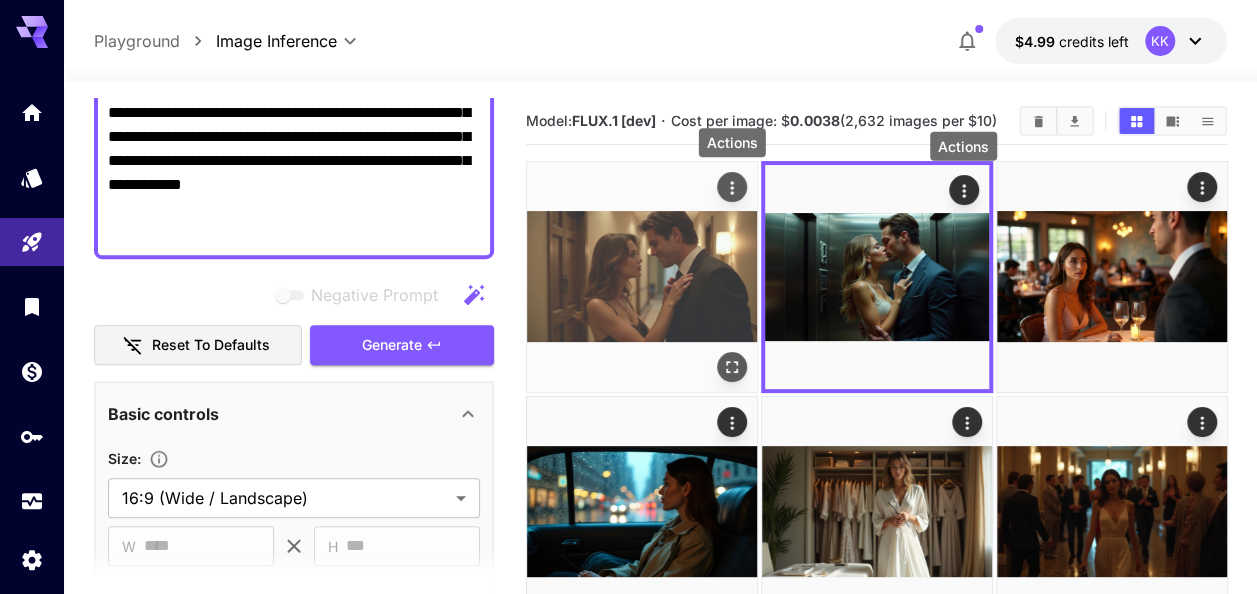 click 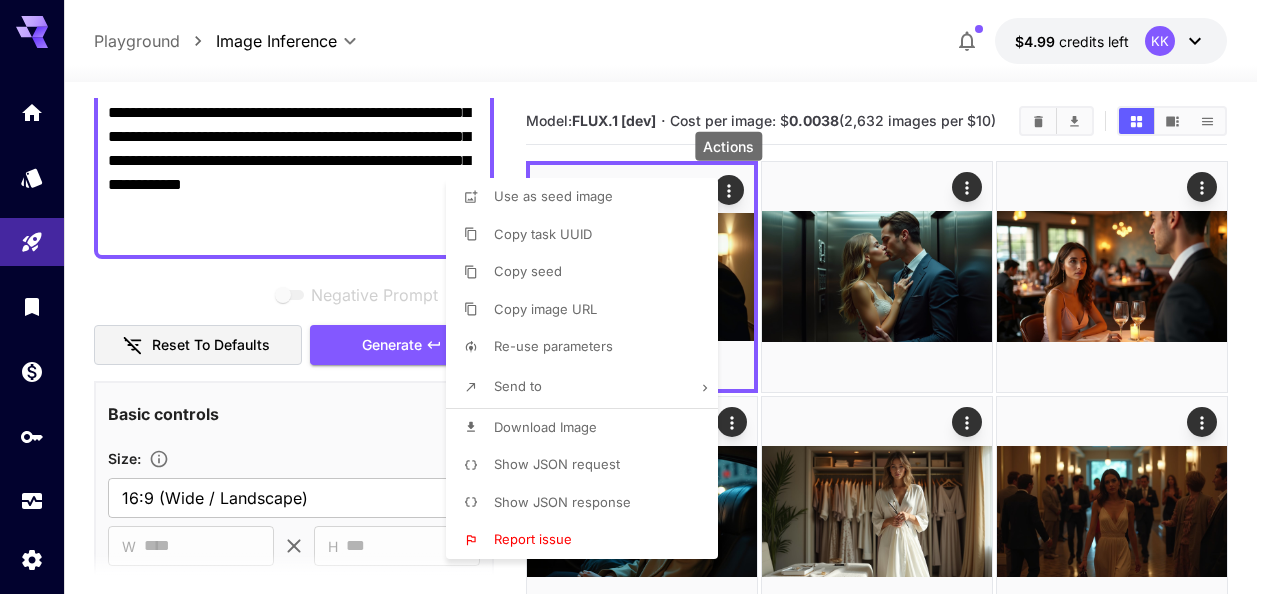 click on "Download Image" at bounding box center [545, 427] 